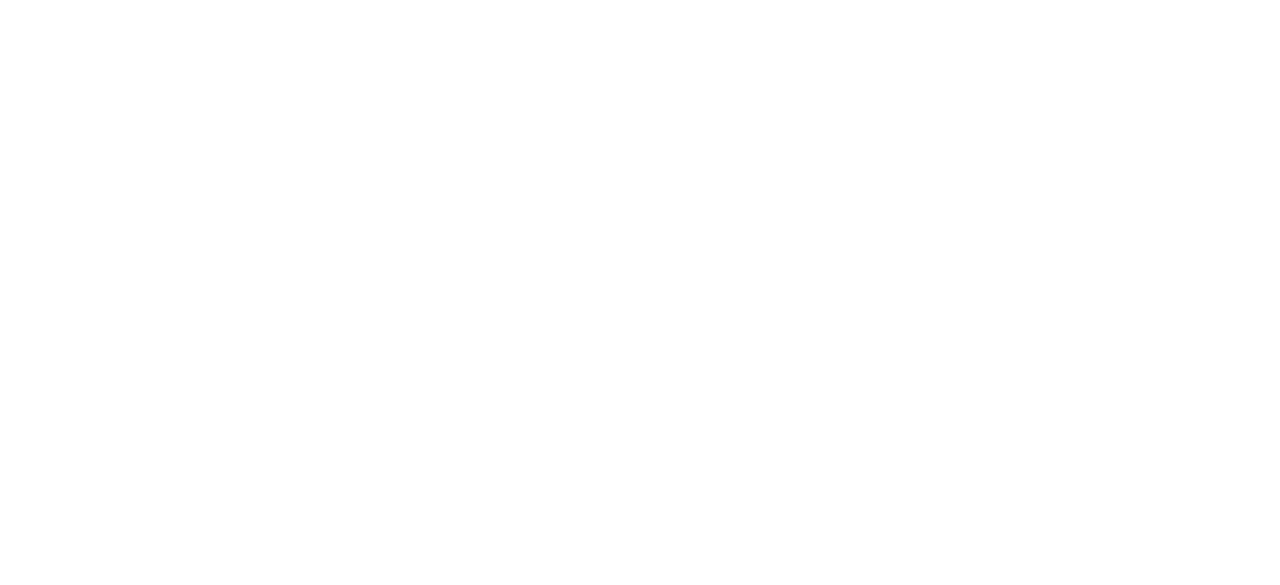 scroll, scrollTop: 0, scrollLeft: 0, axis: both 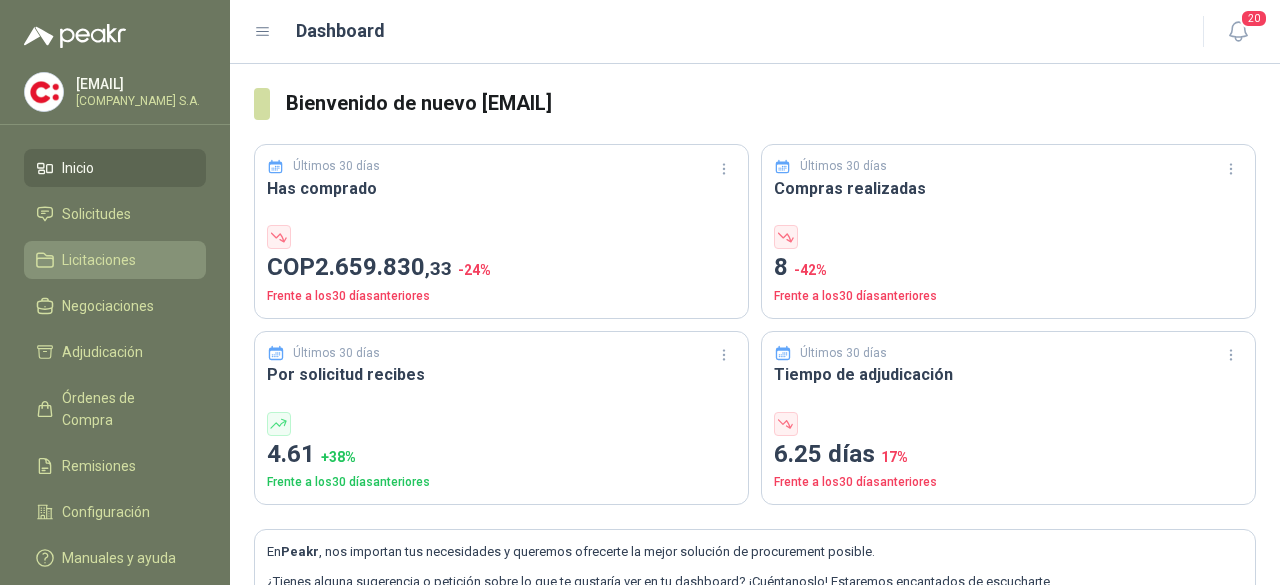 click on "Licitaciones" at bounding box center [99, 260] 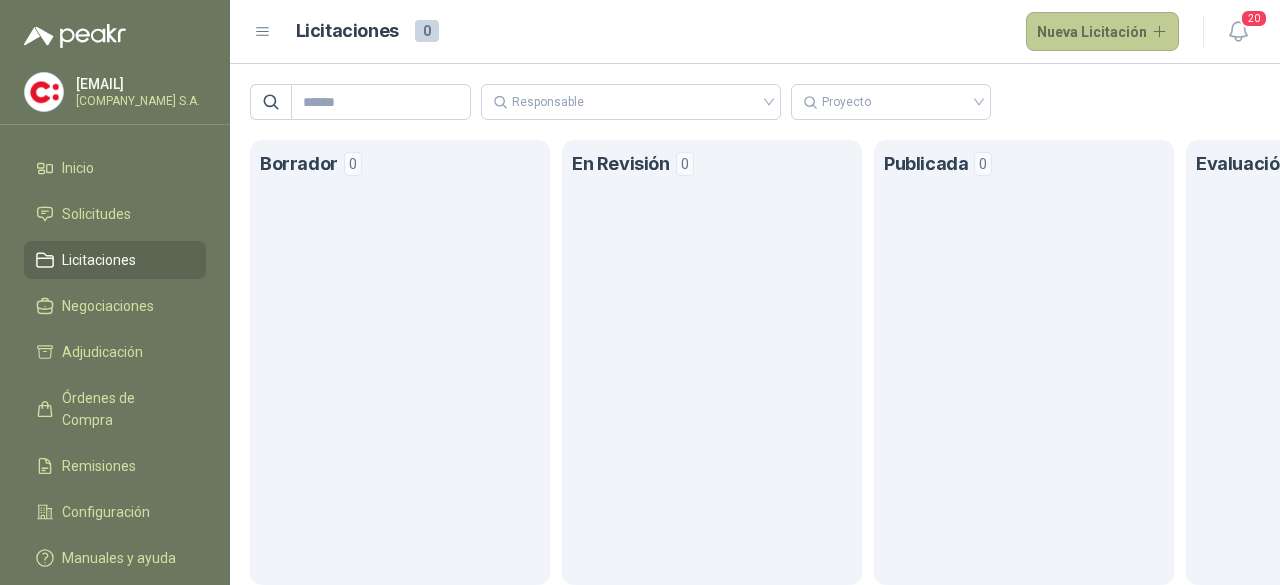 click on "Nueva Licitación" at bounding box center (1103, 32) 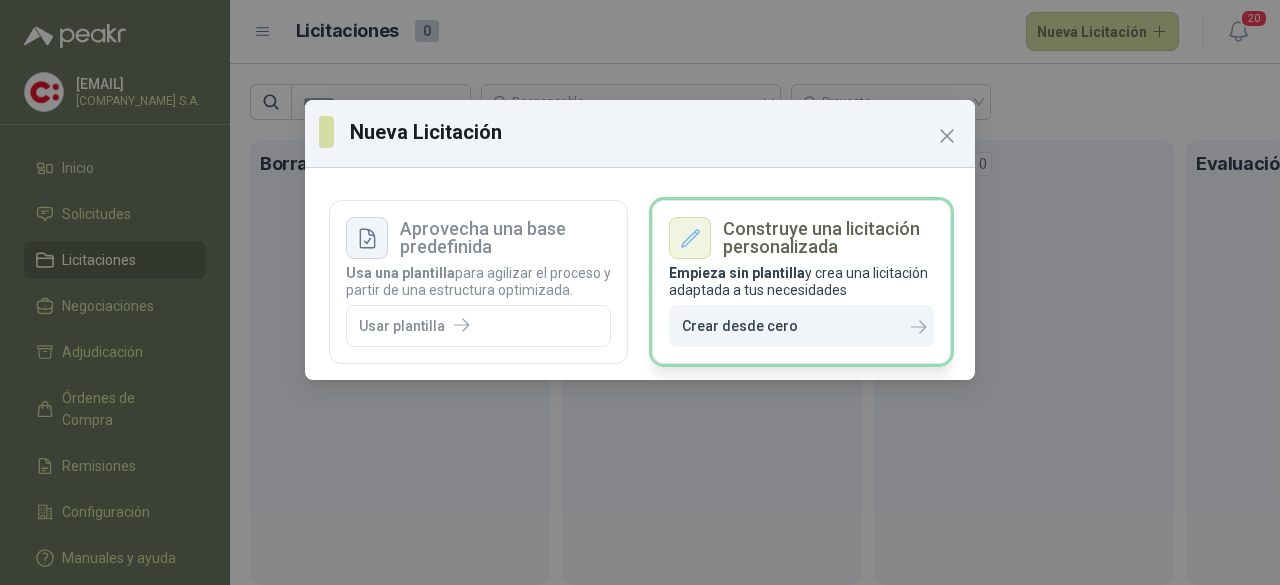 click on "Crear desde cero" at bounding box center [801, 326] 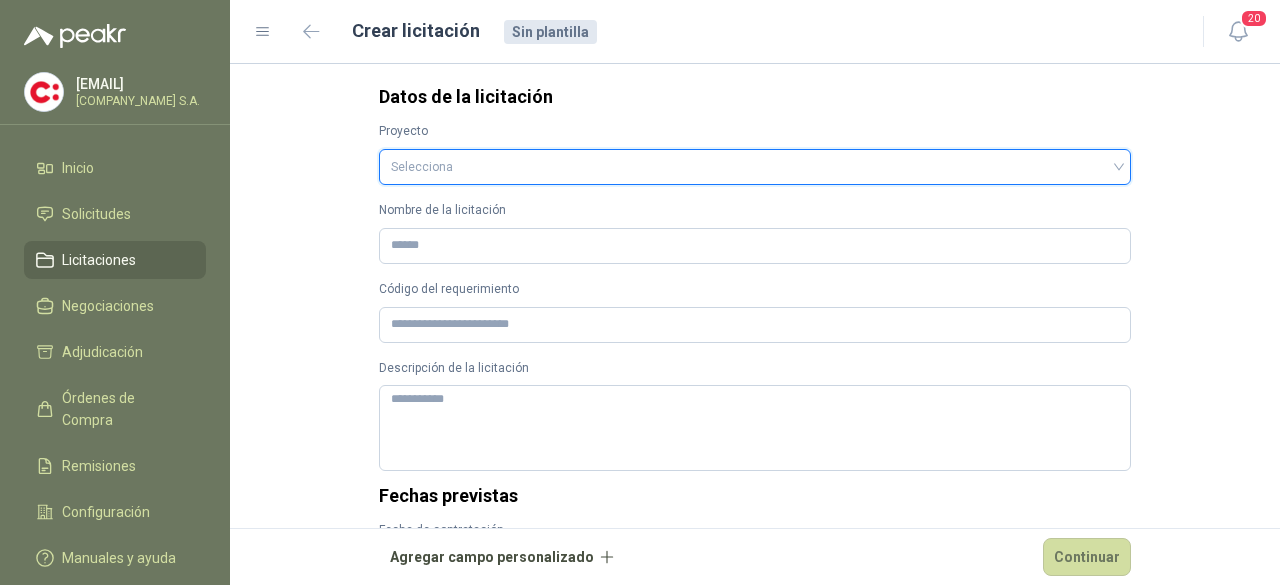 click at bounding box center [755, 165] 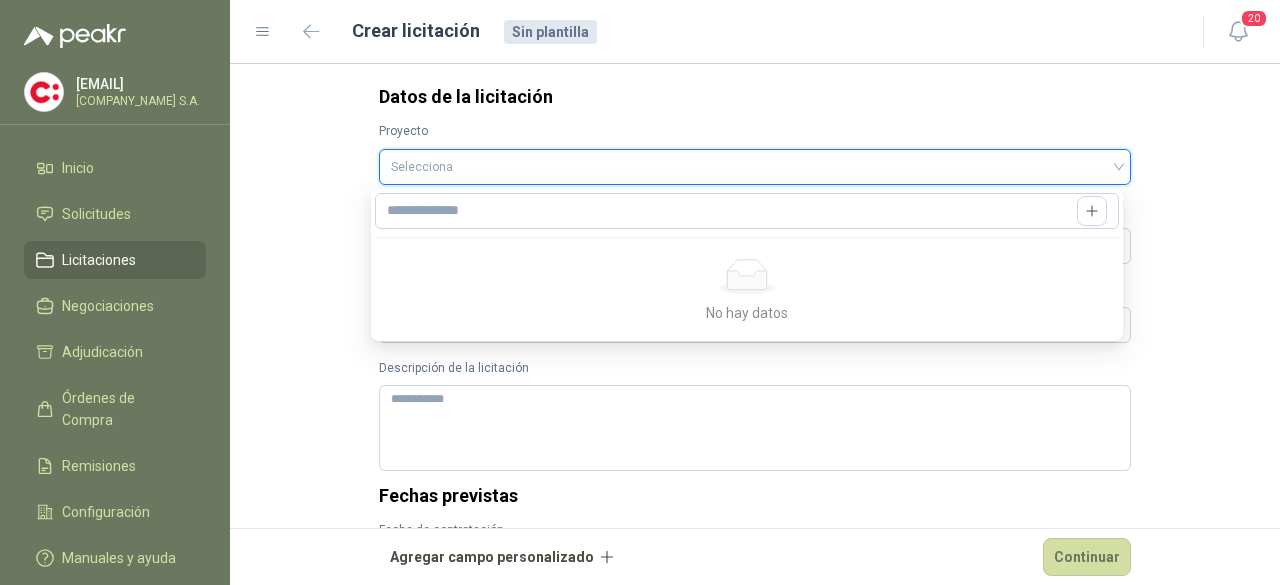 click on "Datos de la licitación" at bounding box center [755, 97] 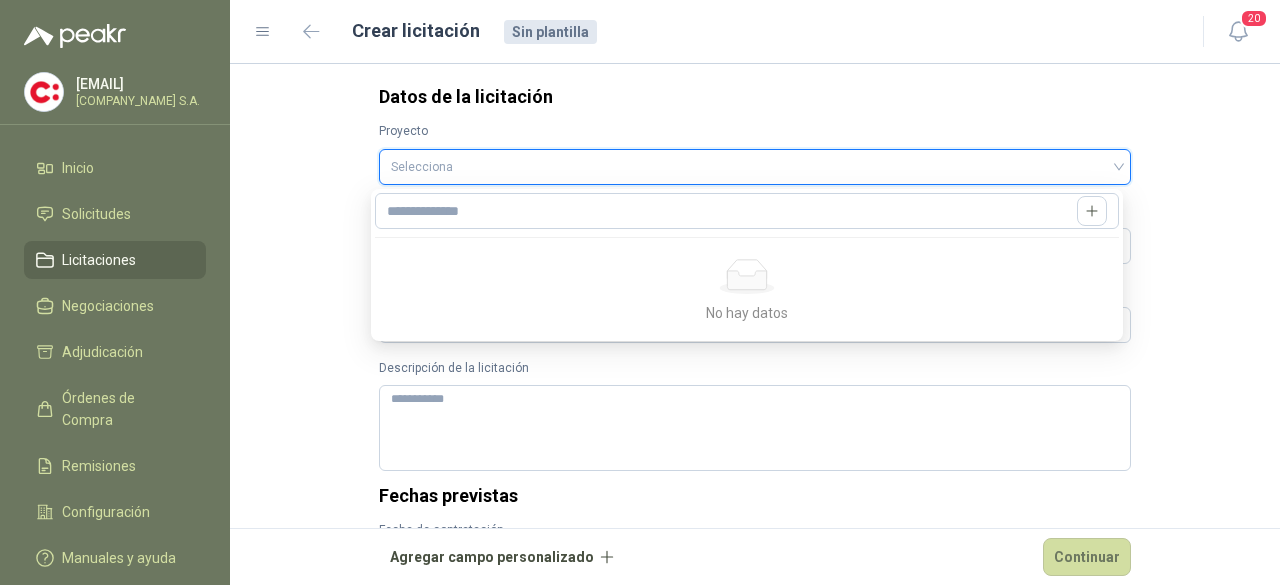 click at bounding box center (755, 165) 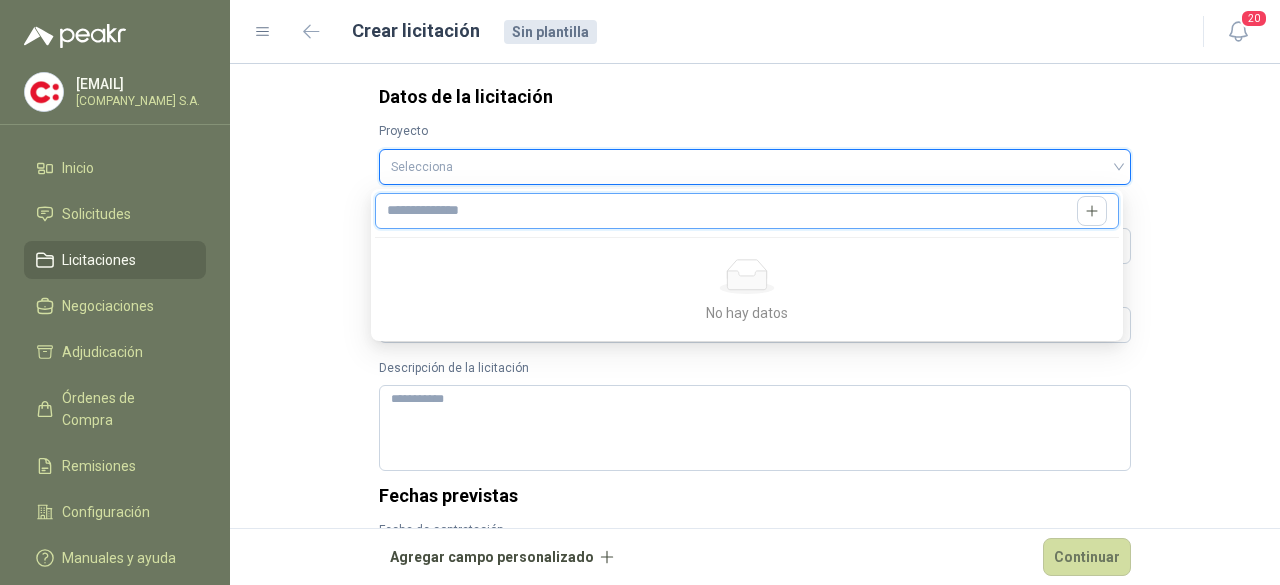 click on "Nombre de la licitación" at bounding box center (730, 211) 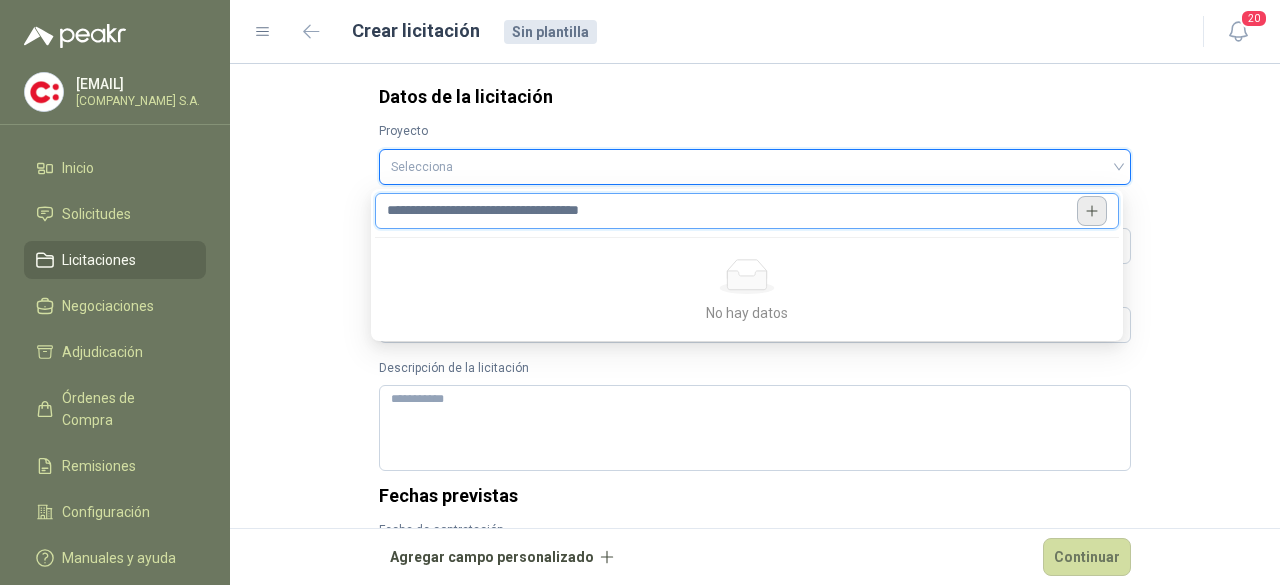 type on "**********" 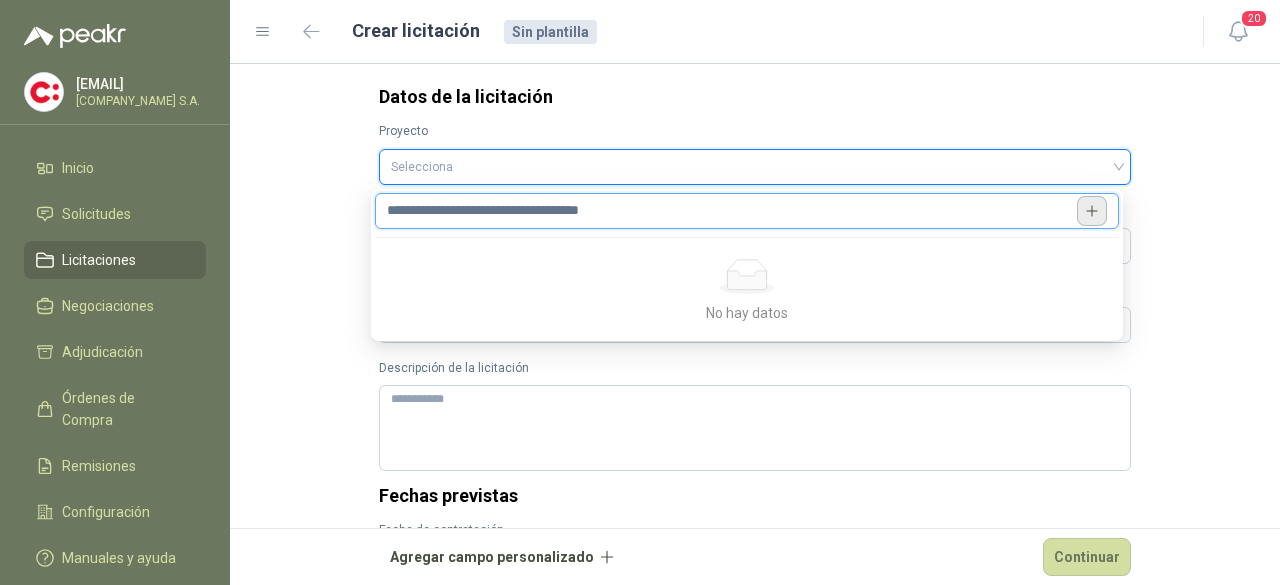 click at bounding box center (1092, 211) 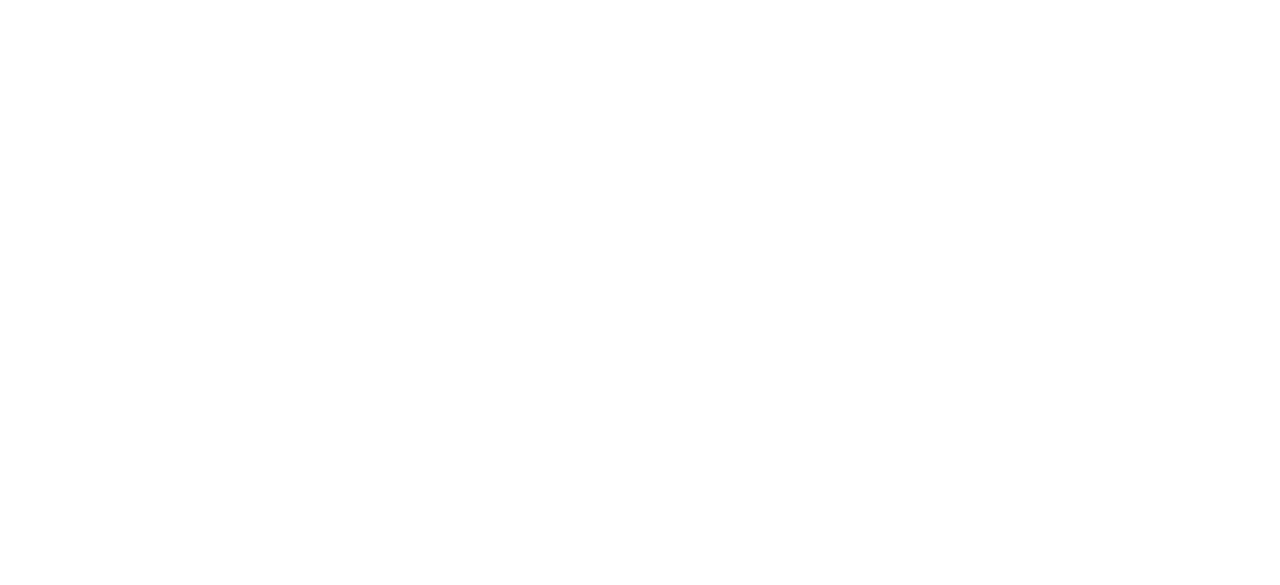 scroll, scrollTop: 0, scrollLeft: 0, axis: both 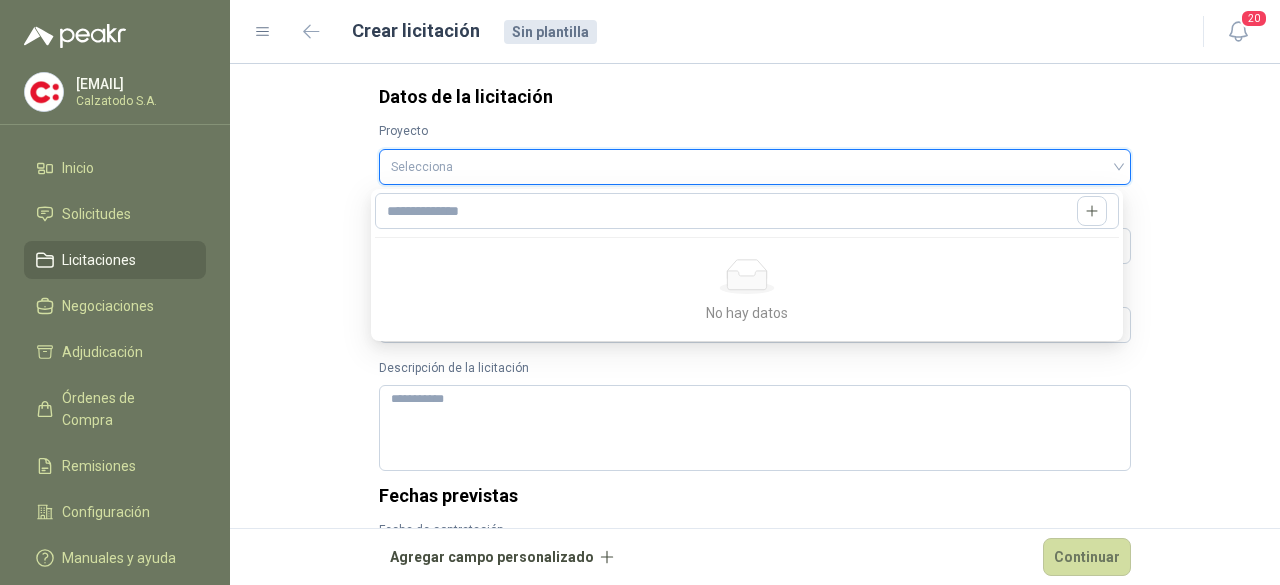 click at bounding box center [755, 165] 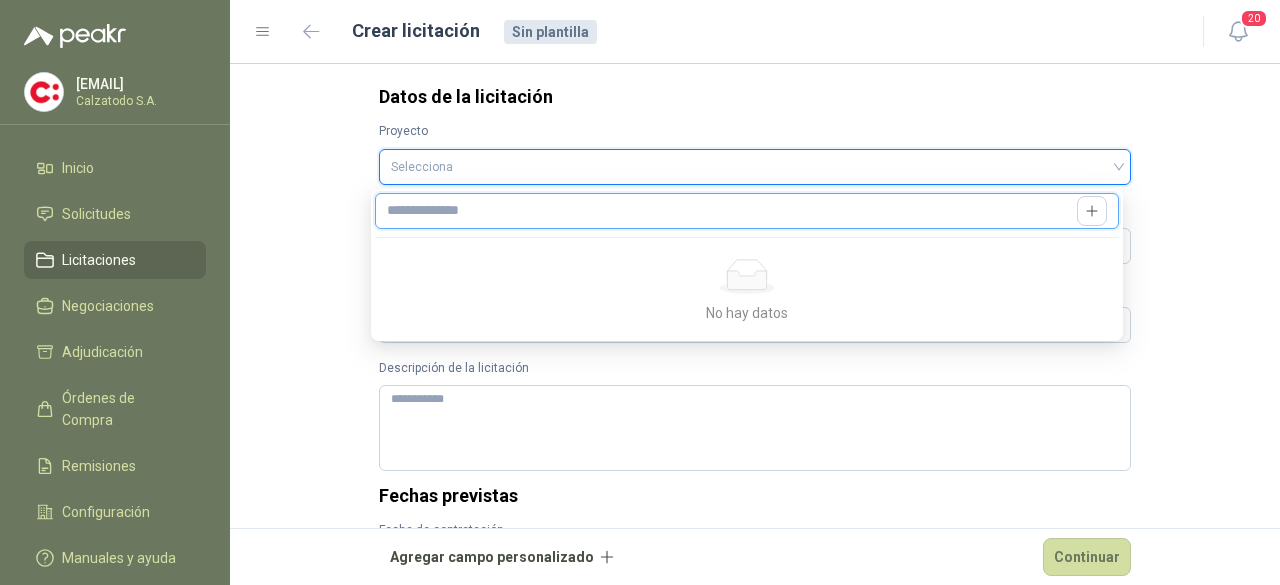 click on "Nombre de la licitación" at bounding box center [730, 211] 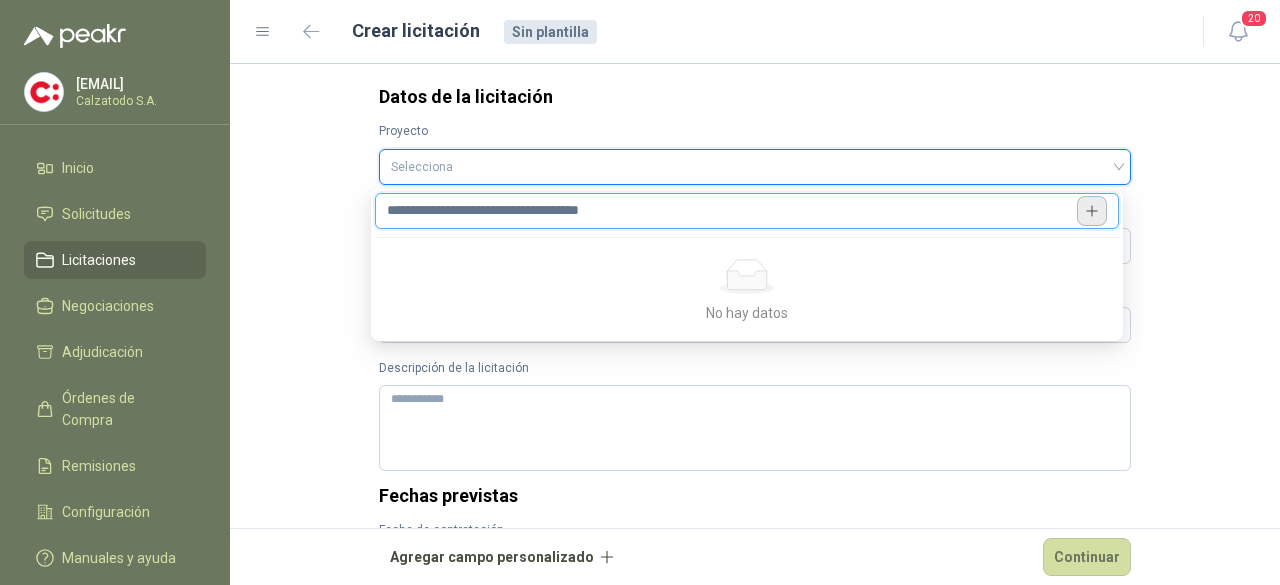 type on "**********" 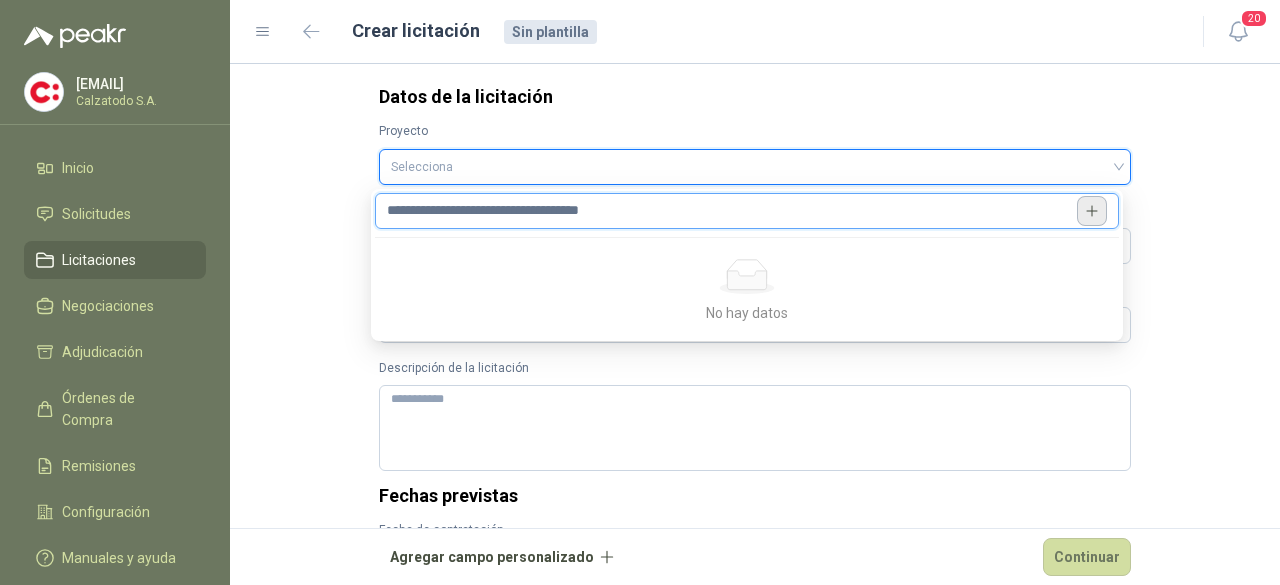 click at bounding box center (1092, 211) 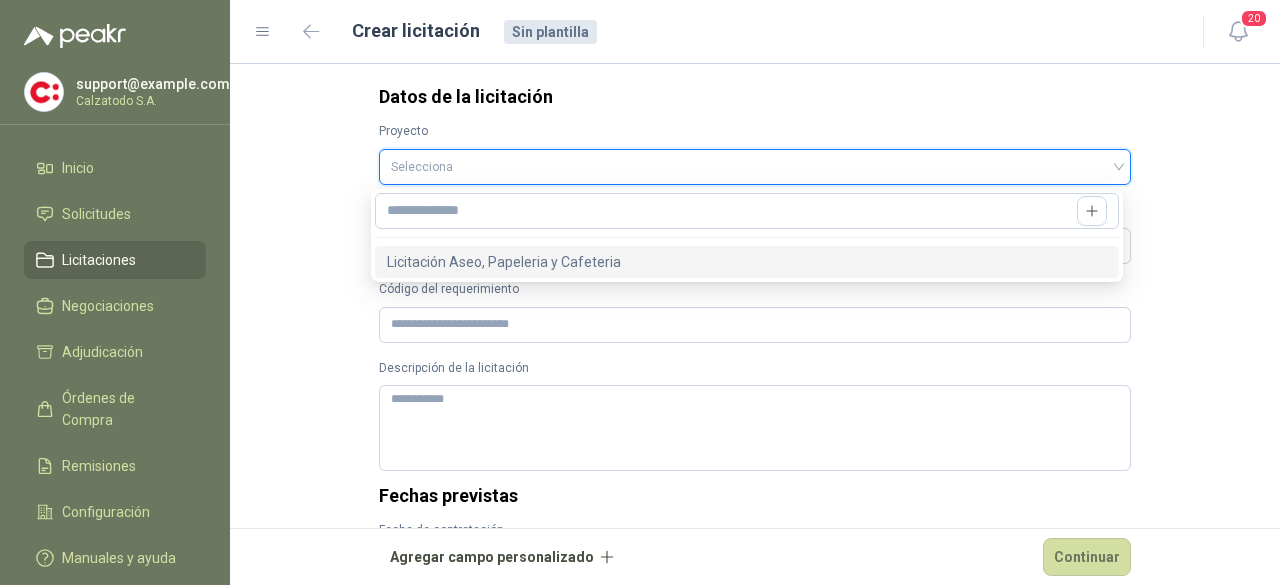 click on "Datos de la licitación Proyecto Selecciona Nombre de la licitación Código del requerimiento Descripción de la licitación Fechas previstas Fecha de contratación Fecha de inicio Fecha de finalización Anexos Documentos de Referencia Cargar archivo Observaciones Adicionales Configuración Sobre cerrado Las ofertas de la licitacion solo se podrán ver hasta llegar al paso de   Comparativo de Ofertas  por el responsable de dicho paso. Evaluación automática Las ofertas de la licitacion se evaluarán automaticamente basado en los campos definidos en el paso   Recepción de Ofertas . Deshabilitado Evaluación manual Las ofertas de la licitacion se evaluarán manualmente por cada uno de los usuarios definidos en el paso  Comparativo de Ofertas  con una media ponderada. Agregar campo personalizado  Continuar" at bounding box center [755, 324] 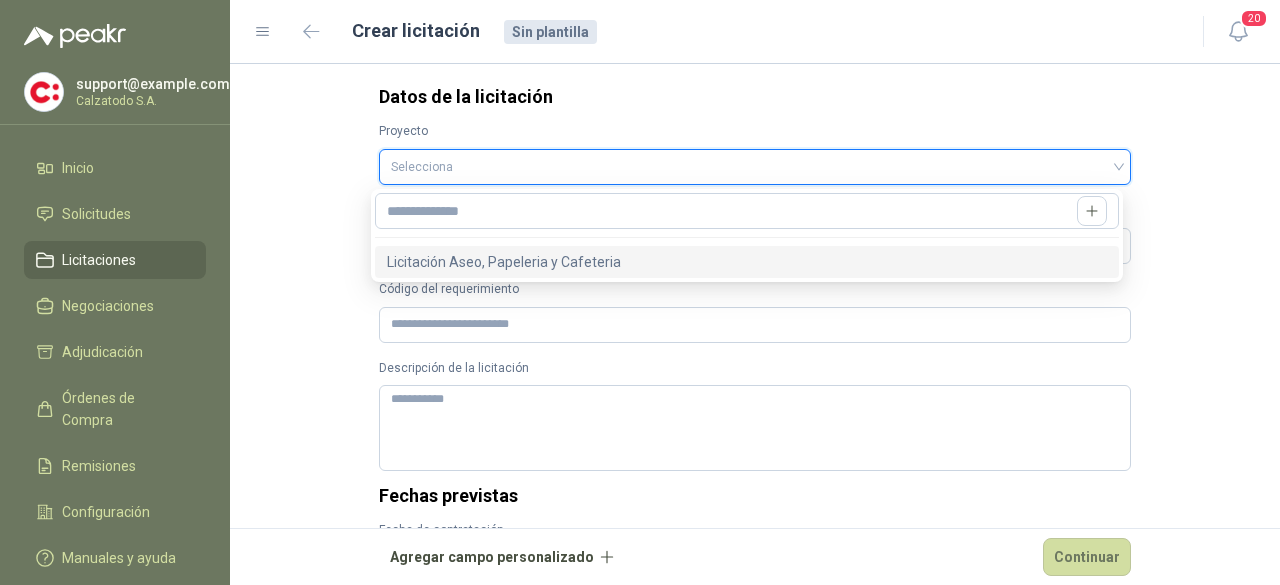 click at bounding box center (755, 165) 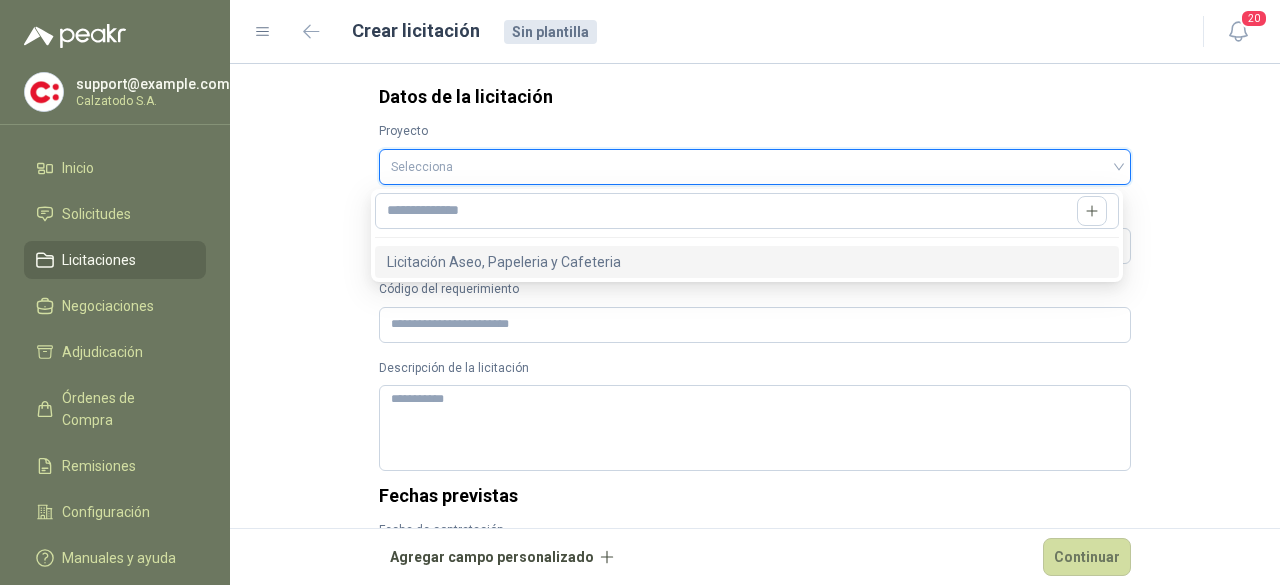 click on "Licitación Aseo, Papeleria y Cafeteria" at bounding box center (747, 262) 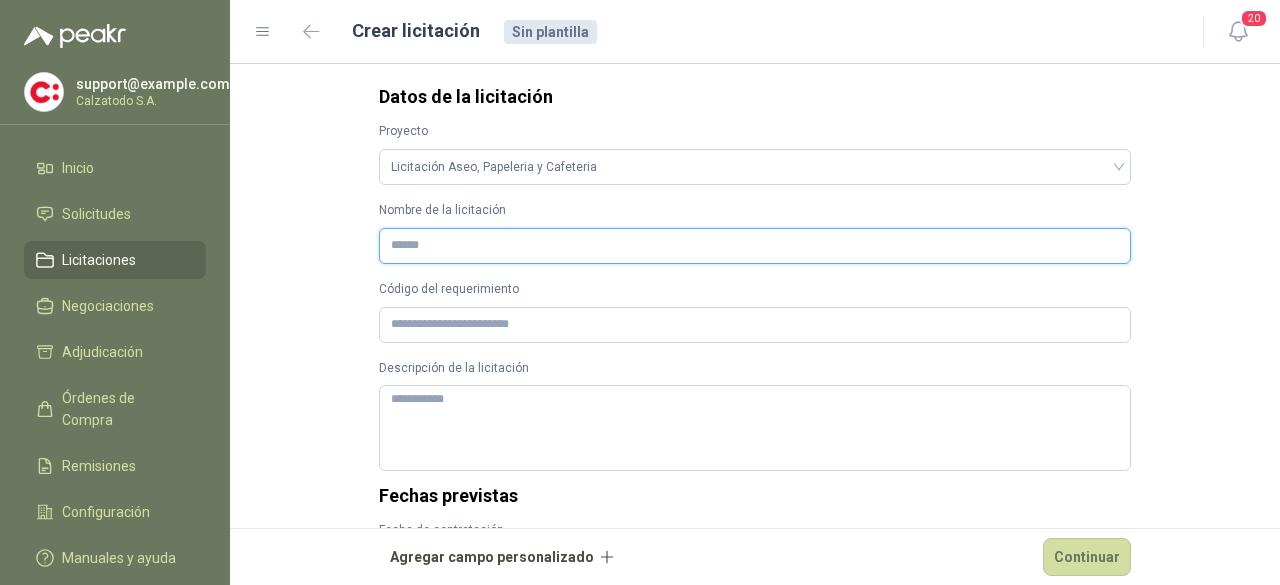 click on "Nombre de la licitación" at bounding box center (755, 246) 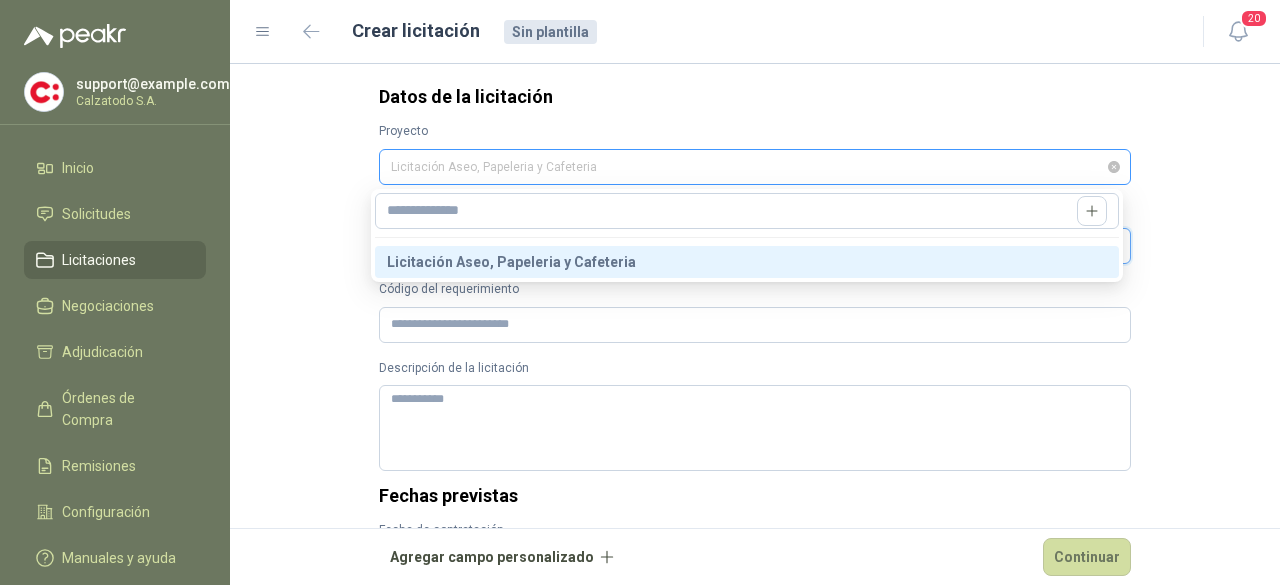 drag, startPoint x: 621, startPoint y: 161, endPoint x: 608, endPoint y: 161, distance: 13 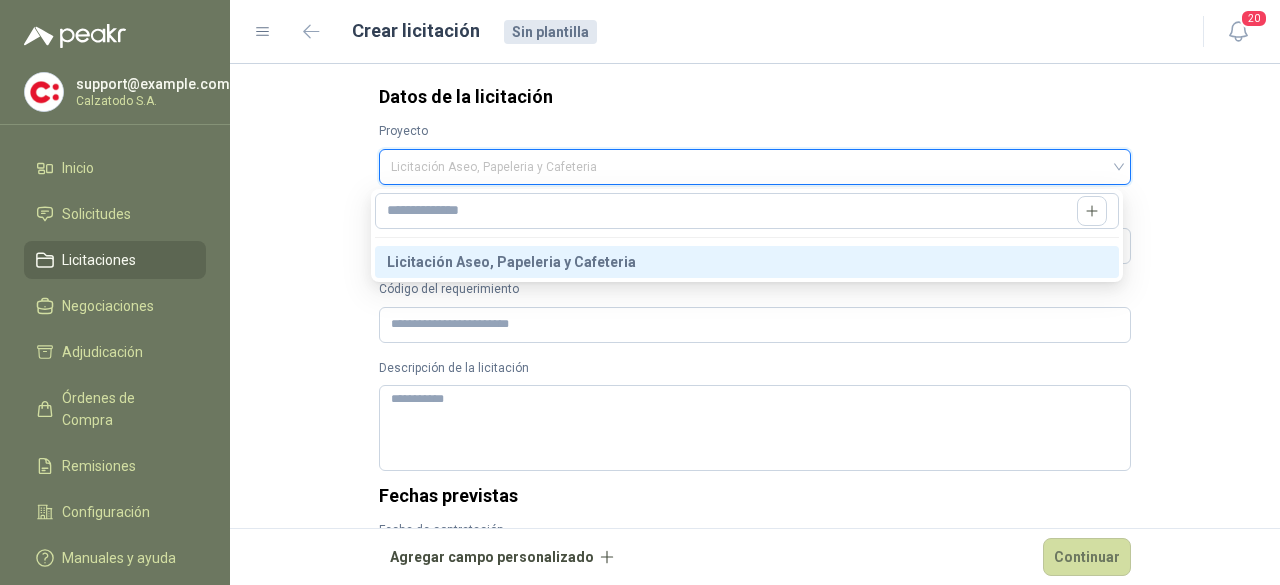 click on "Licitación Aseo, Papeleria y Cafeteria" at bounding box center (747, 262) 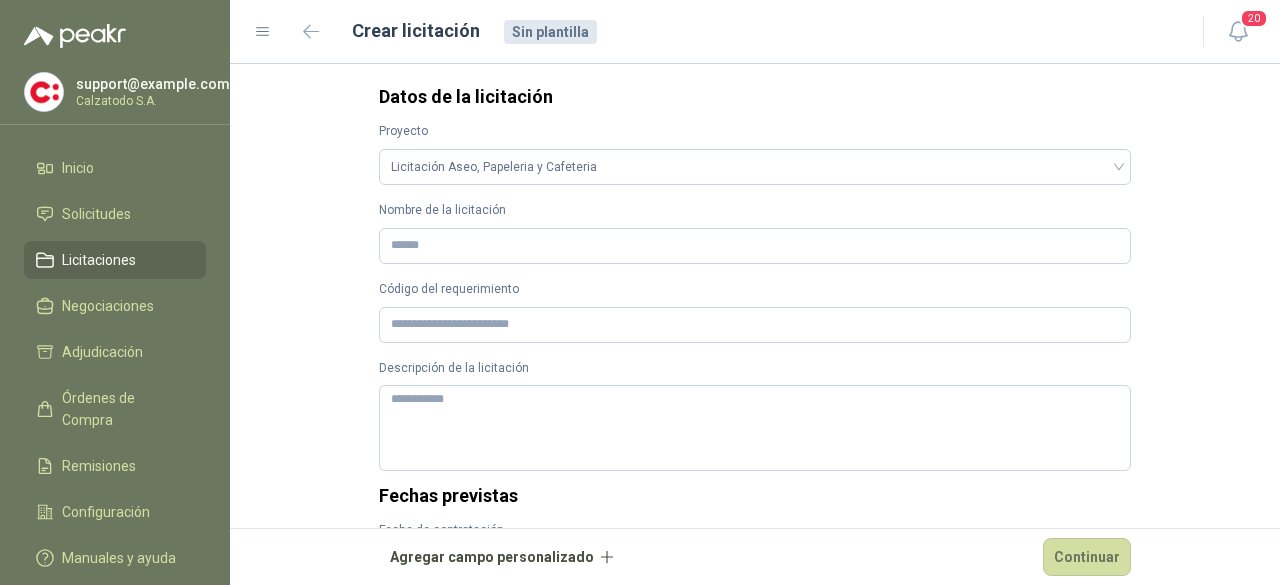 click on "Nombre de la licitación" at bounding box center [755, 210] 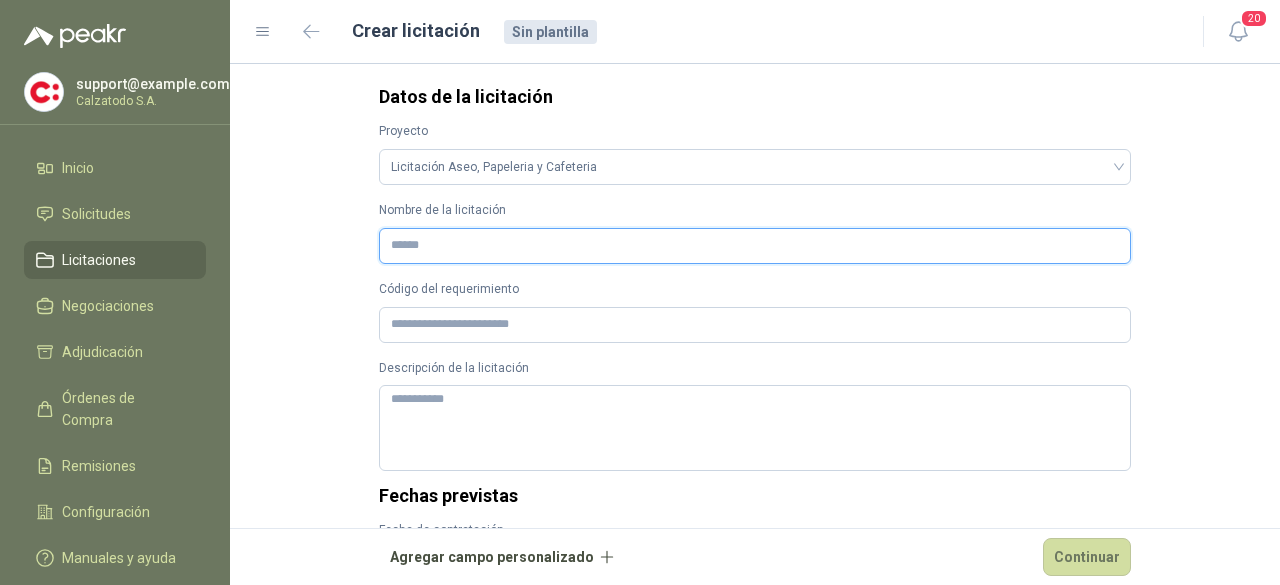 click on "Nombre de la licitación" at bounding box center (755, 246) 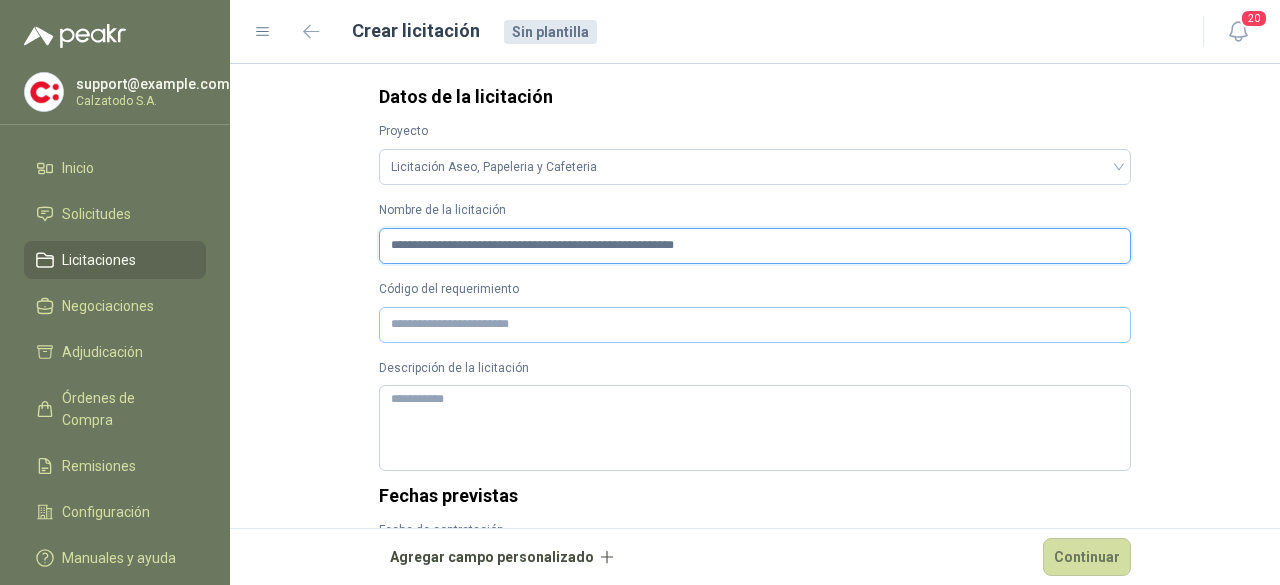 type on "**********" 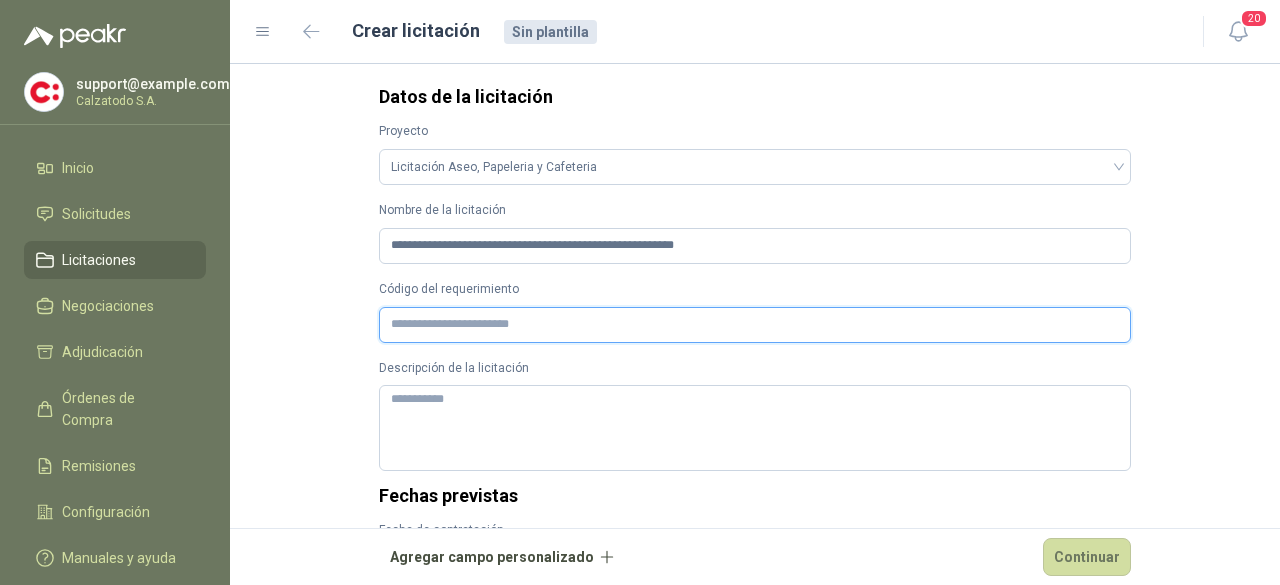 click on "Código del requerimiento" at bounding box center [755, 325] 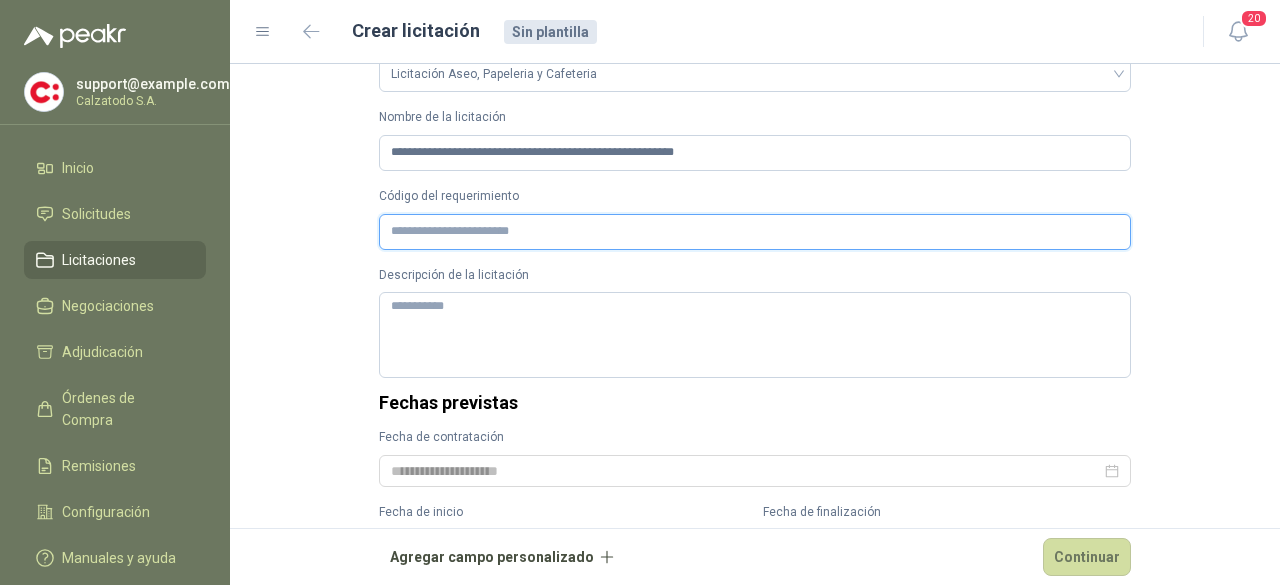 scroll, scrollTop: 100, scrollLeft: 0, axis: vertical 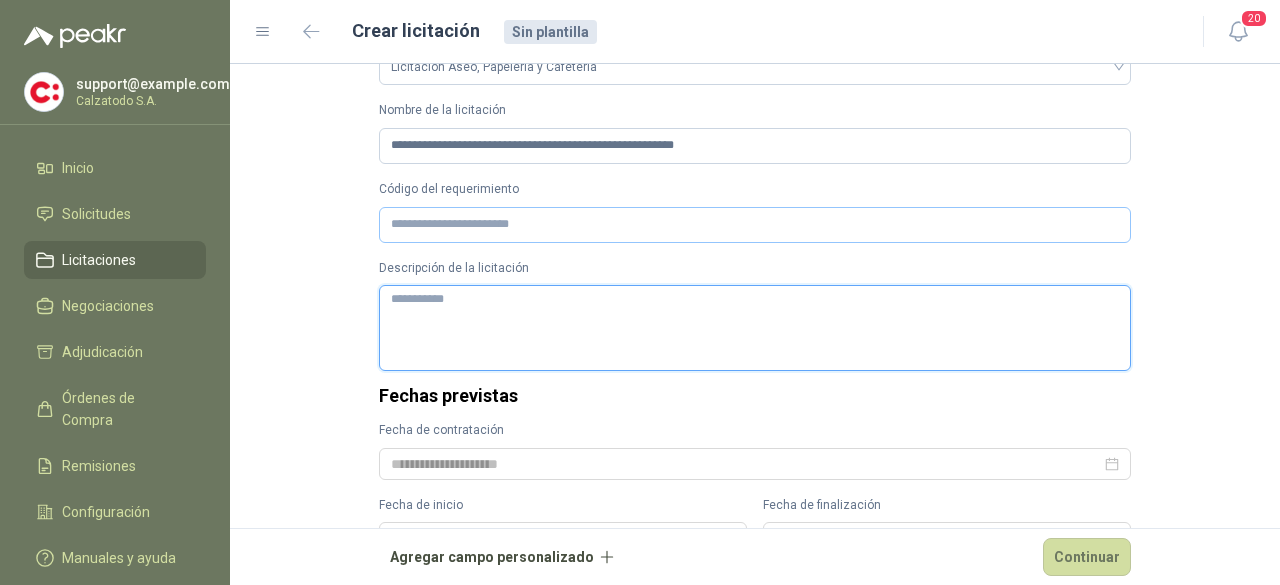 click on "Descripción de la licitación" at bounding box center [755, 327] 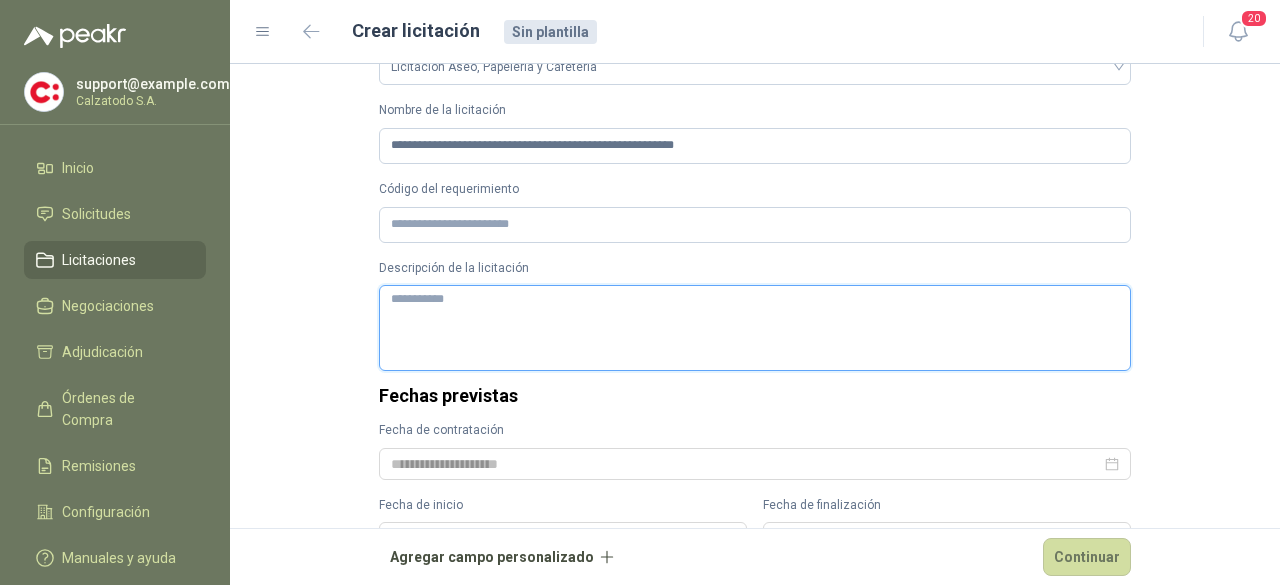 scroll, scrollTop: 200, scrollLeft: 0, axis: vertical 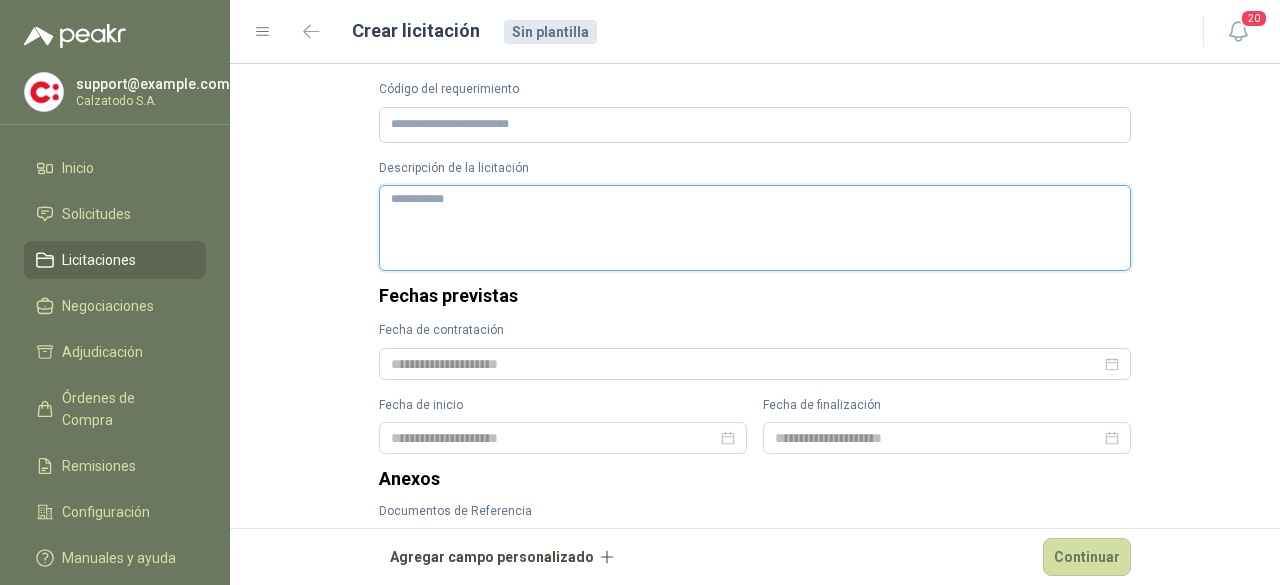 click on "Descripción de la licitación" at bounding box center [755, 227] 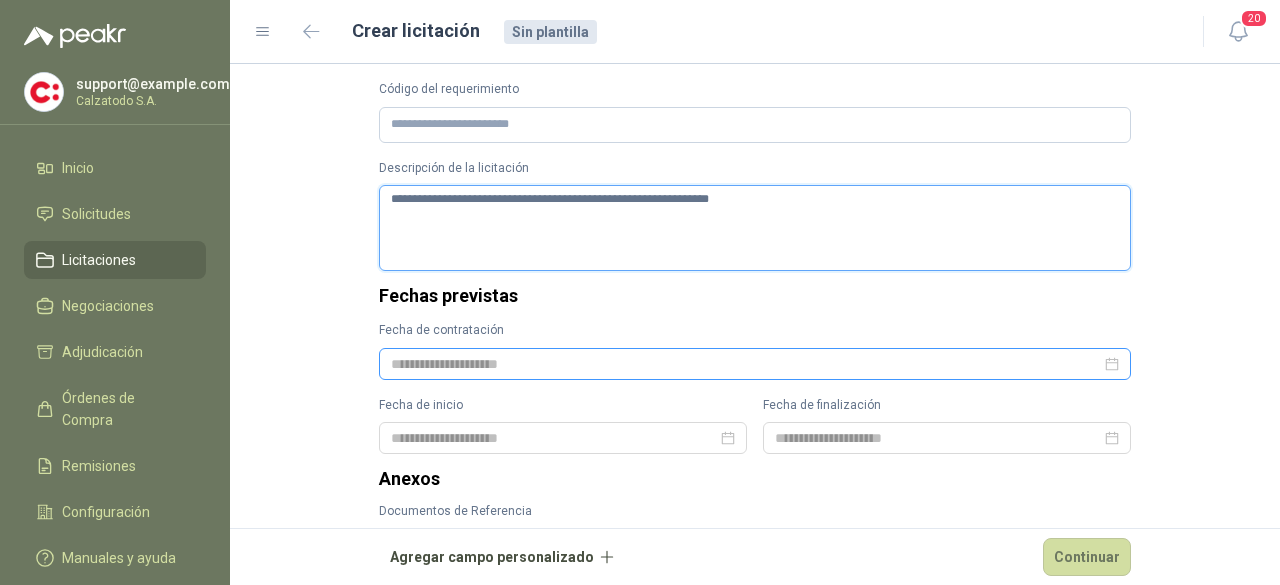 type on "**********" 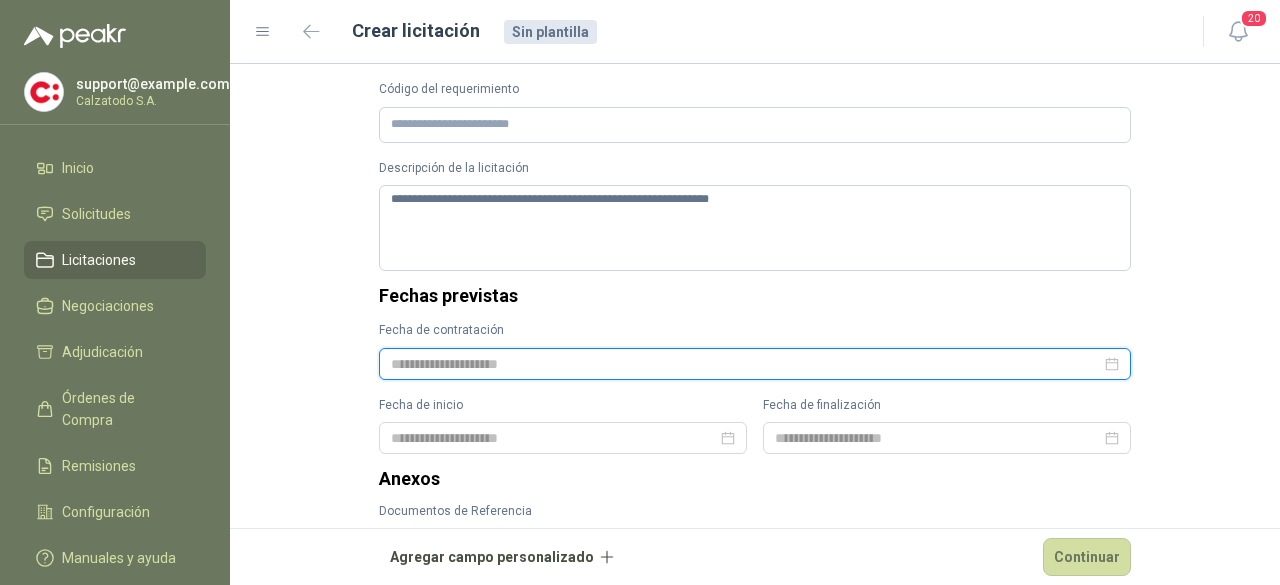click at bounding box center [746, 364] 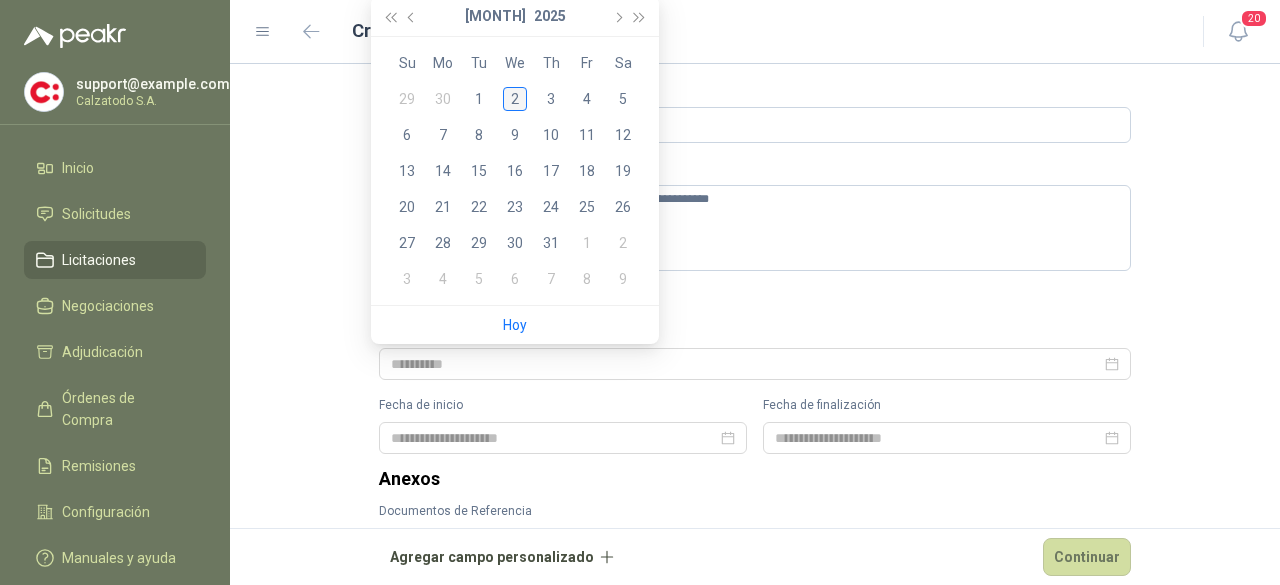click on "2" at bounding box center (515, 99) 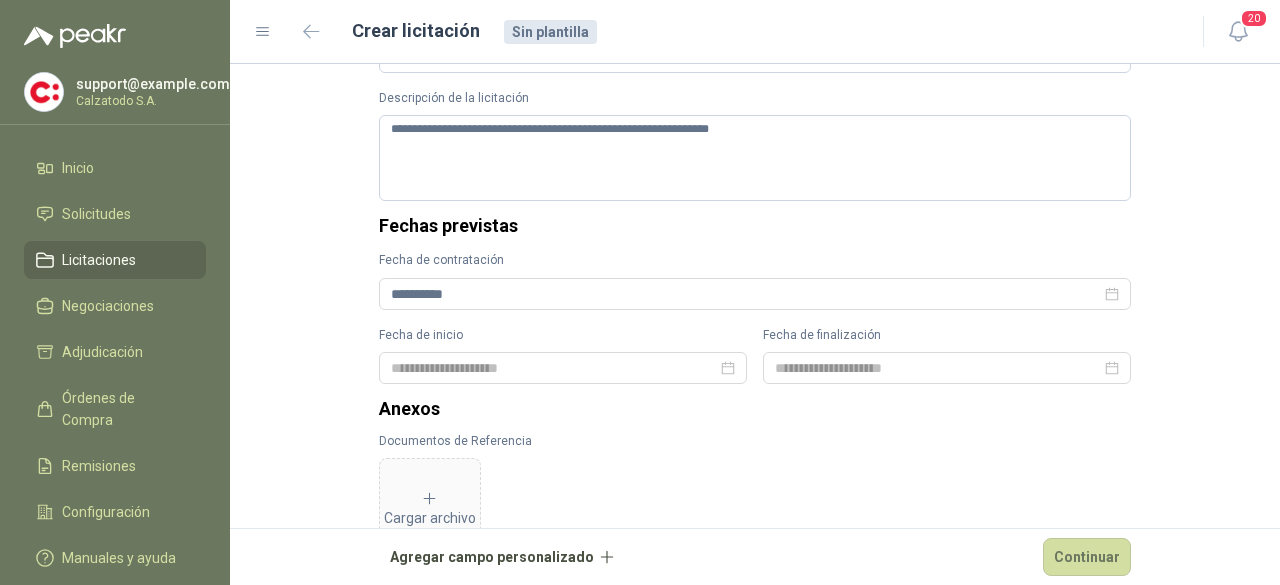 scroll, scrollTop: 300, scrollLeft: 0, axis: vertical 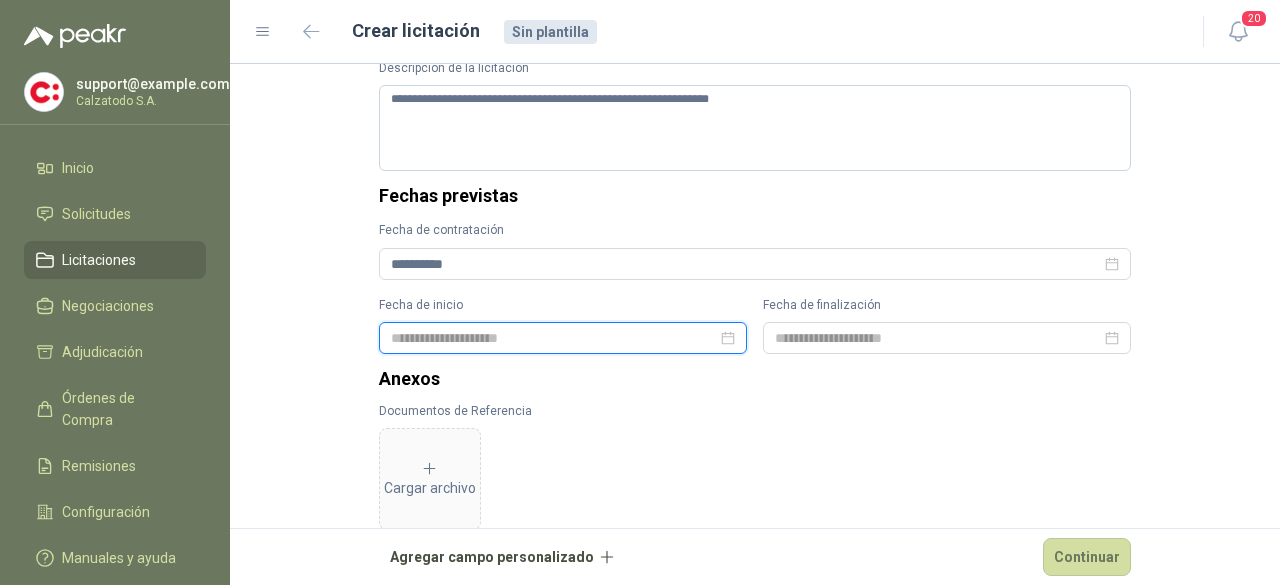 click at bounding box center (554, 338) 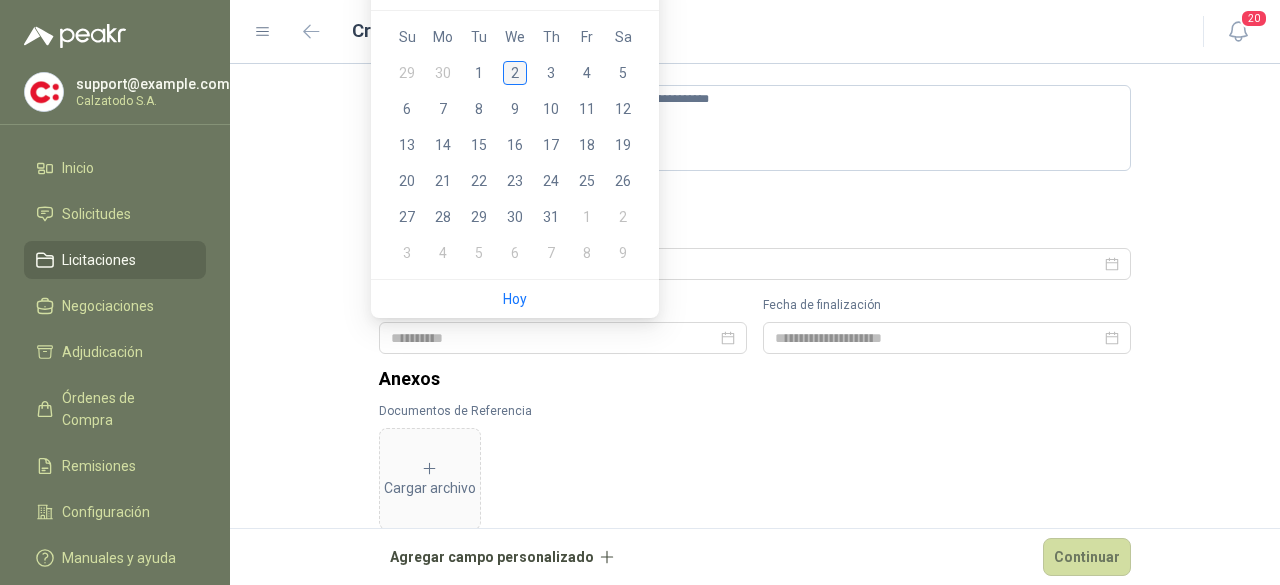 click on "2" at bounding box center (0, 0) 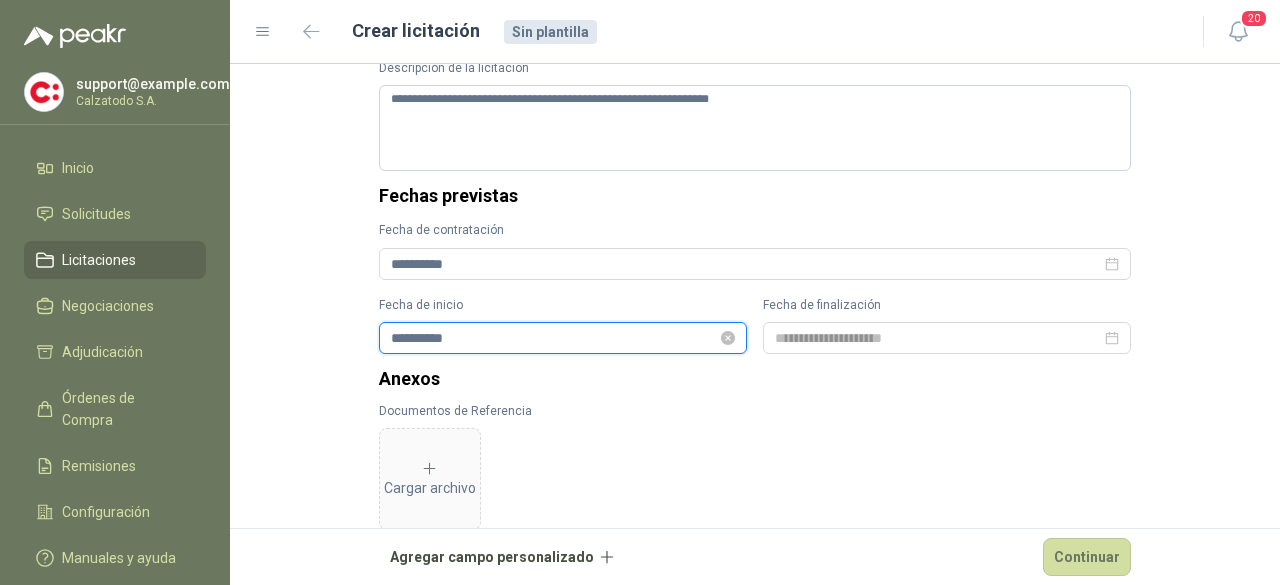 click on "**********" at bounding box center (554, 338) 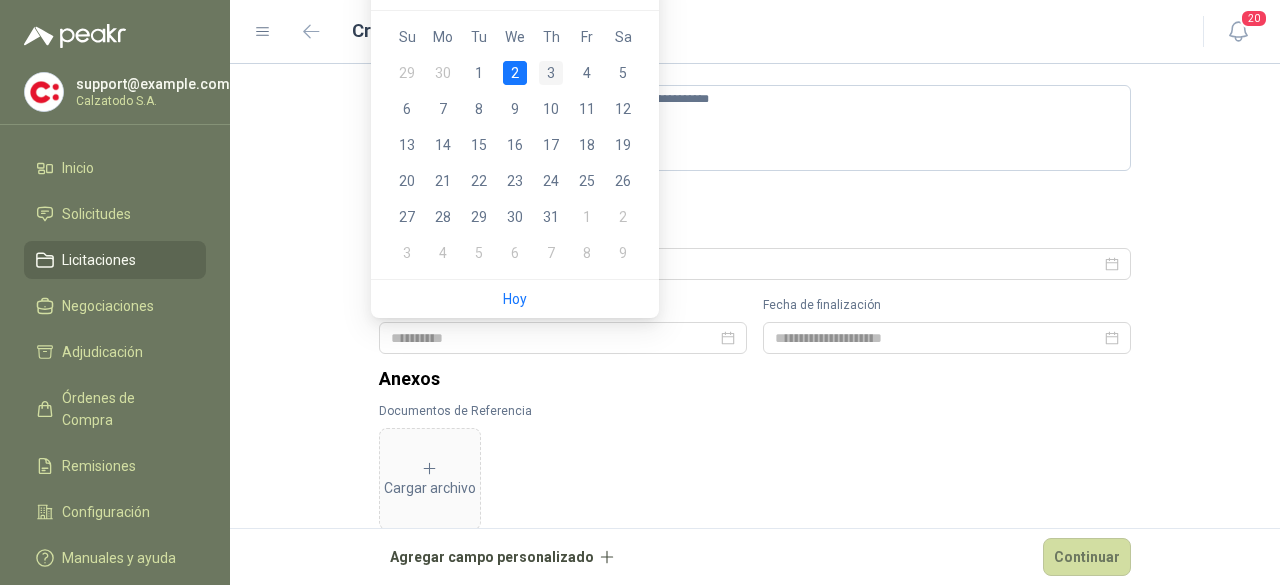 click on "3" at bounding box center [0, 0] 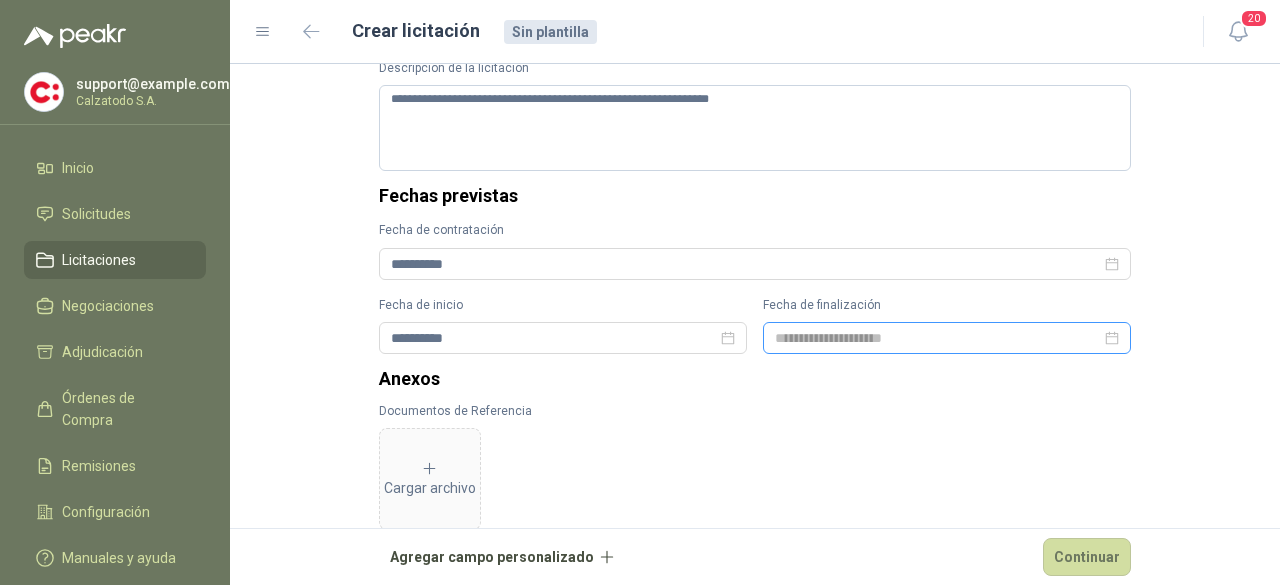 click at bounding box center (563, 338) 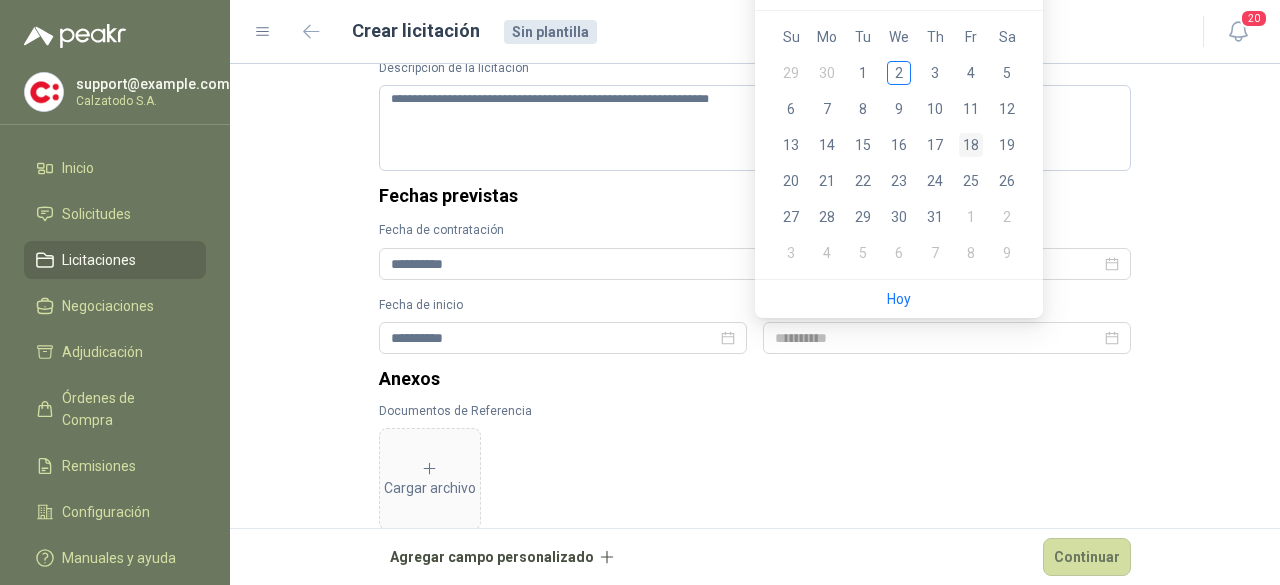 click on "18" at bounding box center (0, 0) 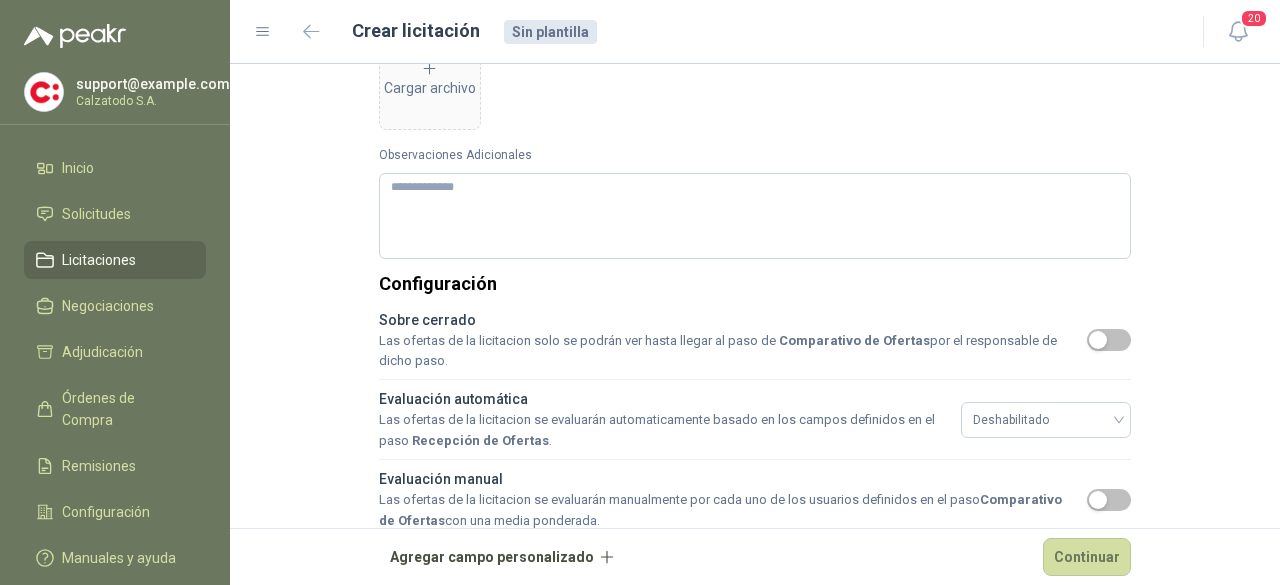 scroll, scrollTop: 780, scrollLeft: 0, axis: vertical 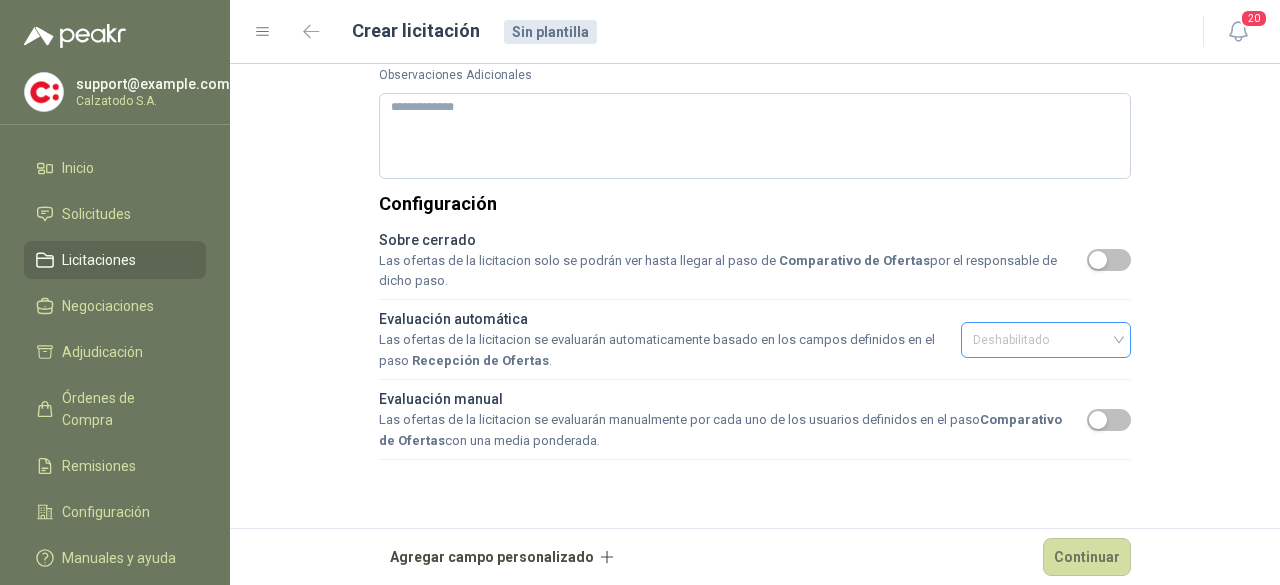 click on "Deshabilitado" at bounding box center [1046, 340] 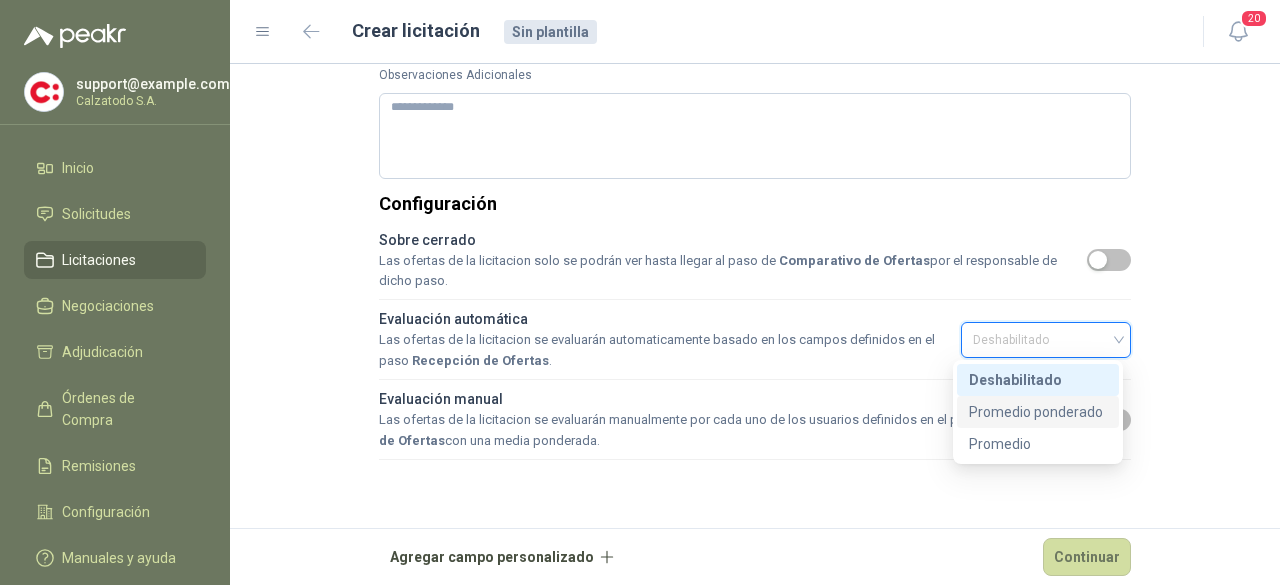 click on "Promedio ponderado" at bounding box center (1038, 412) 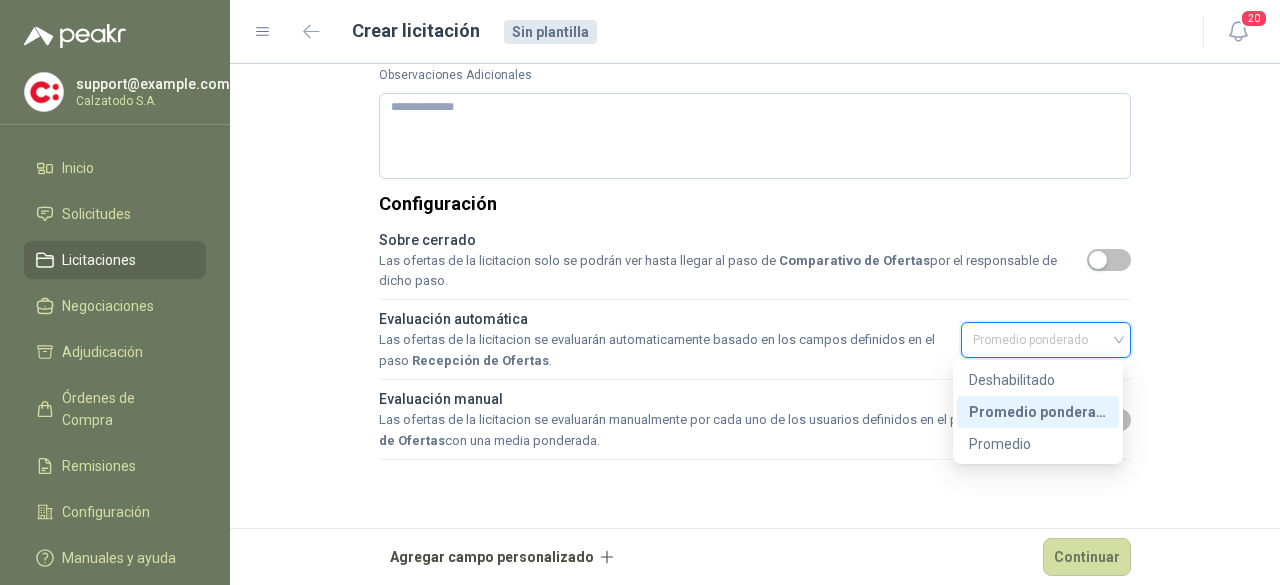 click on "Promedio ponderado" at bounding box center (1046, 340) 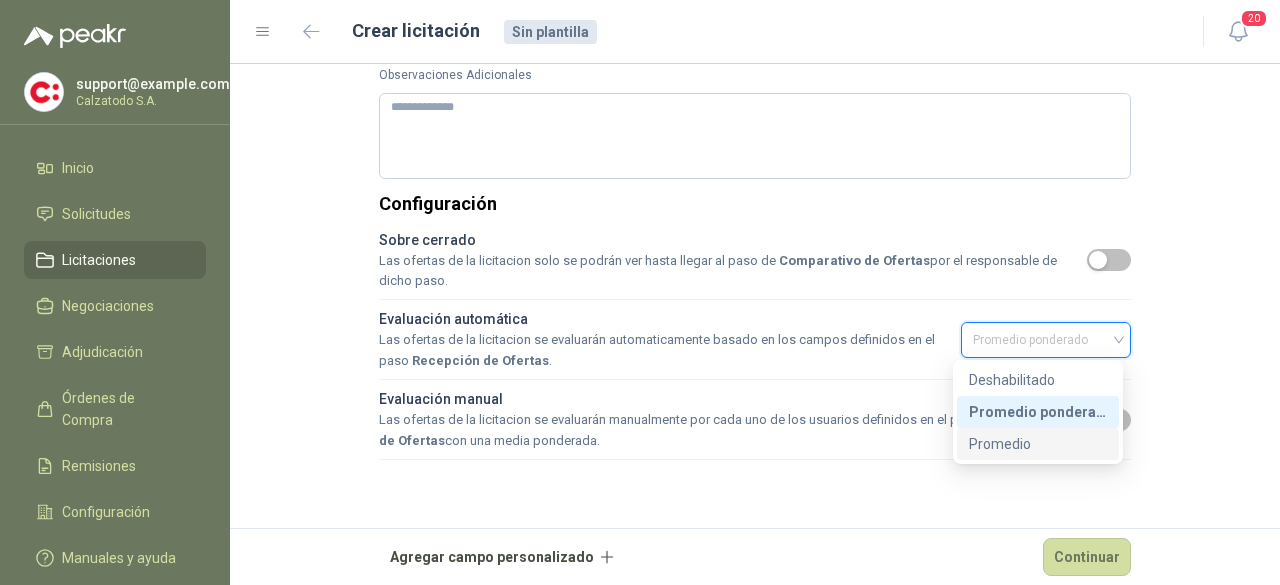 click on "Promedio" at bounding box center (0, 0) 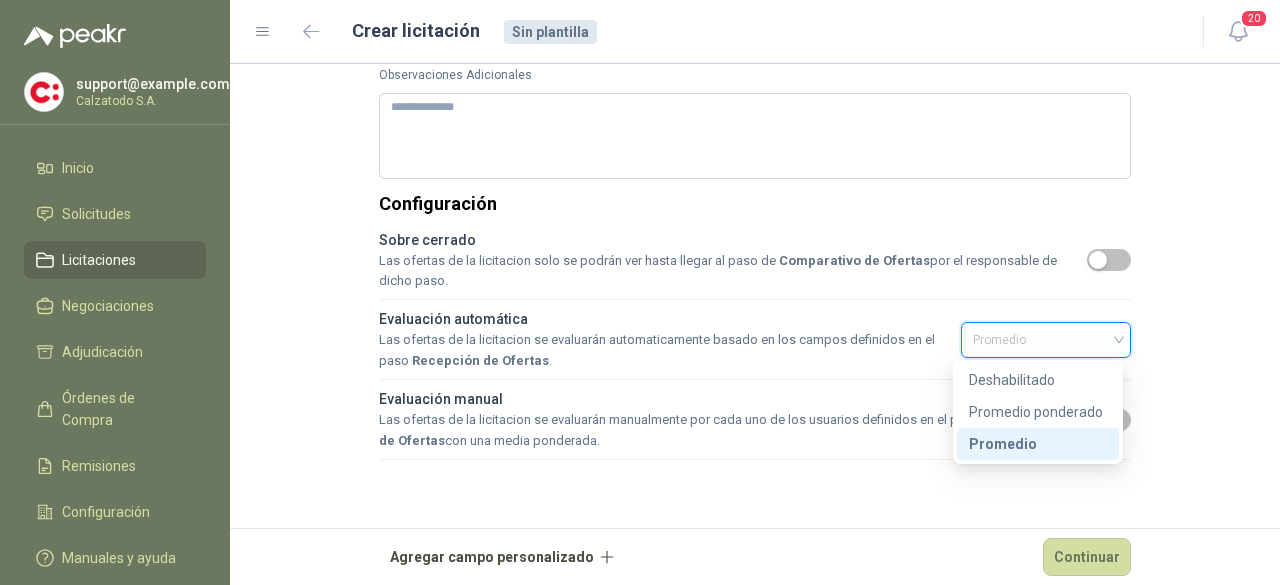 click on "Promedio" at bounding box center (1046, 340) 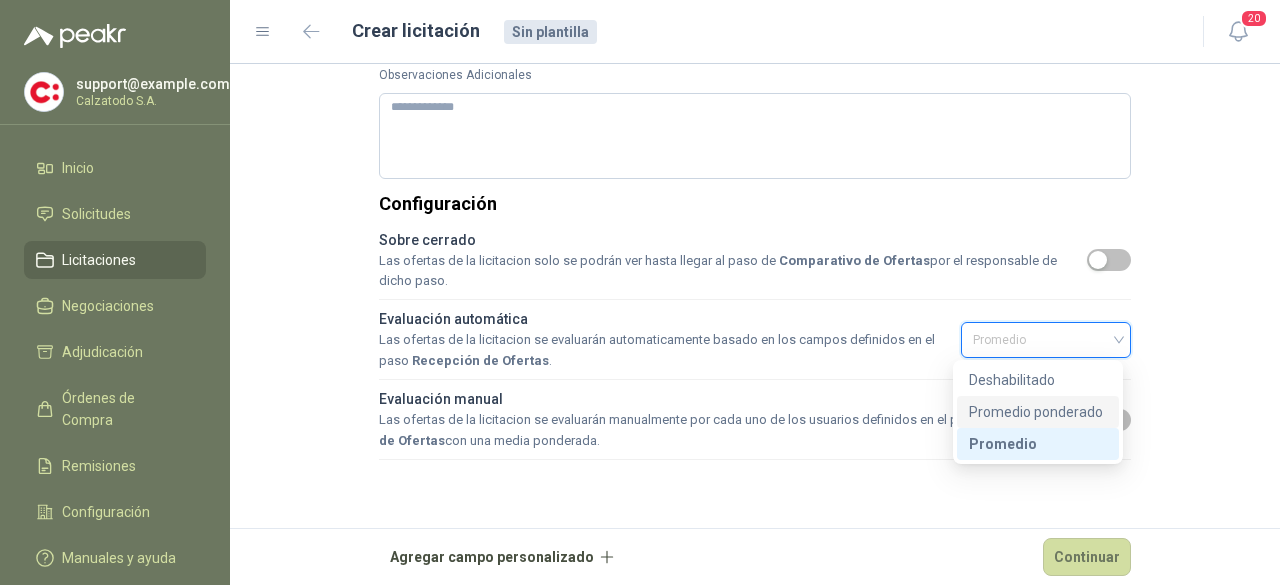 click on "Promedio ponderado" at bounding box center (0, 0) 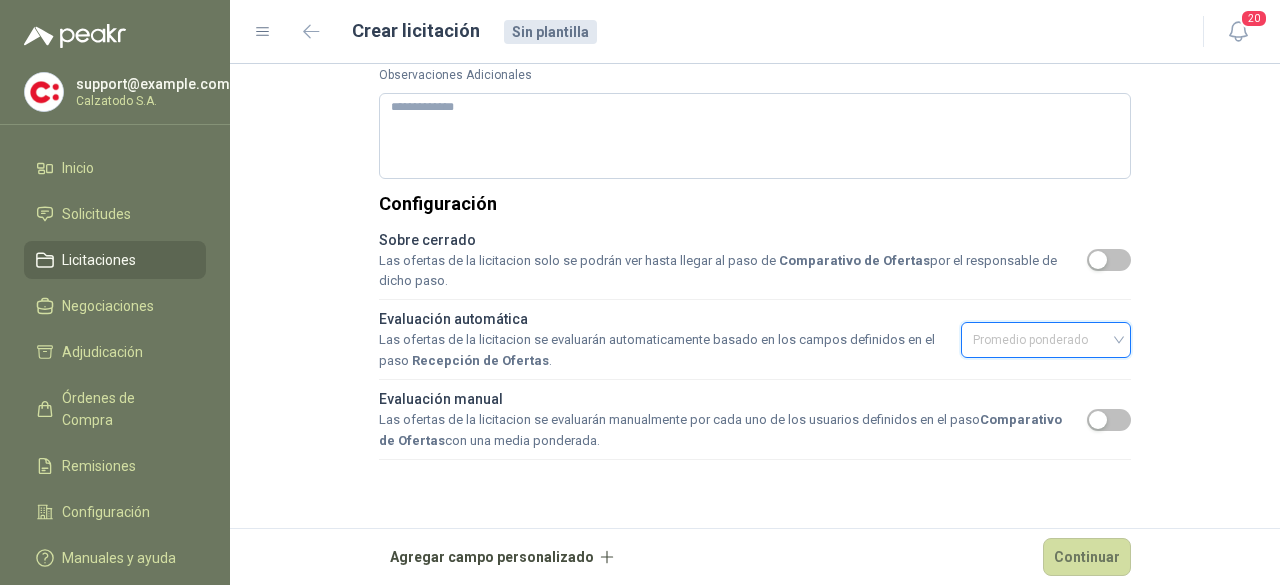 click at bounding box center (1046, 340) 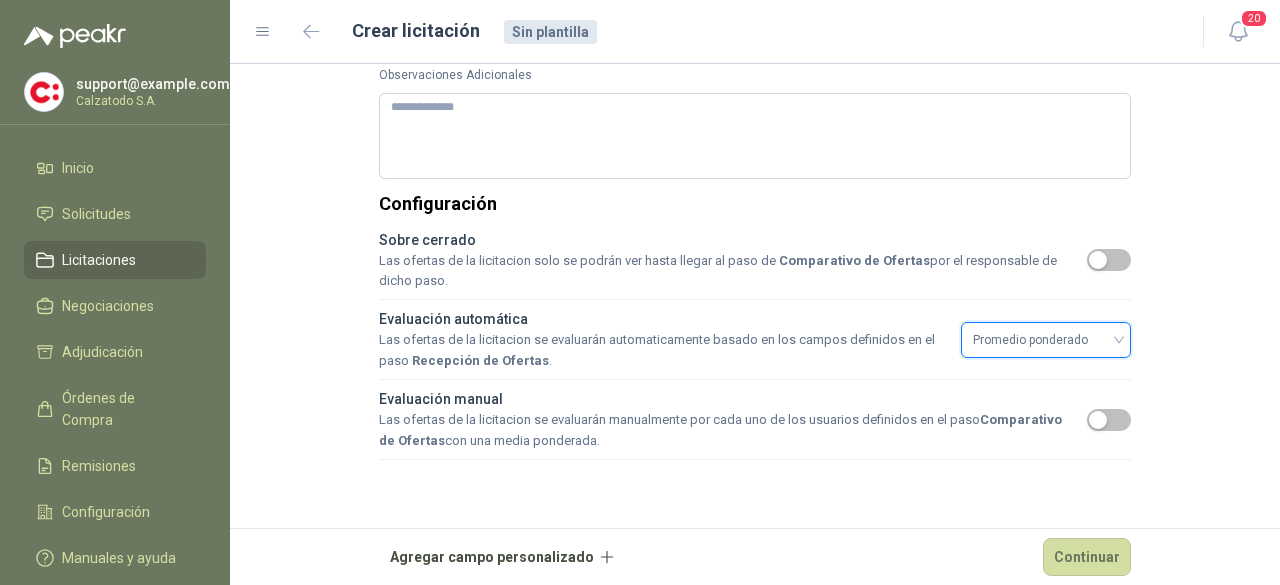 click at bounding box center [1046, 340] 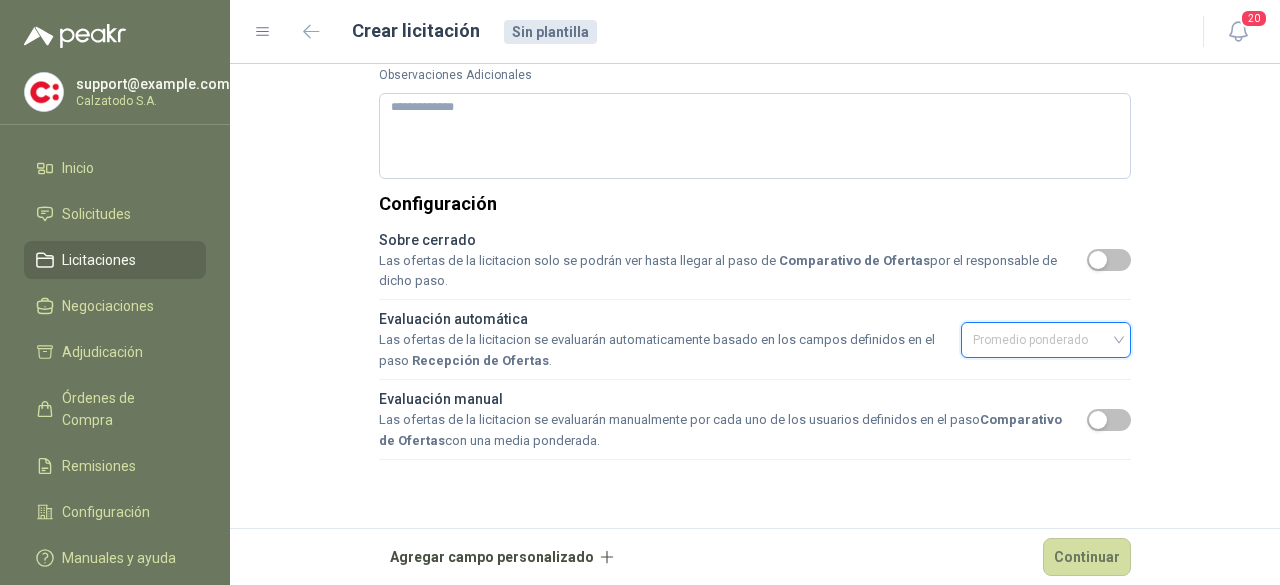 click at bounding box center (1046, 340) 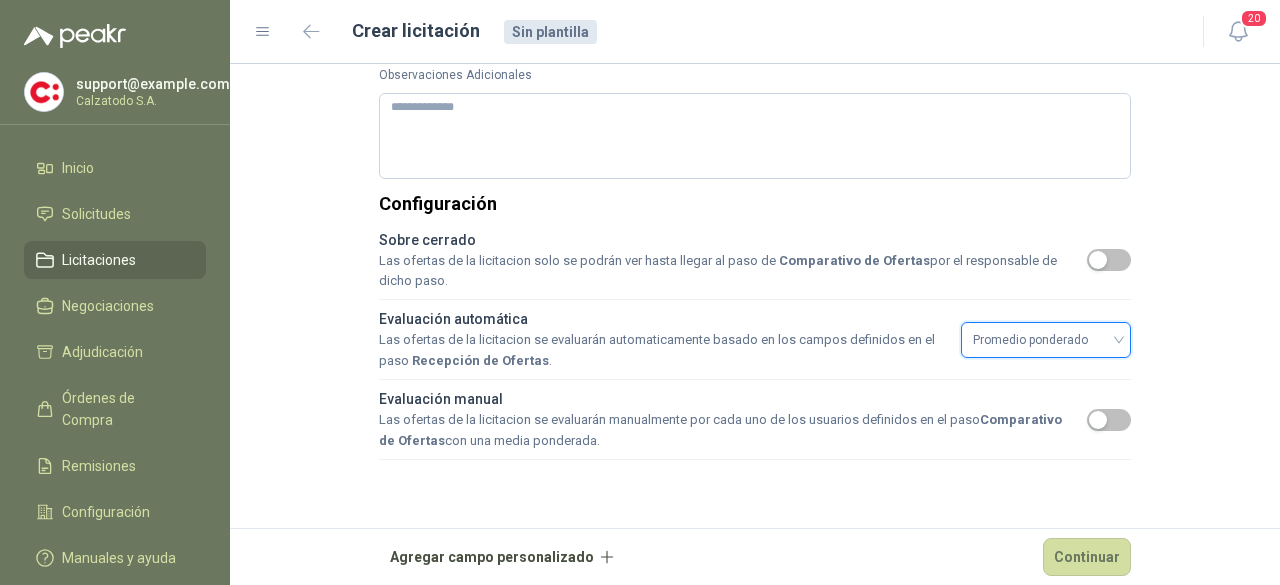 click at bounding box center (1046, 340) 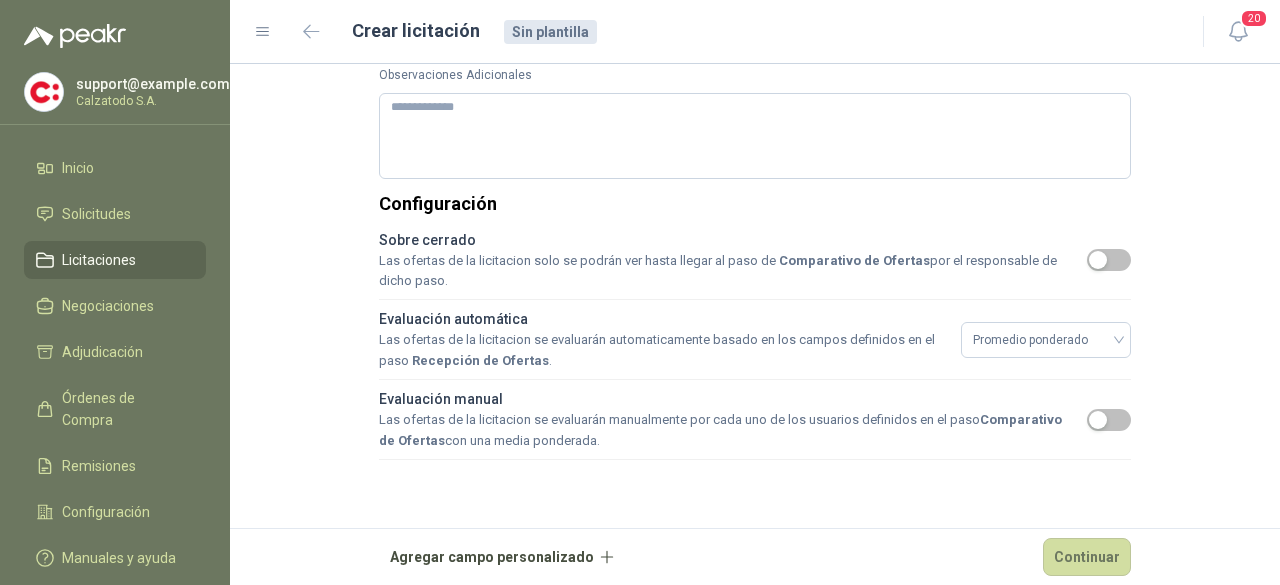 click on "Las ofertas de la licitacion se evaluarán automaticamente basado en los campos definidos en el paso   Recepción de Ofertas . Promedio ponderado Evaluación manual Las ofertas de la licitacion se evaluarán manualmente por cada uno de los usuarios definidos en el paso  Comparativo de Ofertas  con una media ponderada. Agregar campo personalizado  Continuar" at bounding box center (755, 324) 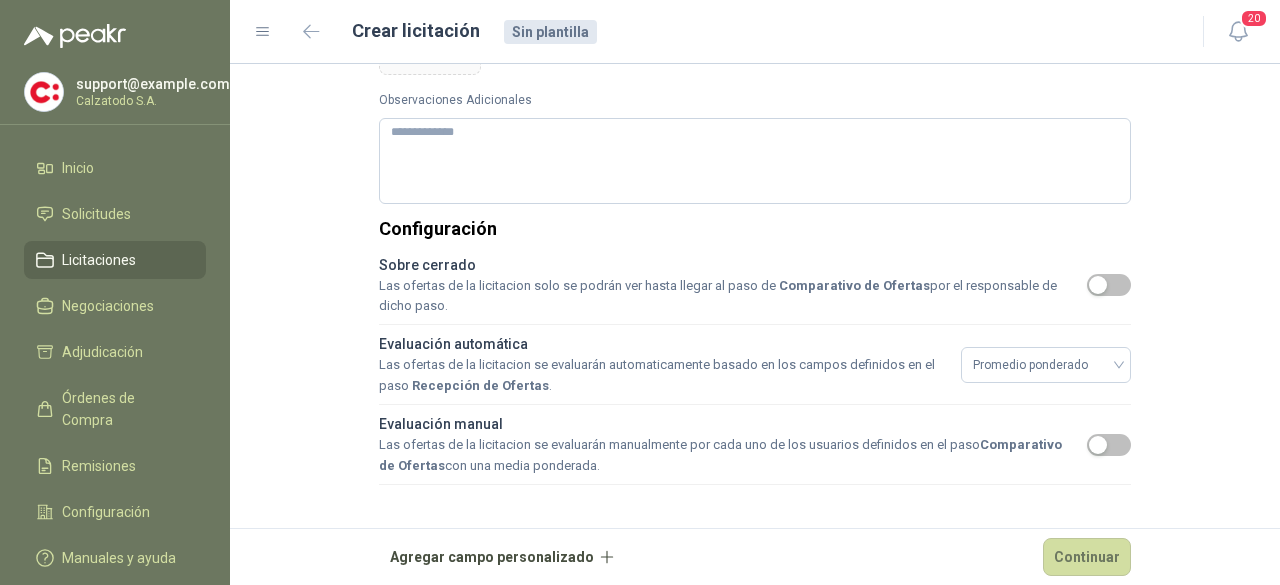 scroll, scrollTop: 780, scrollLeft: 0, axis: vertical 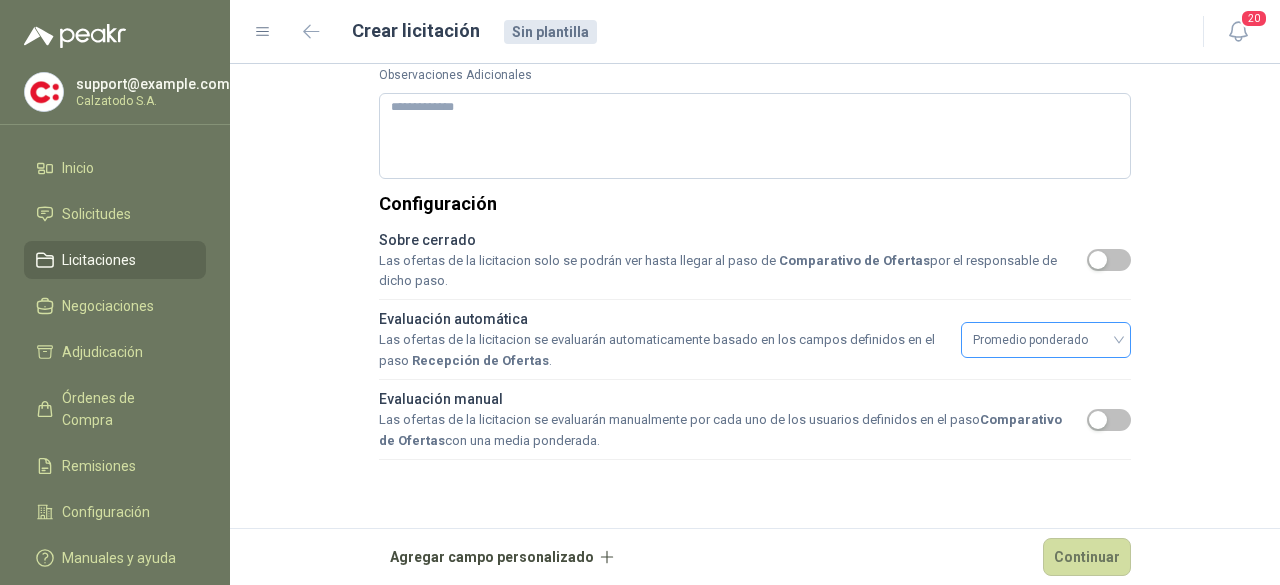 click on "Promedio ponderado" at bounding box center (1046, 340) 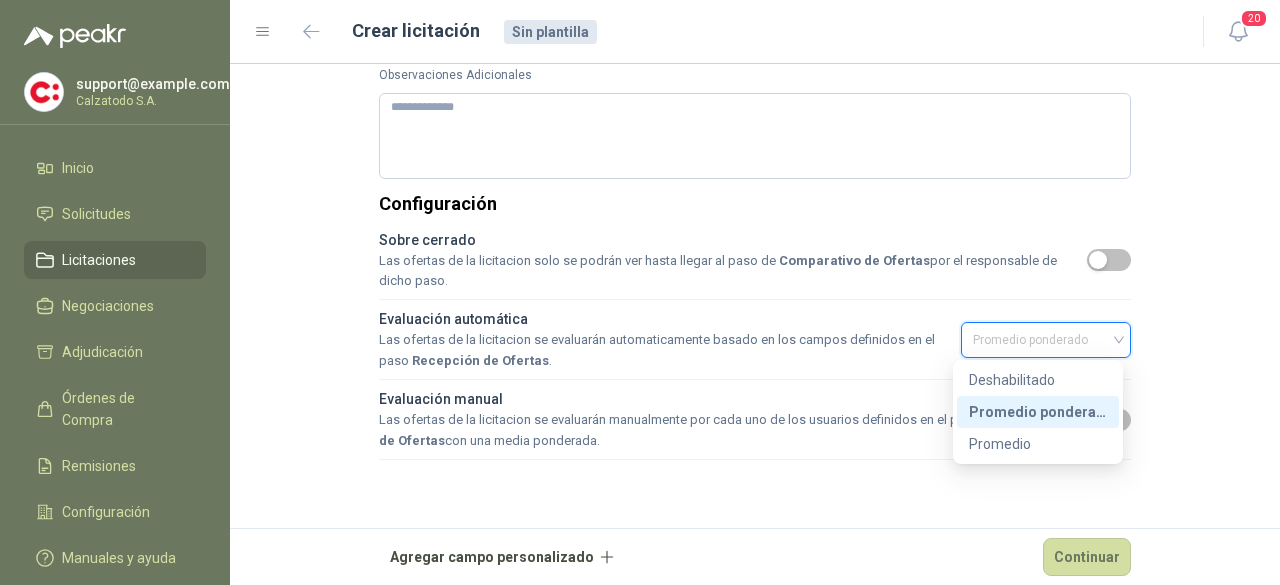 click on "Promedio ponderado" at bounding box center (1046, 340) 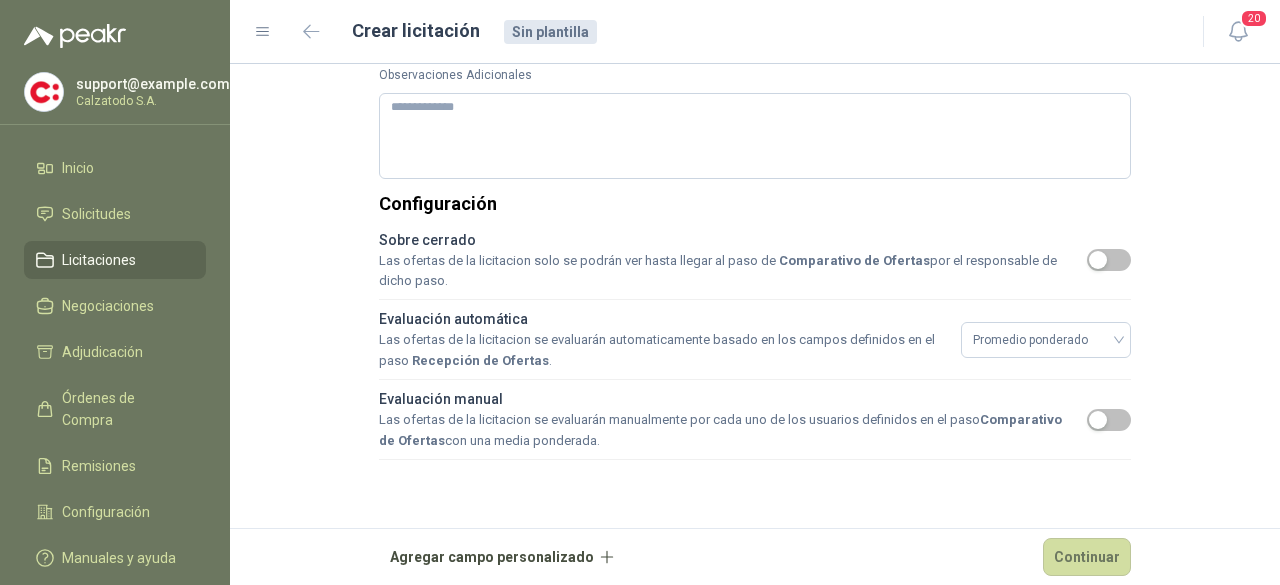 click on "Las ofertas de la licitacion se evaluarán automaticamente basado en los campos definidos en el paso   Recepción de Ofertas . Promedio ponderado Evaluación manual Las ofertas de la licitacion se evaluarán manualmente por cada uno de los usuarios definidos en el paso  Comparativo de Ofertas  con una media ponderada. Agregar campo personalizado  Continuar" at bounding box center (755, 324) 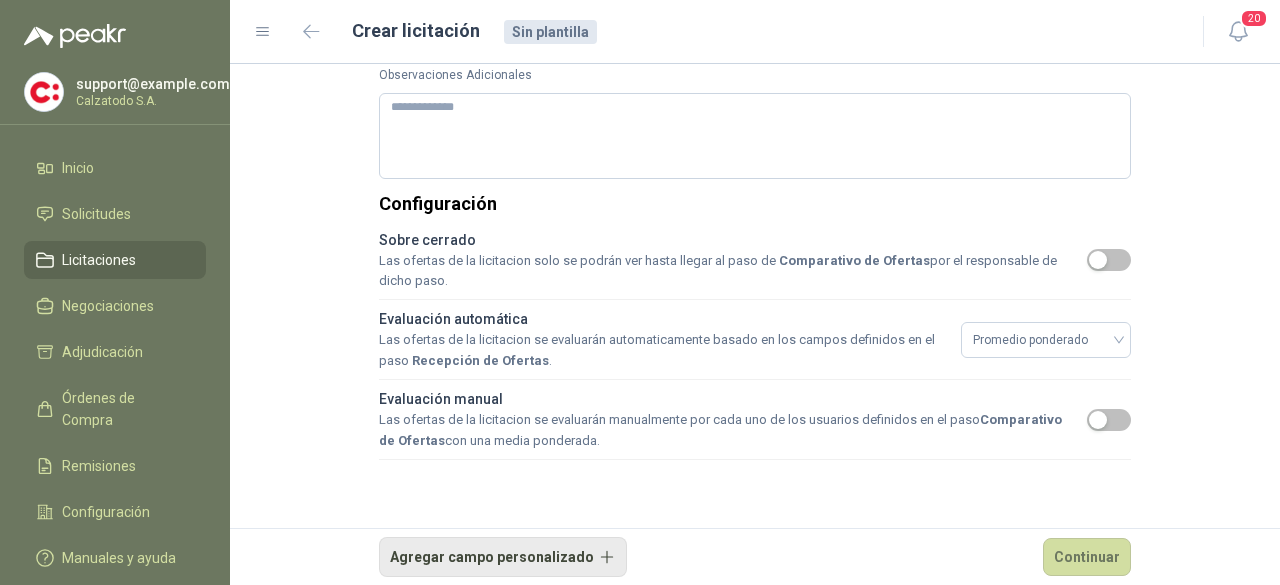click on "Agregar campo personalizado" at bounding box center (503, 558) 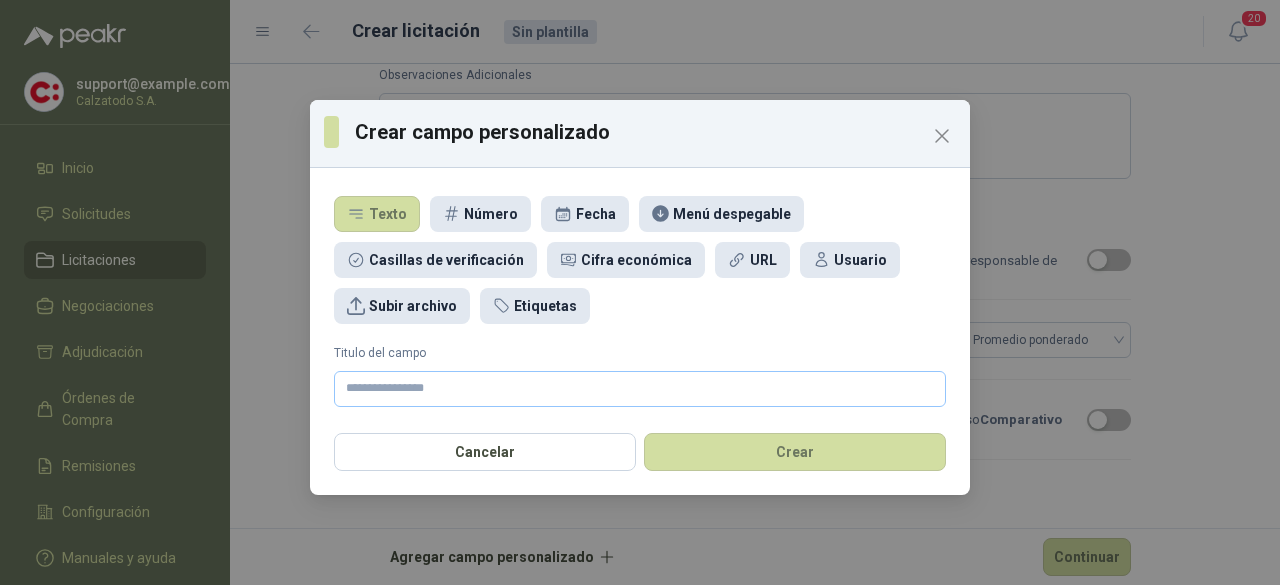 scroll, scrollTop: 0, scrollLeft: 0, axis: both 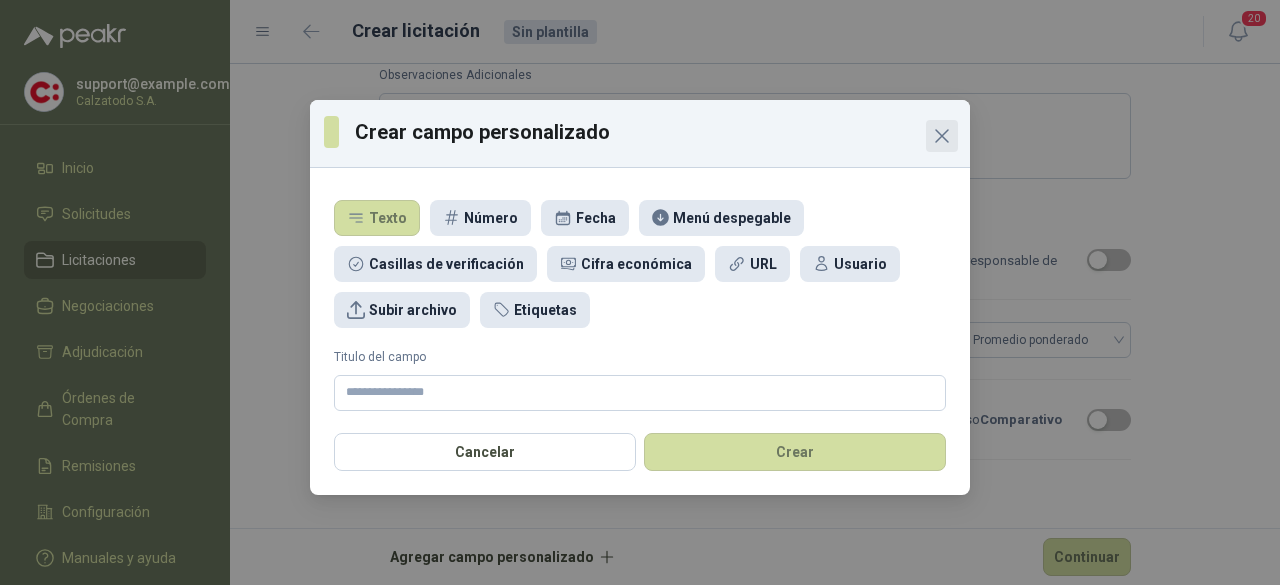 click at bounding box center (942, 136) 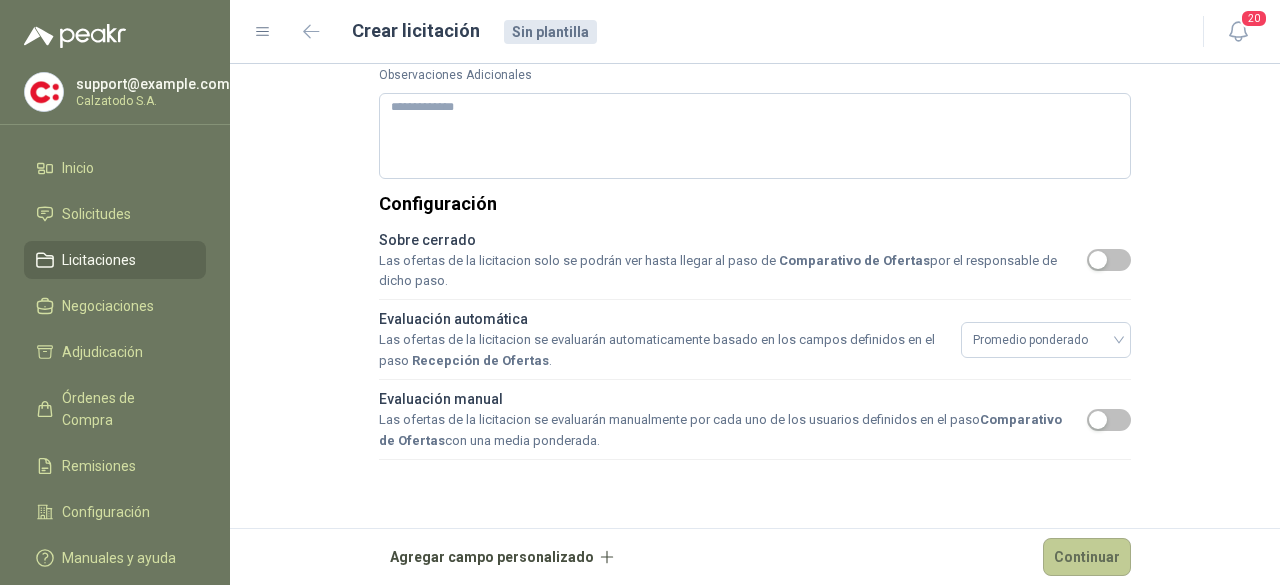 click on "Continuar" at bounding box center (1087, 557) 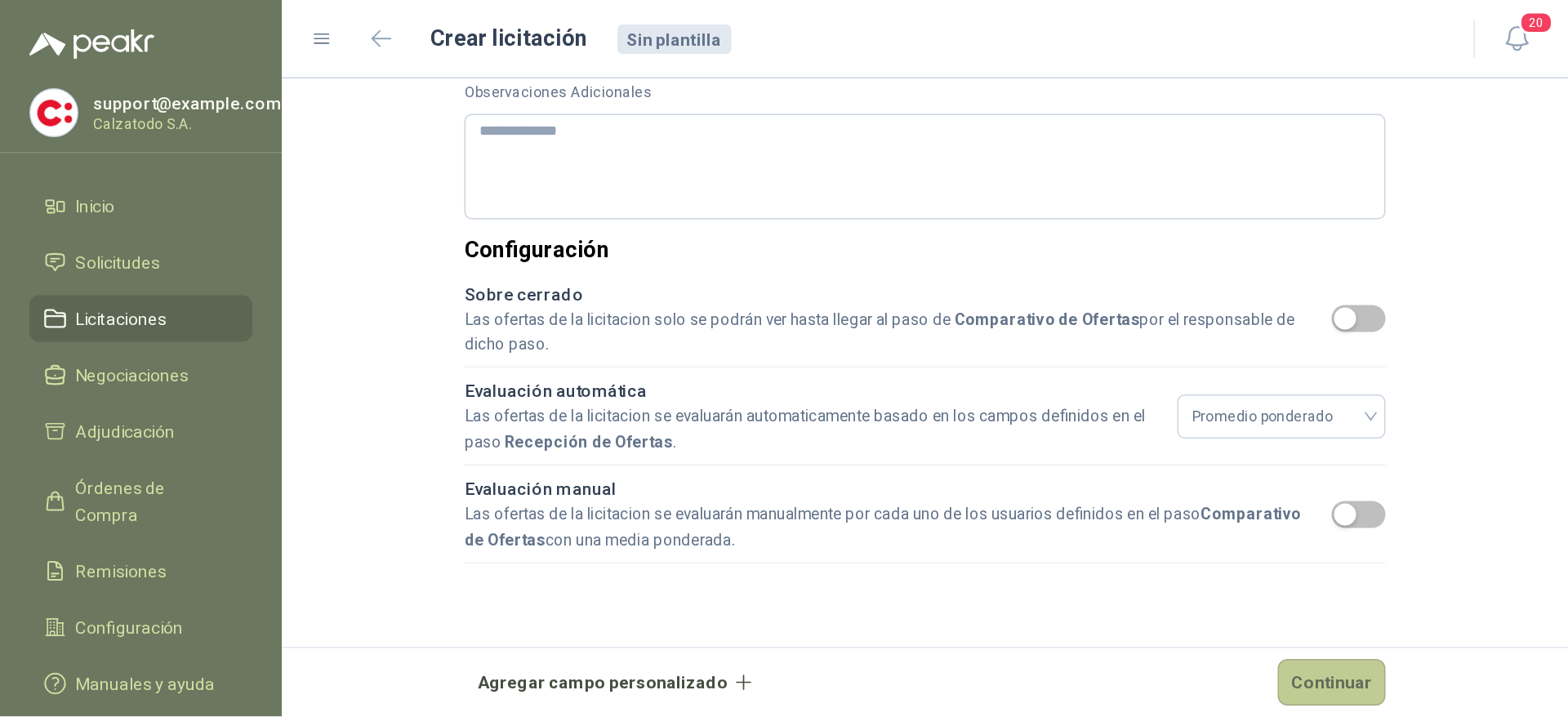 scroll, scrollTop: 0, scrollLeft: 0, axis: both 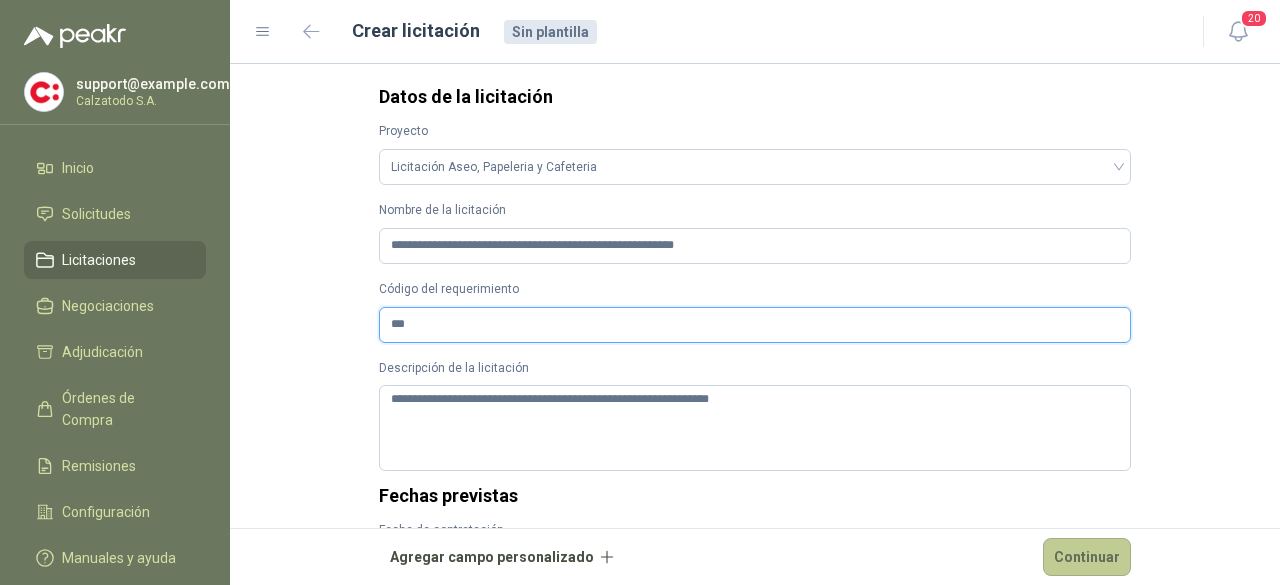 type on "***" 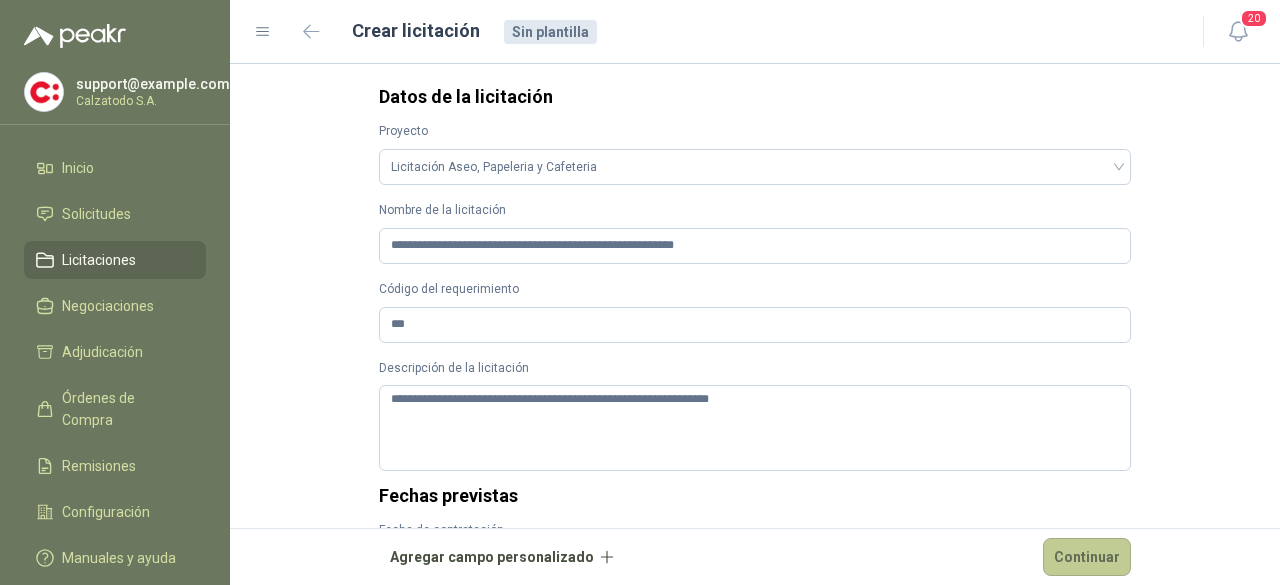 click on "Continuar" at bounding box center (1087, 557) 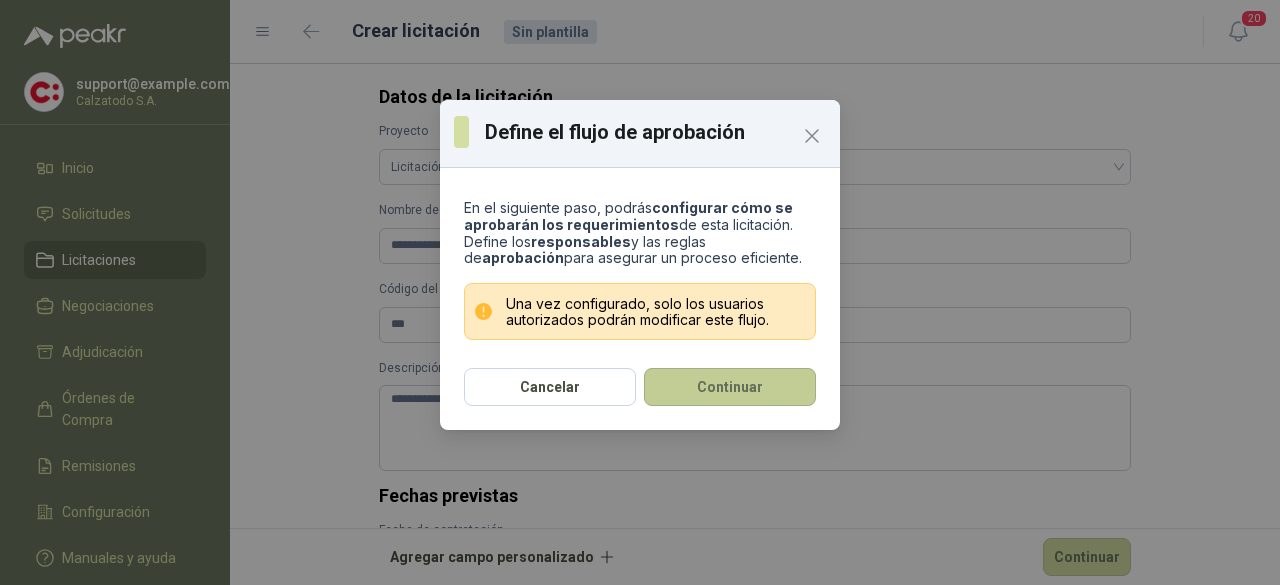 click on "Continuar" at bounding box center (730, 387) 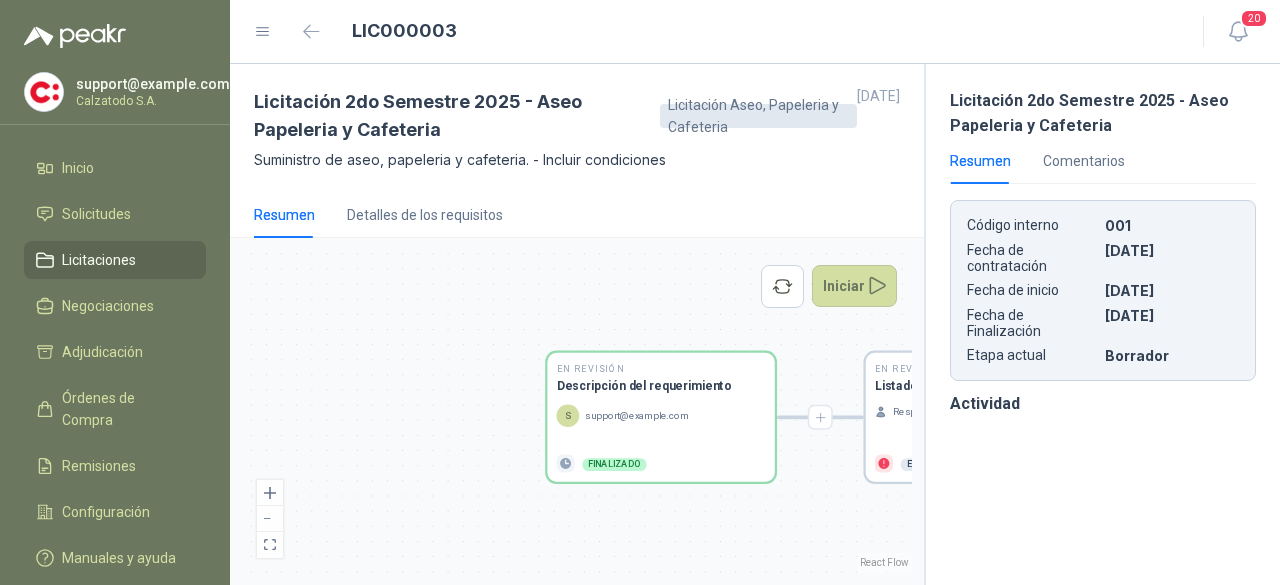 click on "Licitación 2do Semestre 2025 - Aseo Papeleria y Cafeteria Licitación Aseo, Papeleria y Cafeteria 2 jul, 2025 Suministro de aseo, papeleria y cafeteria. - Incluir condiciones" at bounding box center [577, 128] 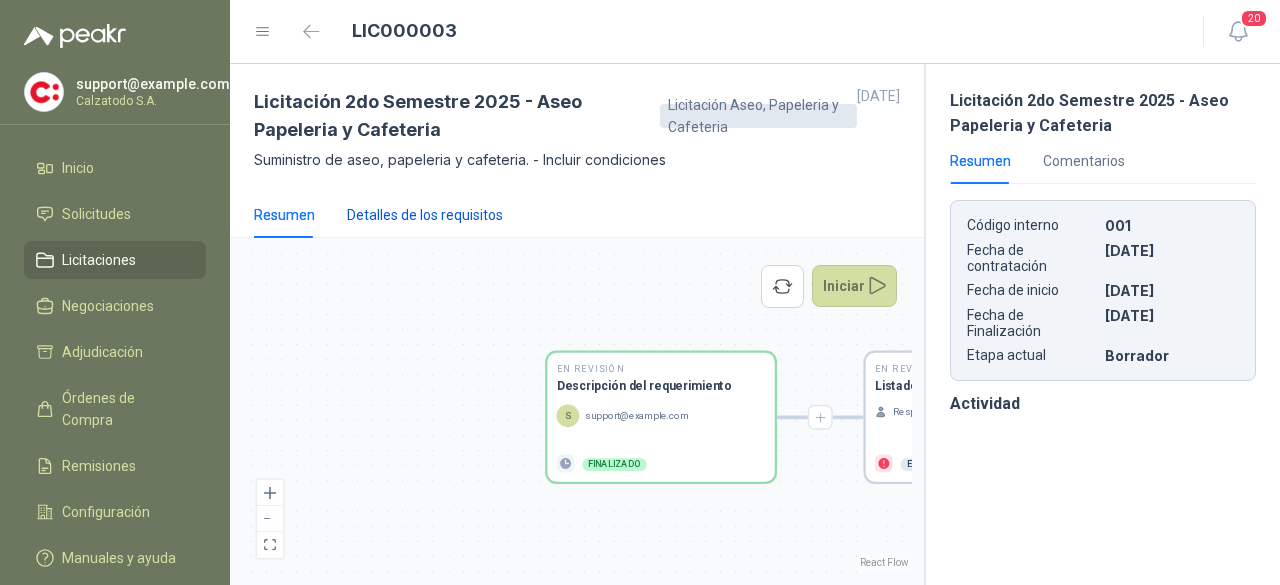 click on "Detalles de los requisitos" at bounding box center (425, 215) 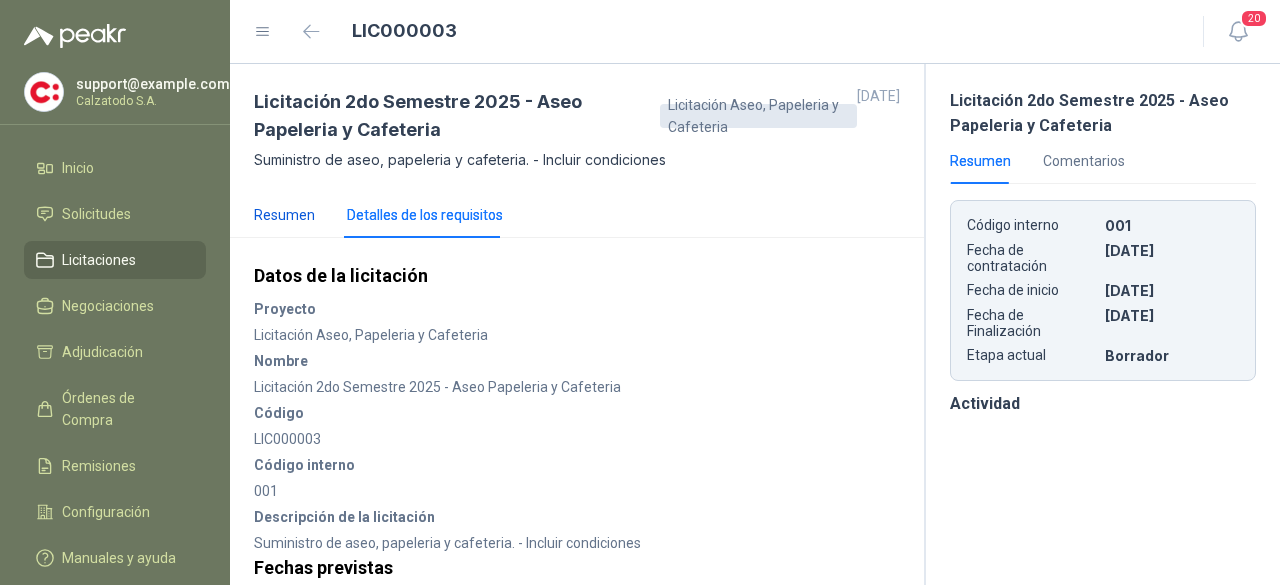 click on "Resumen" at bounding box center (284, 215) 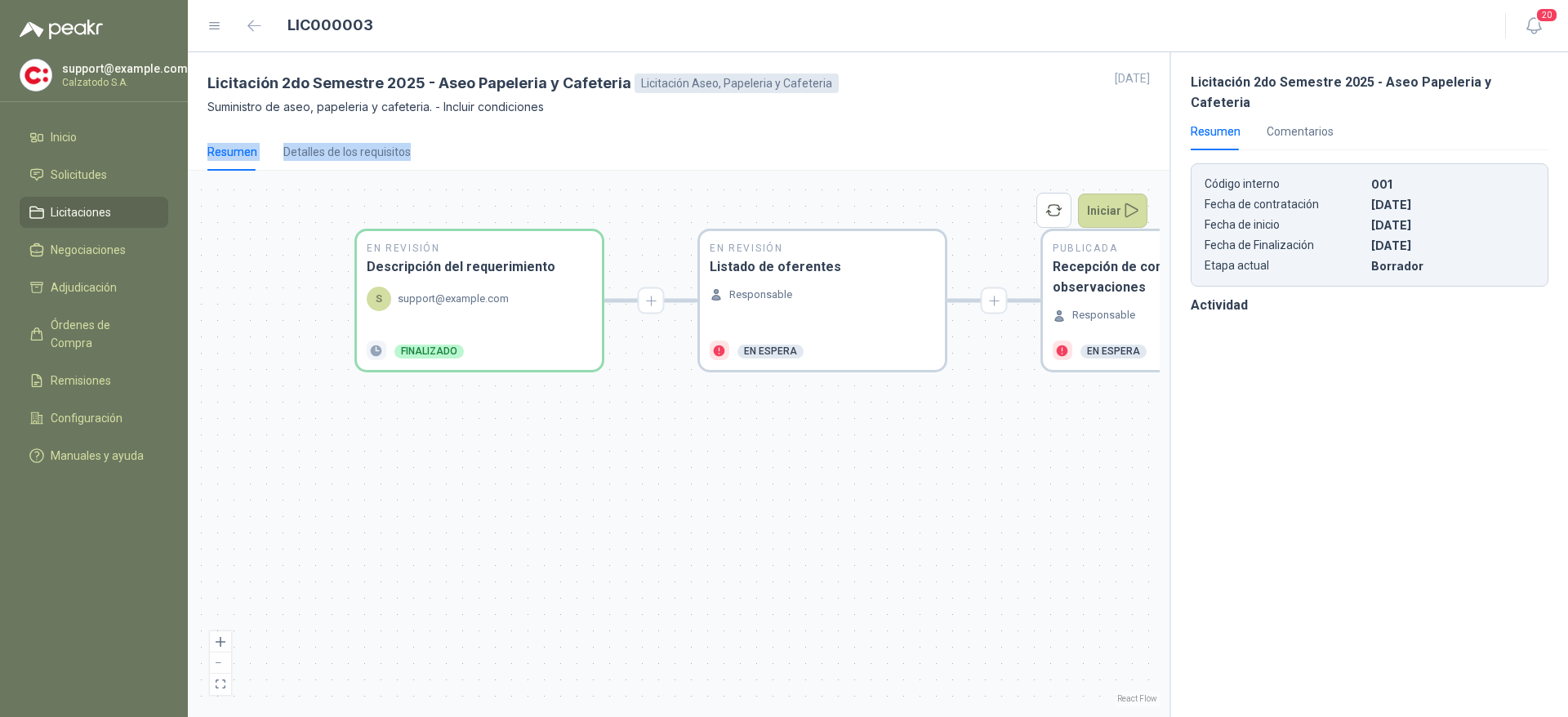 drag, startPoint x: 997, startPoint y: 0, endPoint x: 876, endPoint y: 132, distance: 179.06703 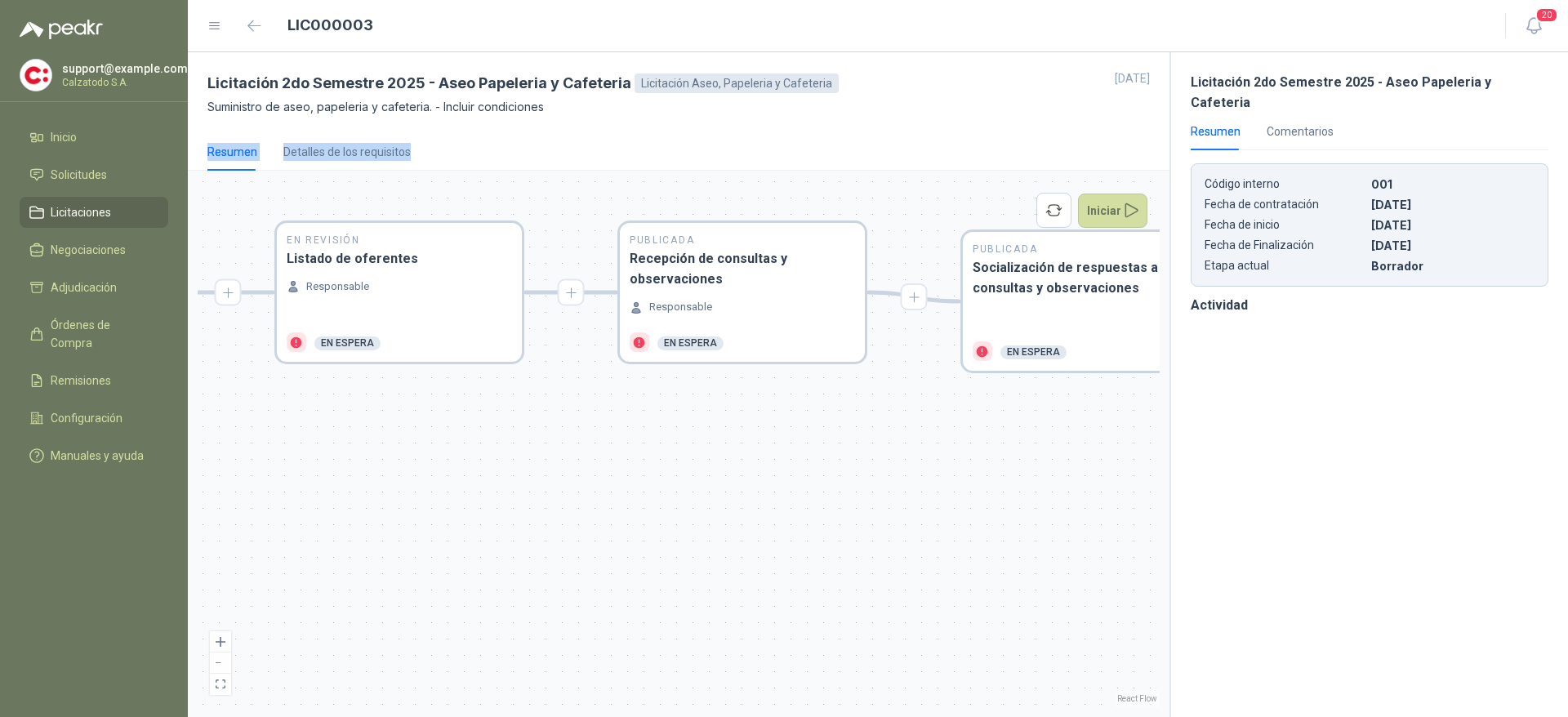 drag, startPoint x: 1021, startPoint y: 558, endPoint x: 550, endPoint y: 549, distance: 471.08598 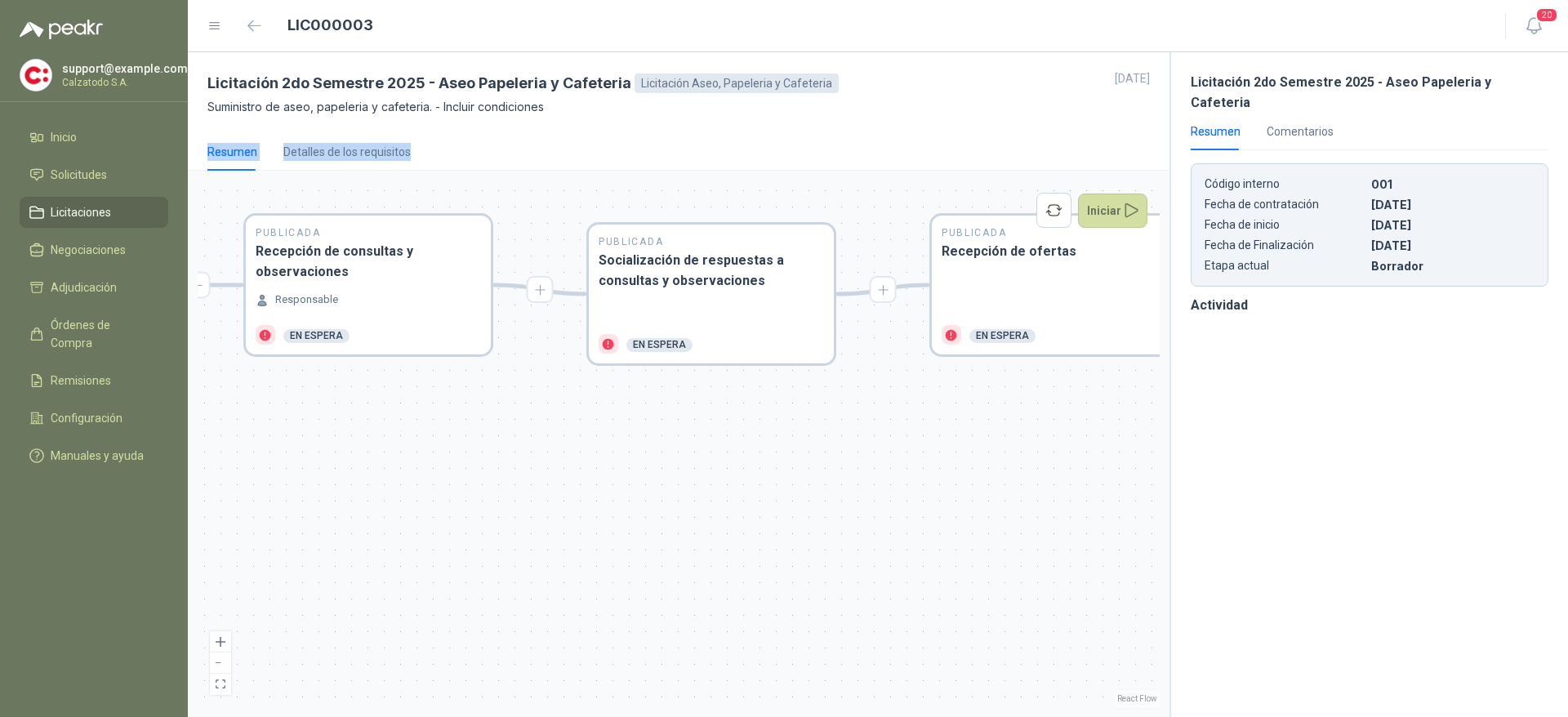 drag, startPoint x: 933, startPoint y: 560, endPoint x: 607, endPoint y: 554, distance: 326.0552 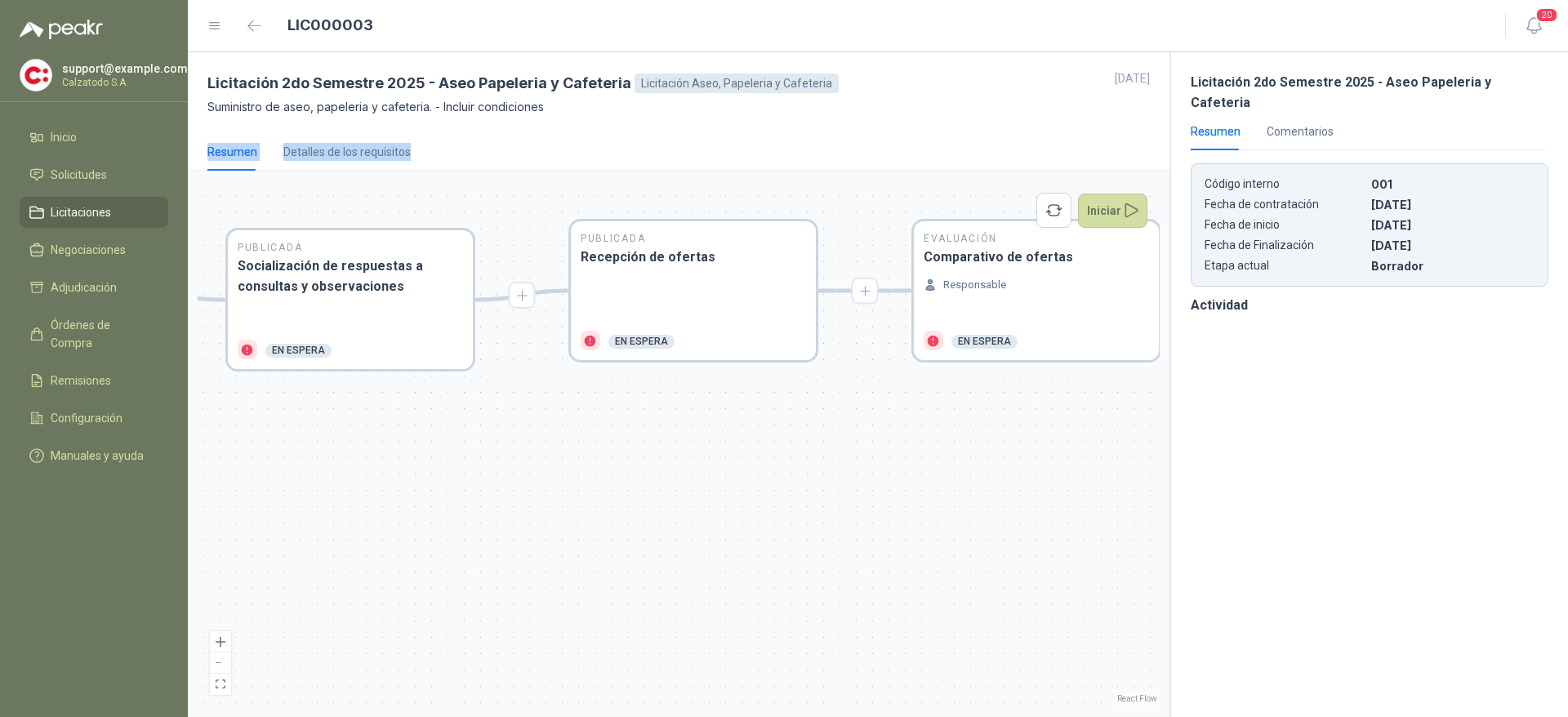 drag, startPoint x: 1056, startPoint y: 511, endPoint x: 695, endPoint y: 517, distance: 361.04986 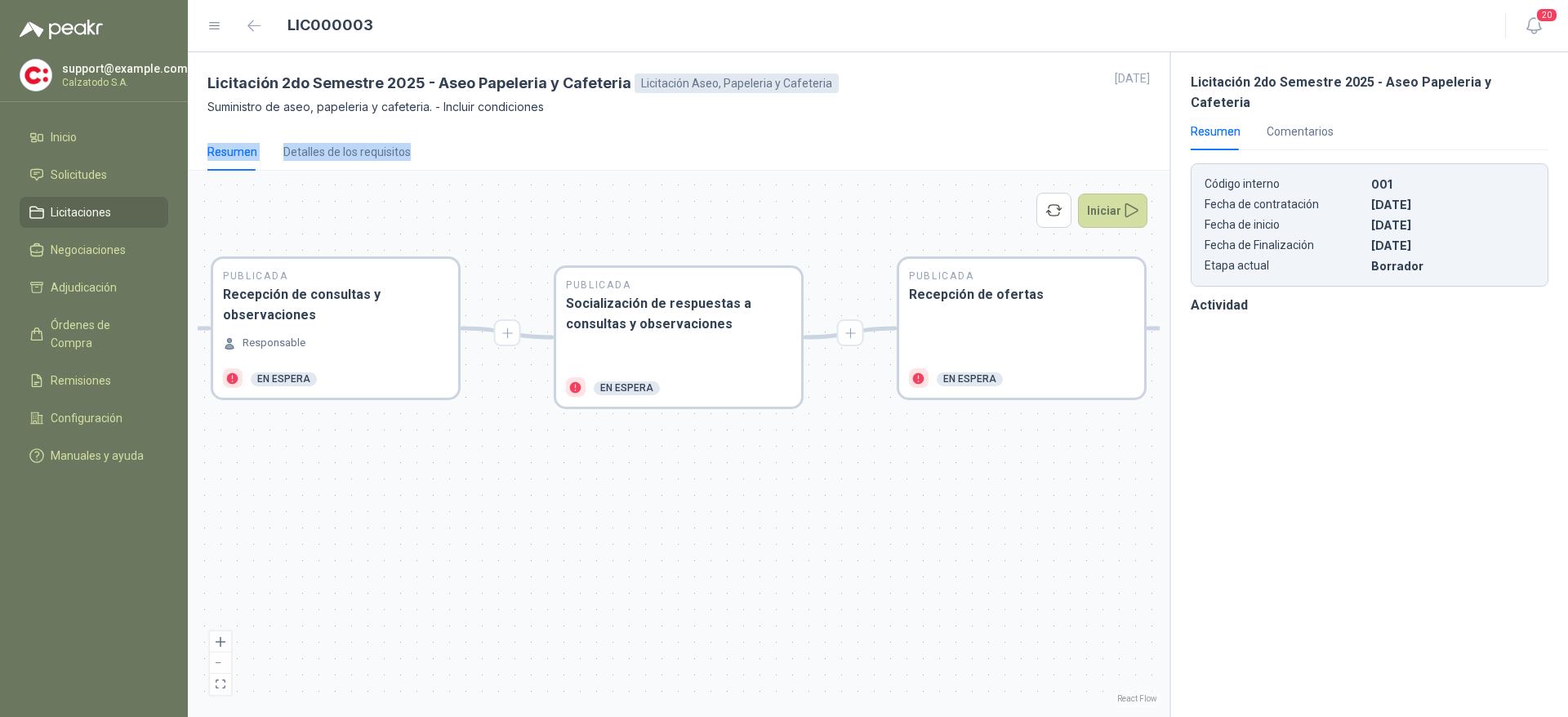drag, startPoint x: 1039, startPoint y: 487, endPoint x: 1367, endPoint y: 524, distance: 330.0803 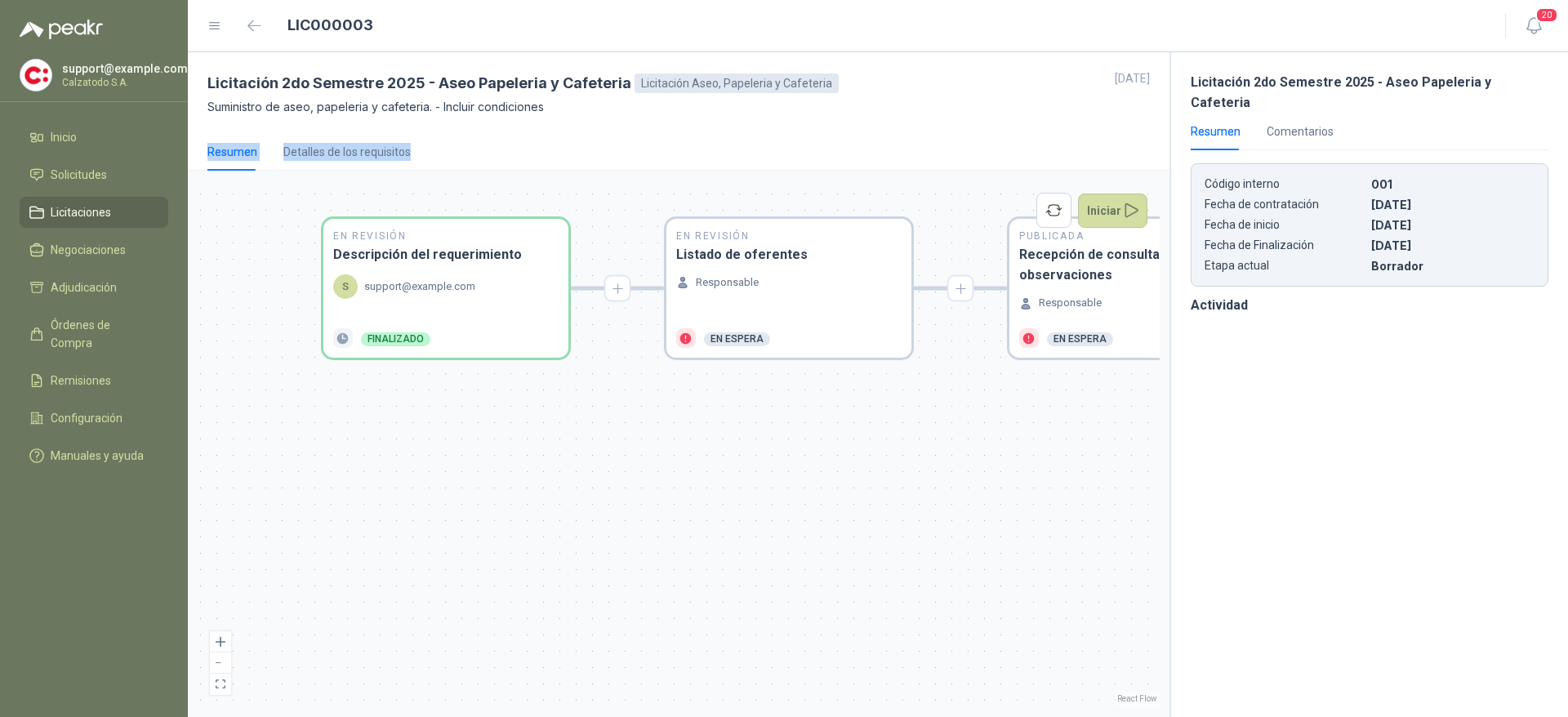 drag, startPoint x: 354, startPoint y: 546, endPoint x: 1149, endPoint y: 505, distance: 796.05653 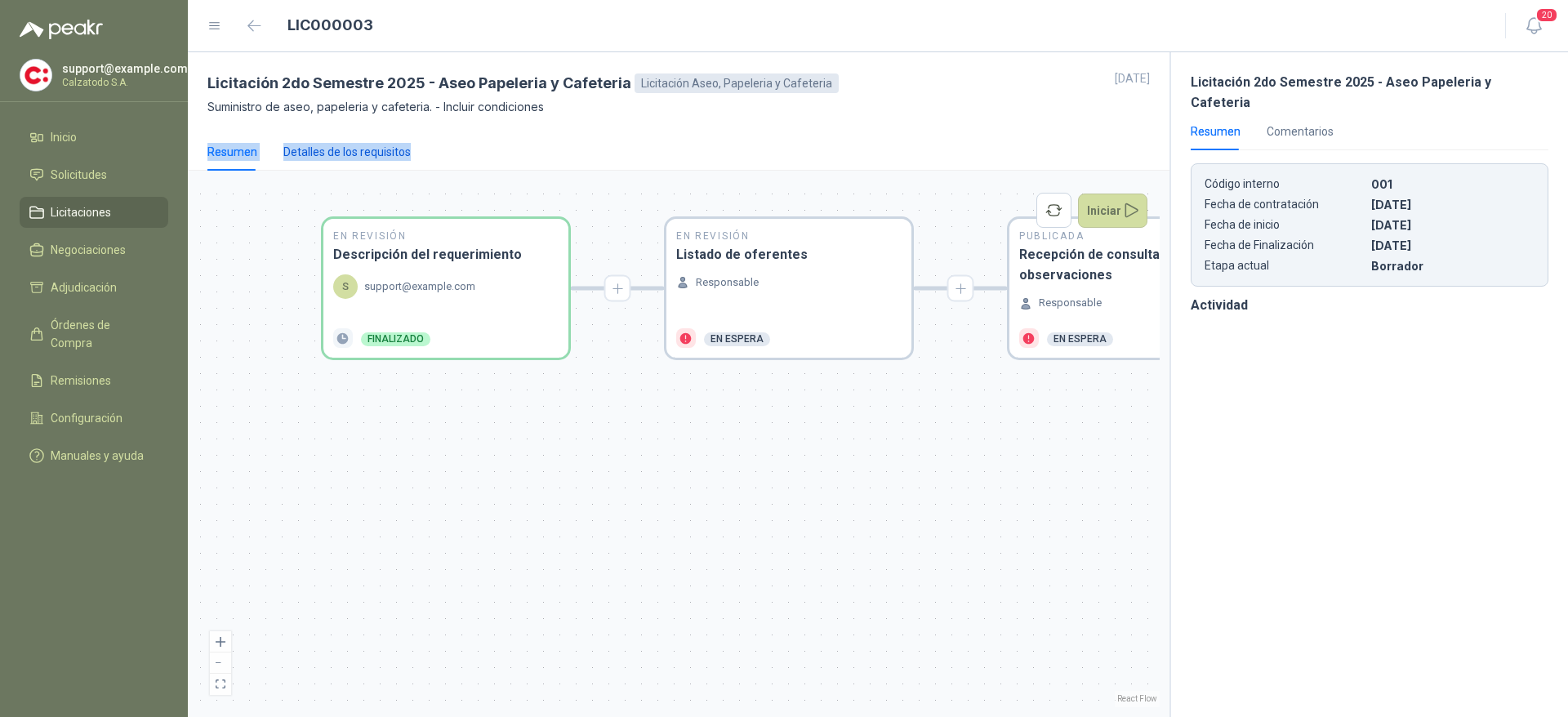 click on "Detalles de los requisitos" at bounding box center (347, 152) 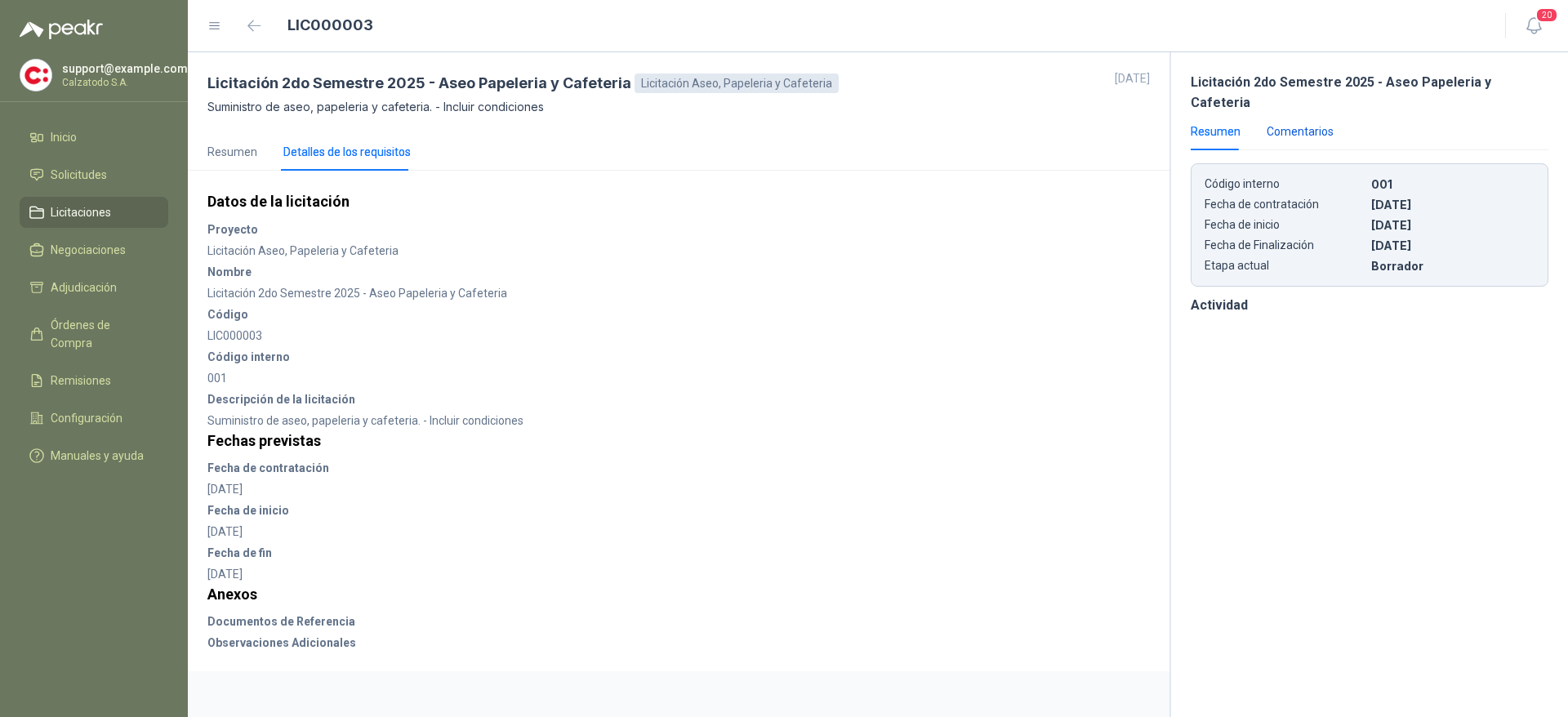 click on "Comentarios" at bounding box center [1300, 131] 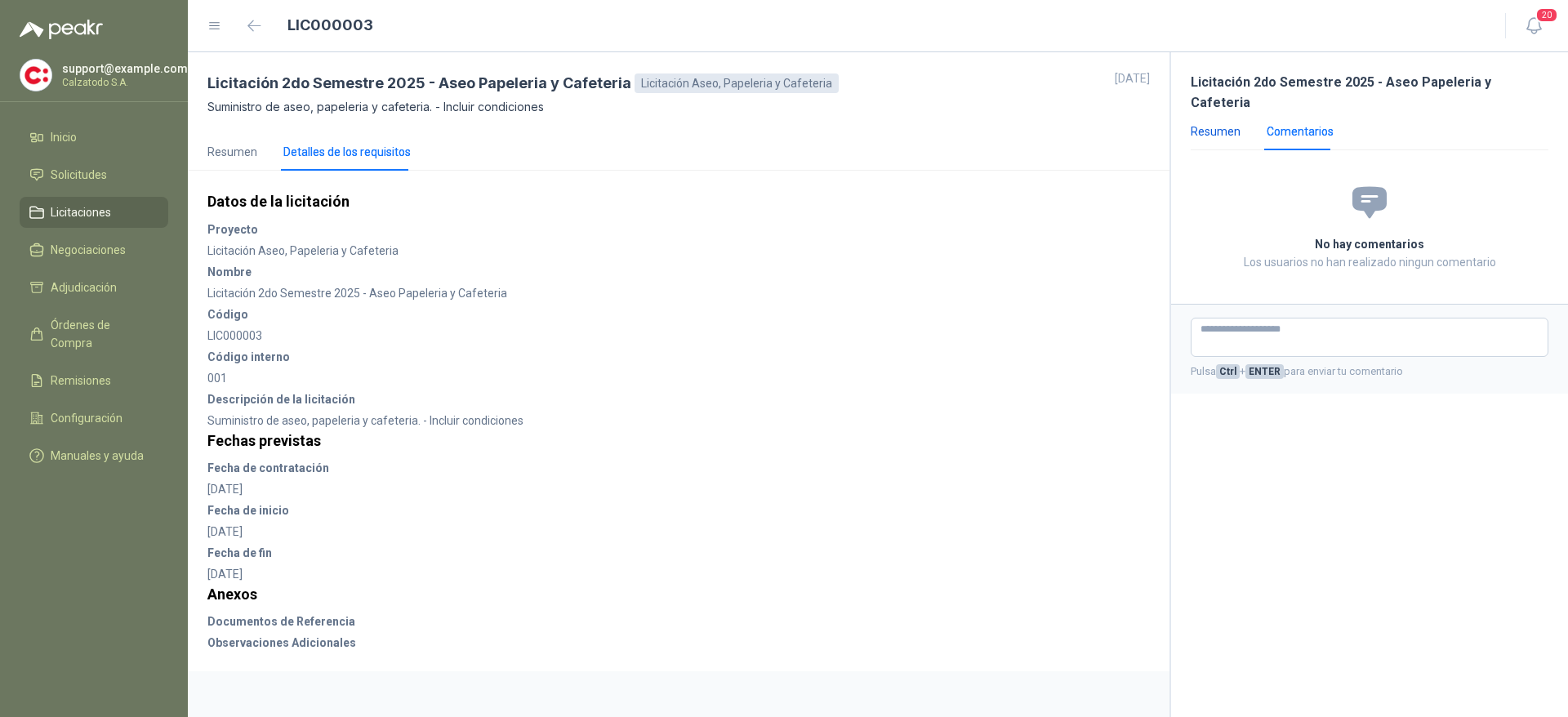 click on "Resumen" at bounding box center [1215, 131] 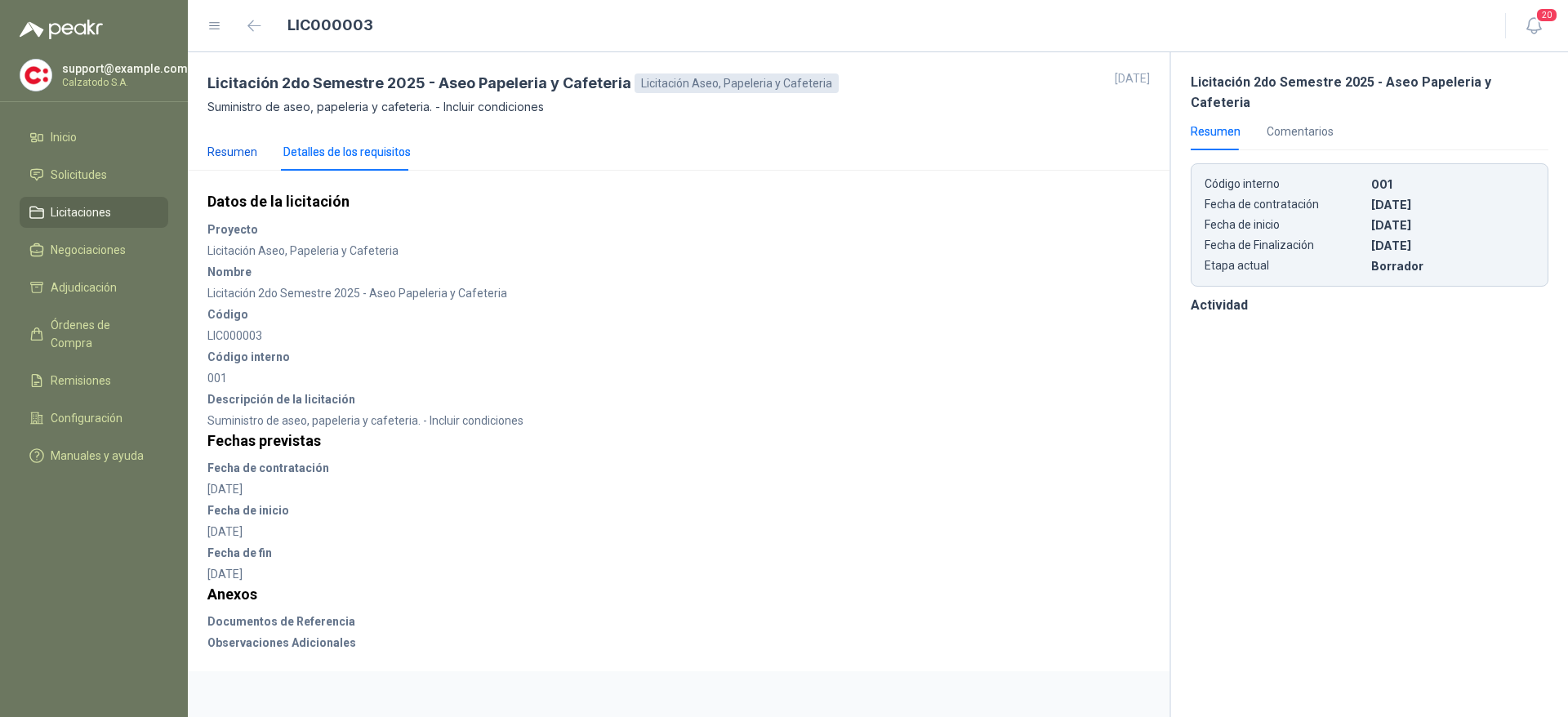 click on "Resumen" at bounding box center (232, 152) 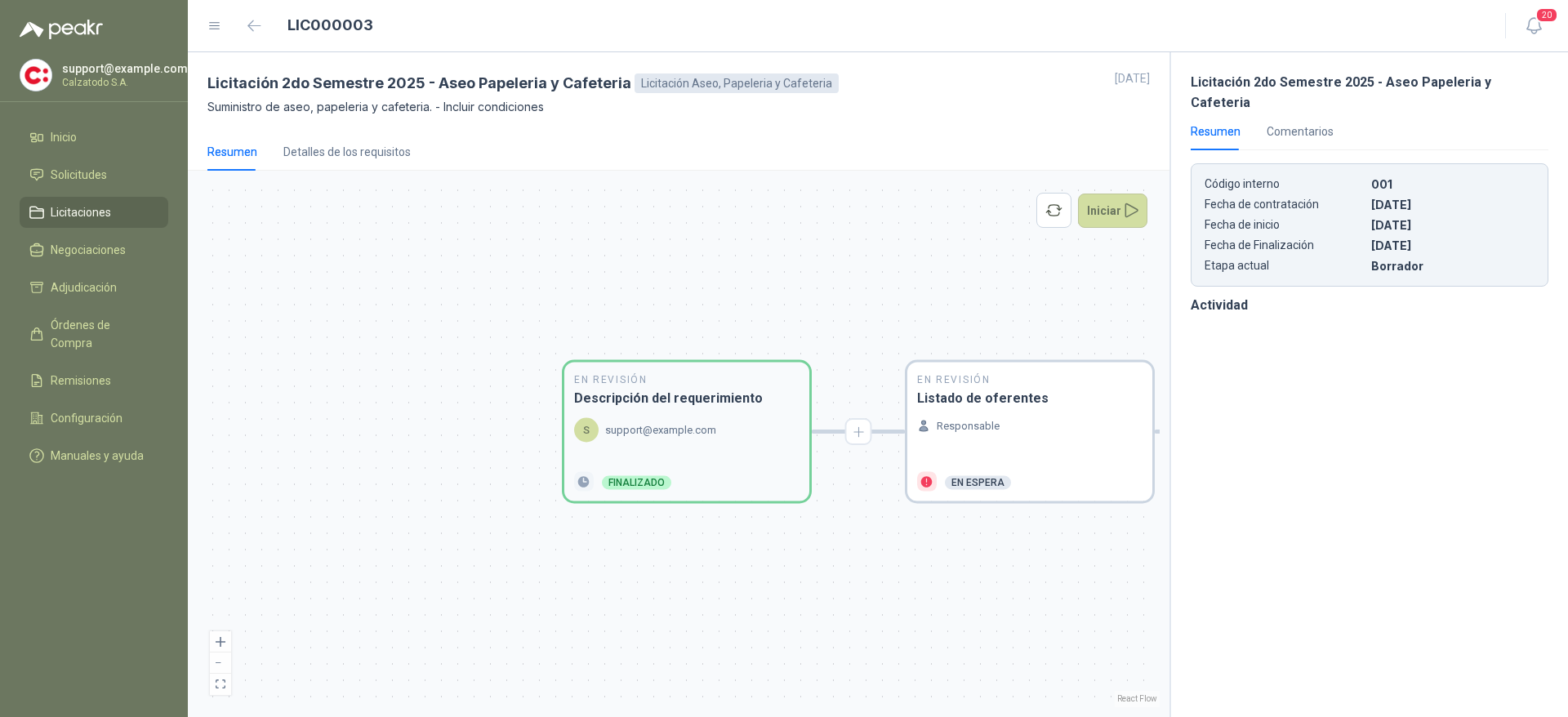 click on "S [EMAIL]" at bounding box center (645, 430) 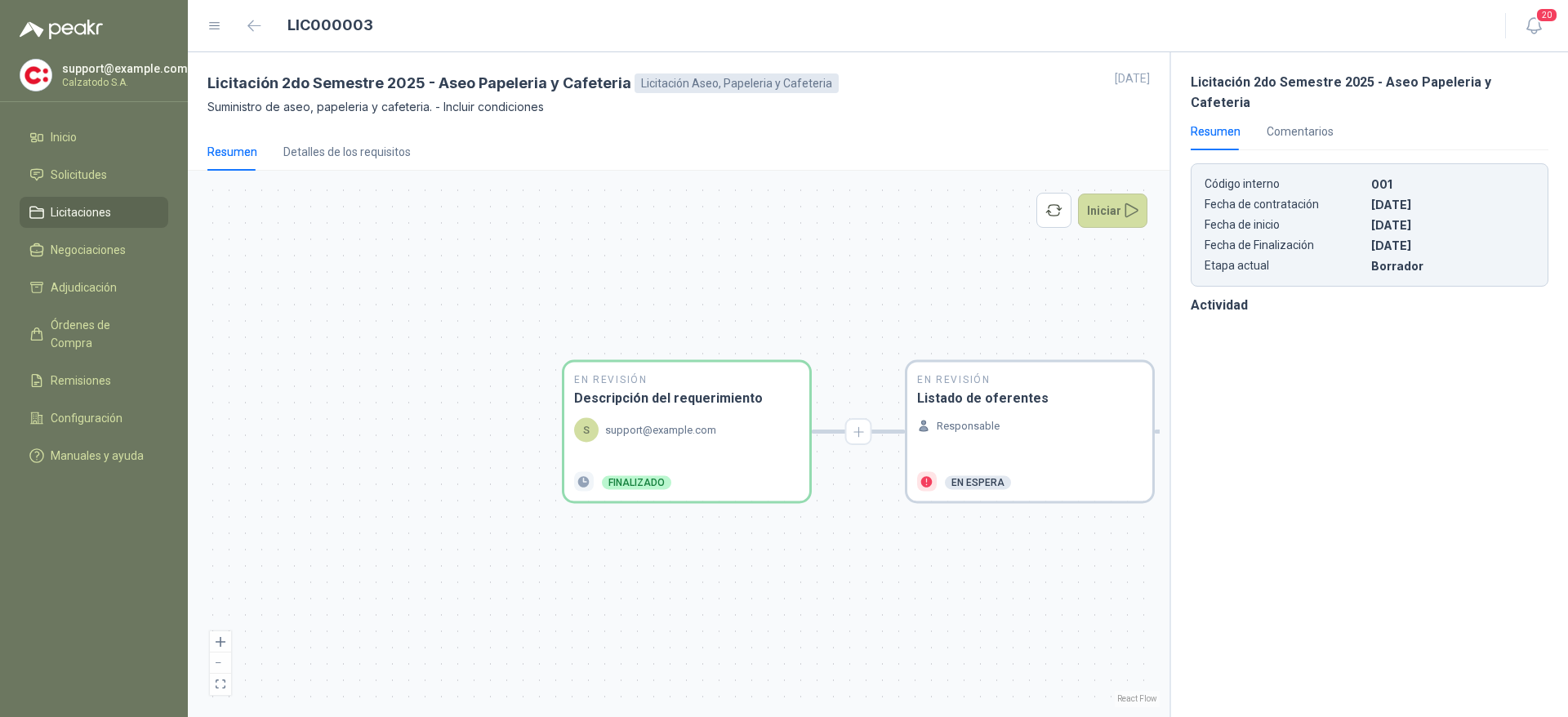 click at bounding box center (215, 26) 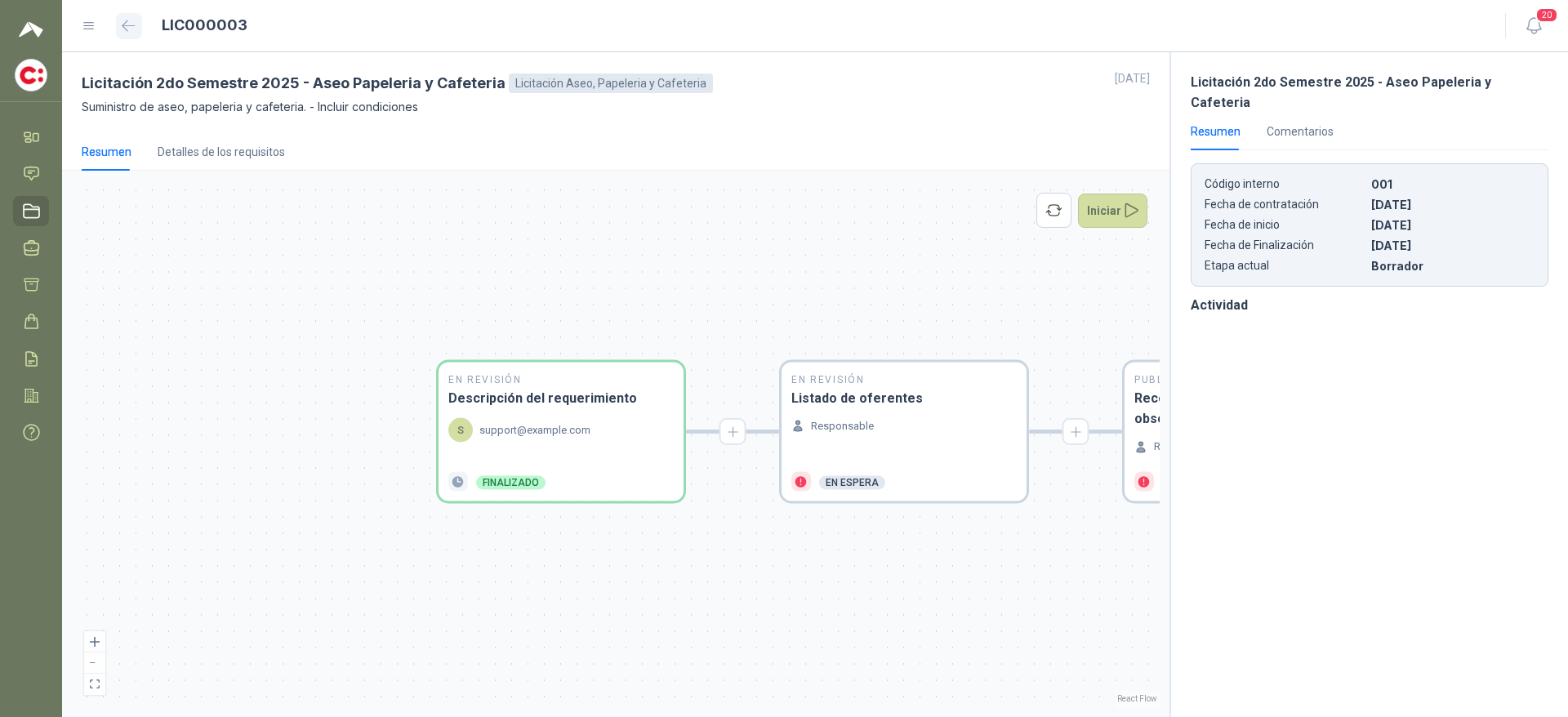 click at bounding box center [128, 25] 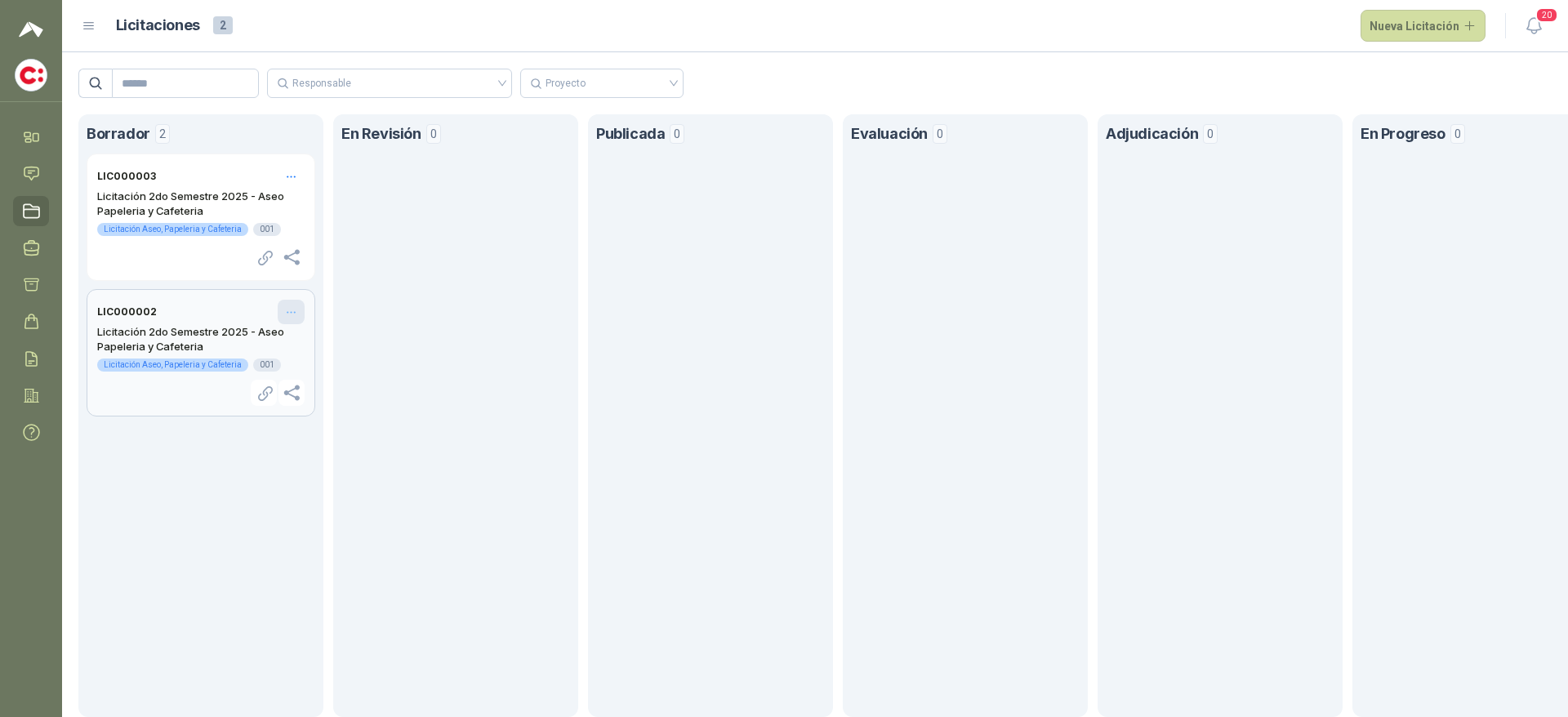 click at bounding box center (292, 313) 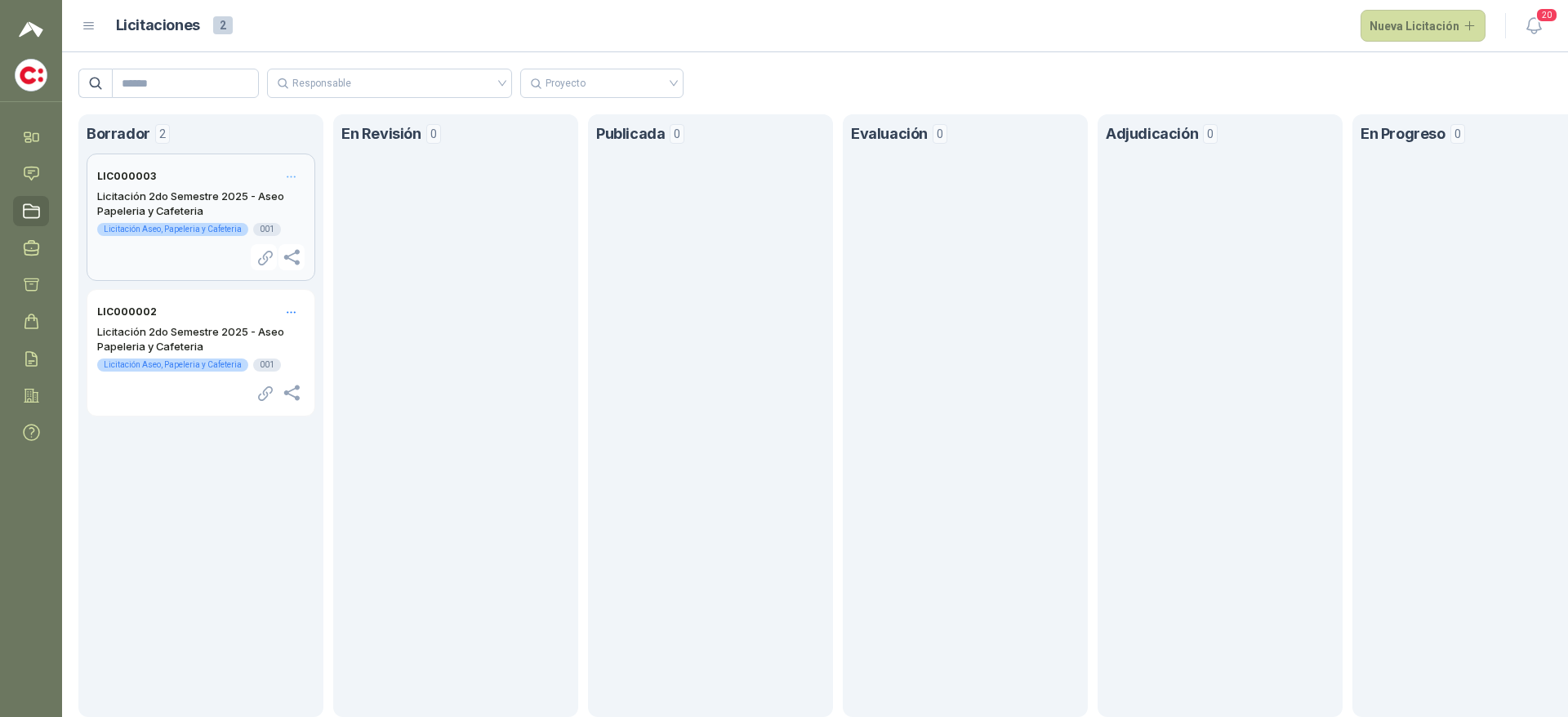 click on "Licitación 2do Semestre 2025 - Aseo Papeleria y Cafeteria" at bounding box center [201, 203] 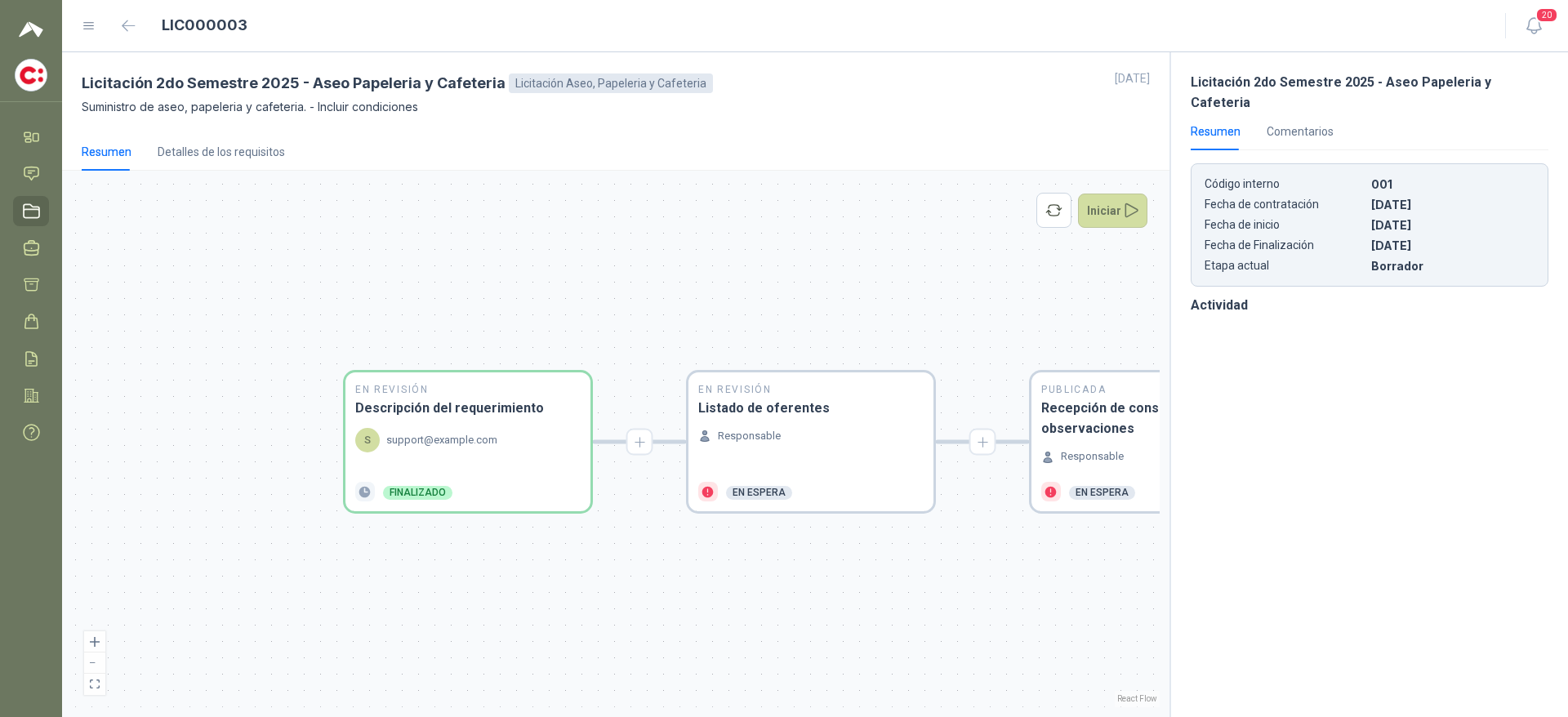 drag, startPoint x: 963, startPoint y: 589, endPoint x: 807, endPoint y: 581, distance: 156.205 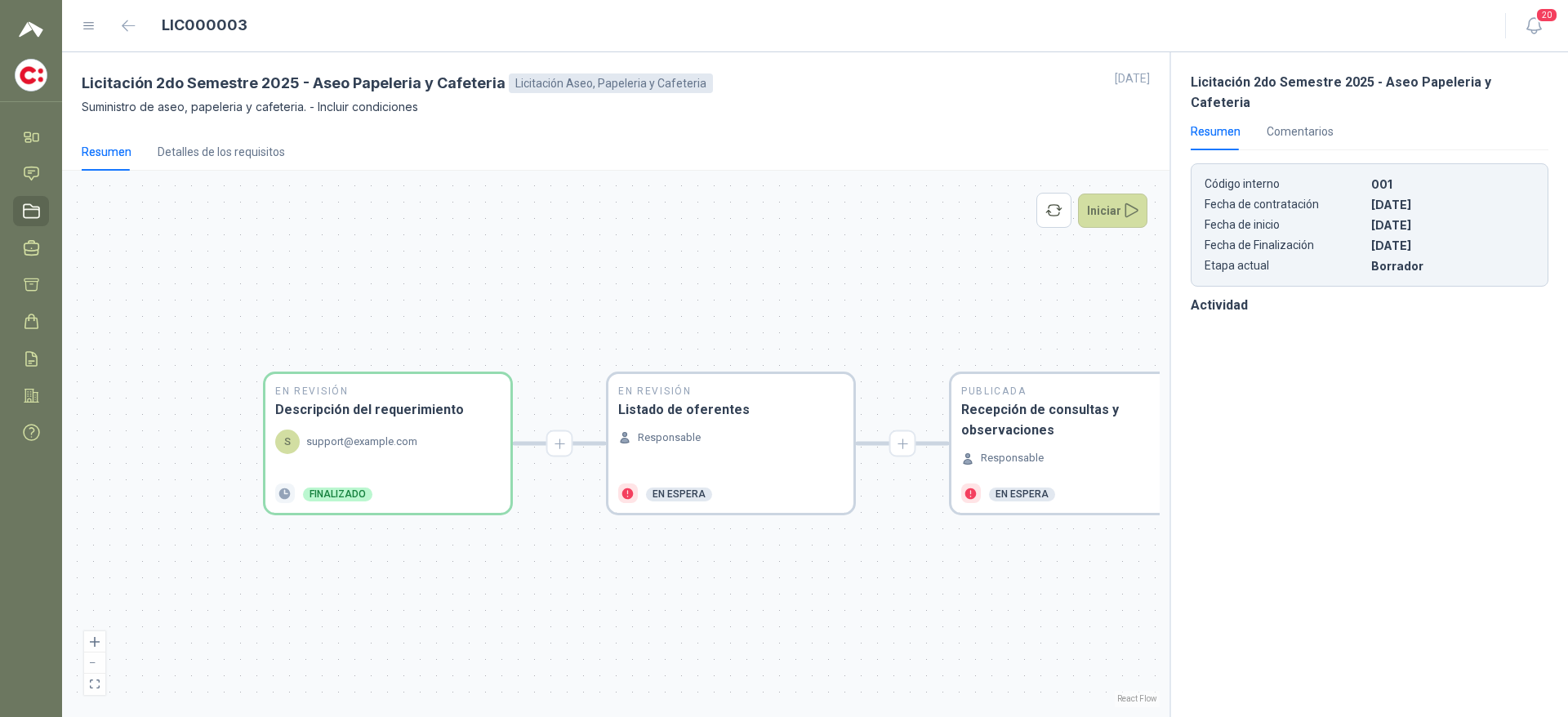drag, startPoint x: 807, startPoint y: 581, endPoint x: 727, endPoint y: 582, distance: 80.00625 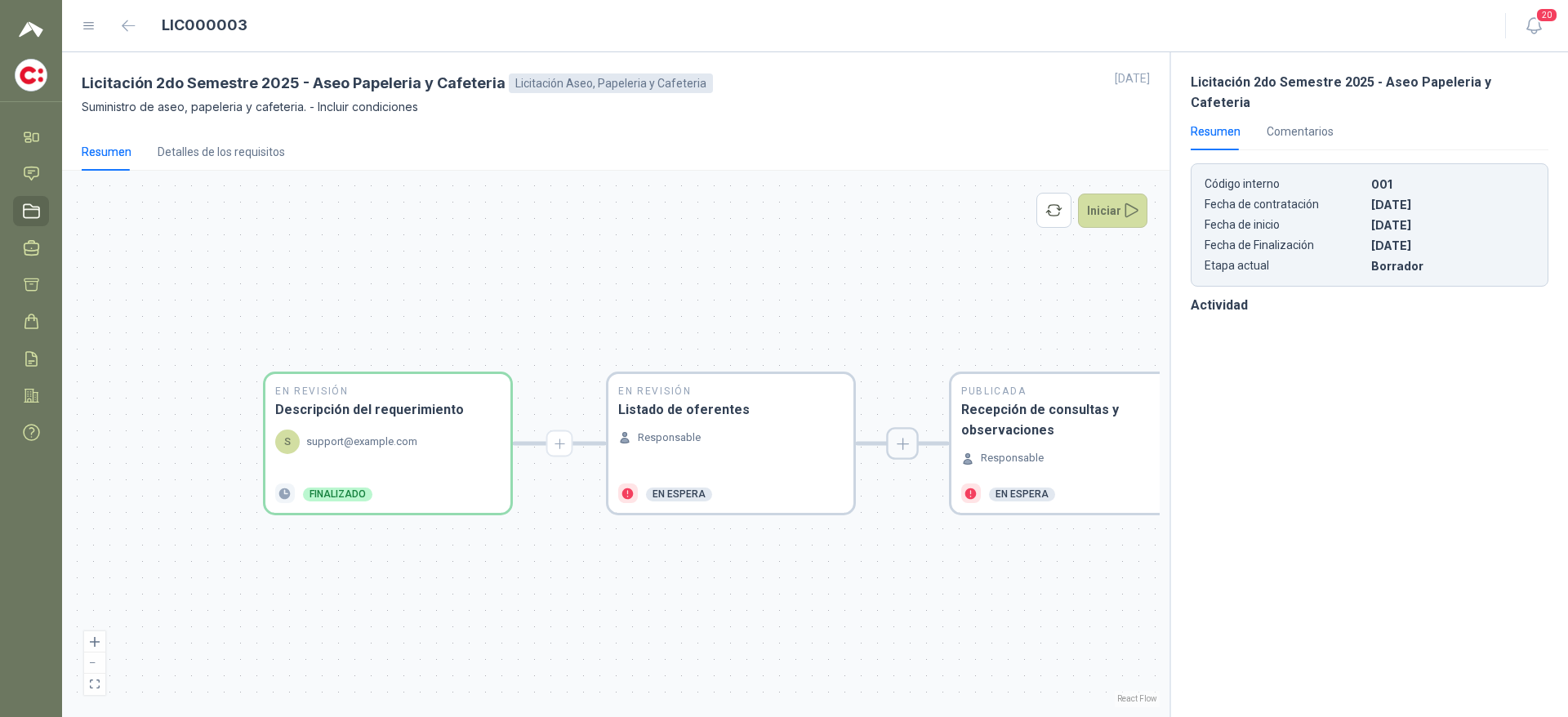 click at bounding box center [559, 443] 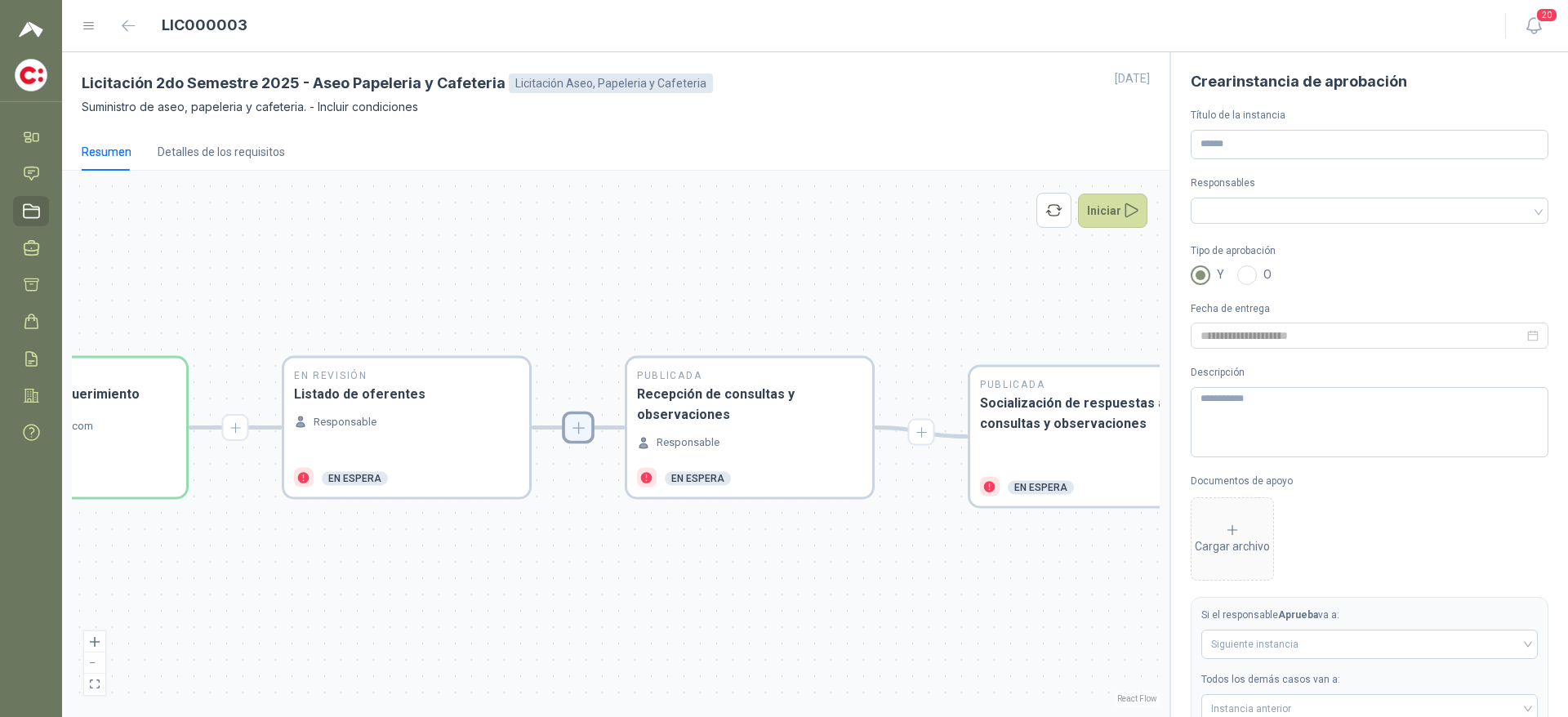 drag, startPoint x: 487, startPoint y: 579, endPoint x: 433, endPoint y: 576, distance: 54.0833 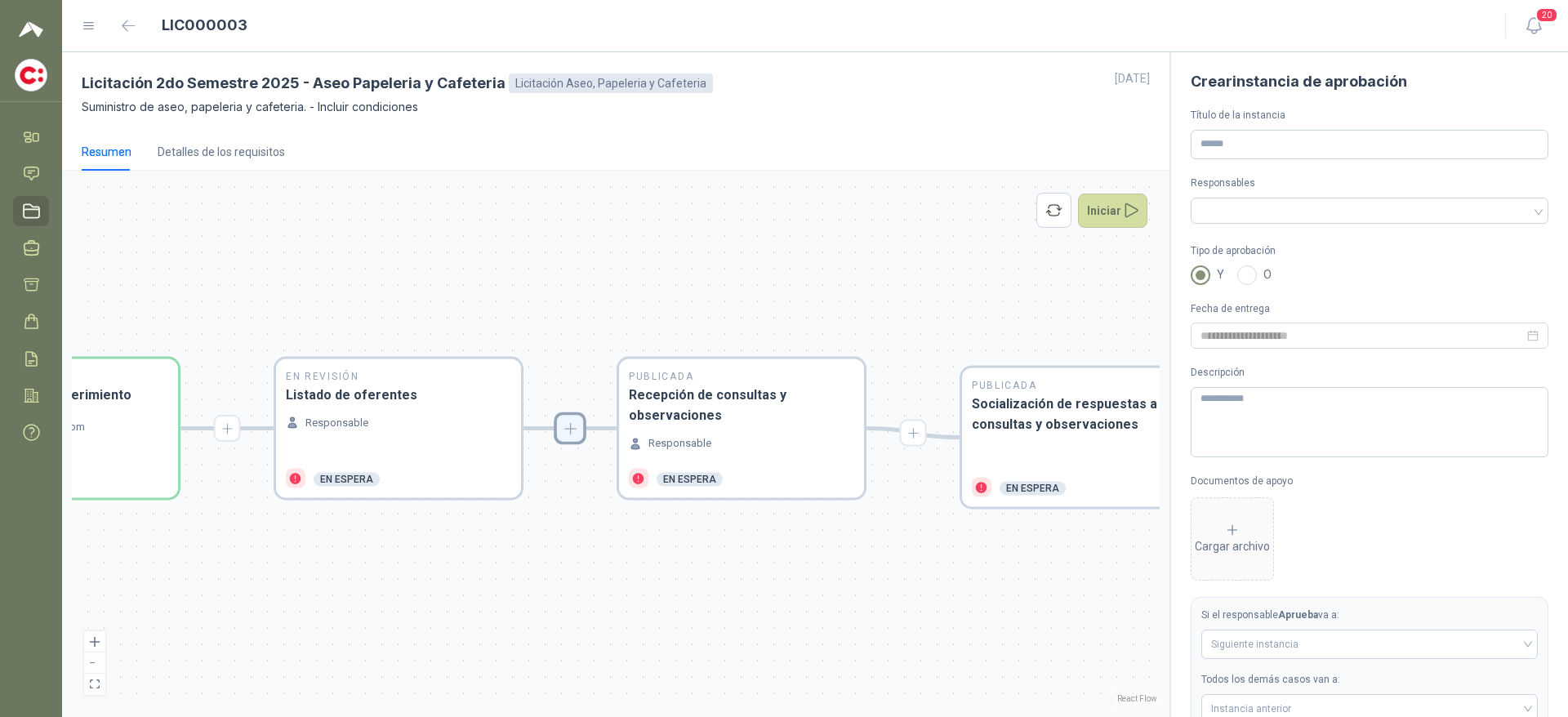 click on "En Revisión Descripción del requerimiento S shirleygamboa@calzatodo.com.co  Finalizado En Revisión Listado de oferentes Responsable   En espera Publicada Recepción de consultas y observaciones Responsable   En espera Publicada Socialización de respuestas a consultas y observaciones   En espera Publicada Recepción de ofertas   En espera Evaluación Comparativo de ofertas Responsable   En espera Adjudicación Selección de oferta ganadora Responsable   En espera" at bounding box center [616, 443] 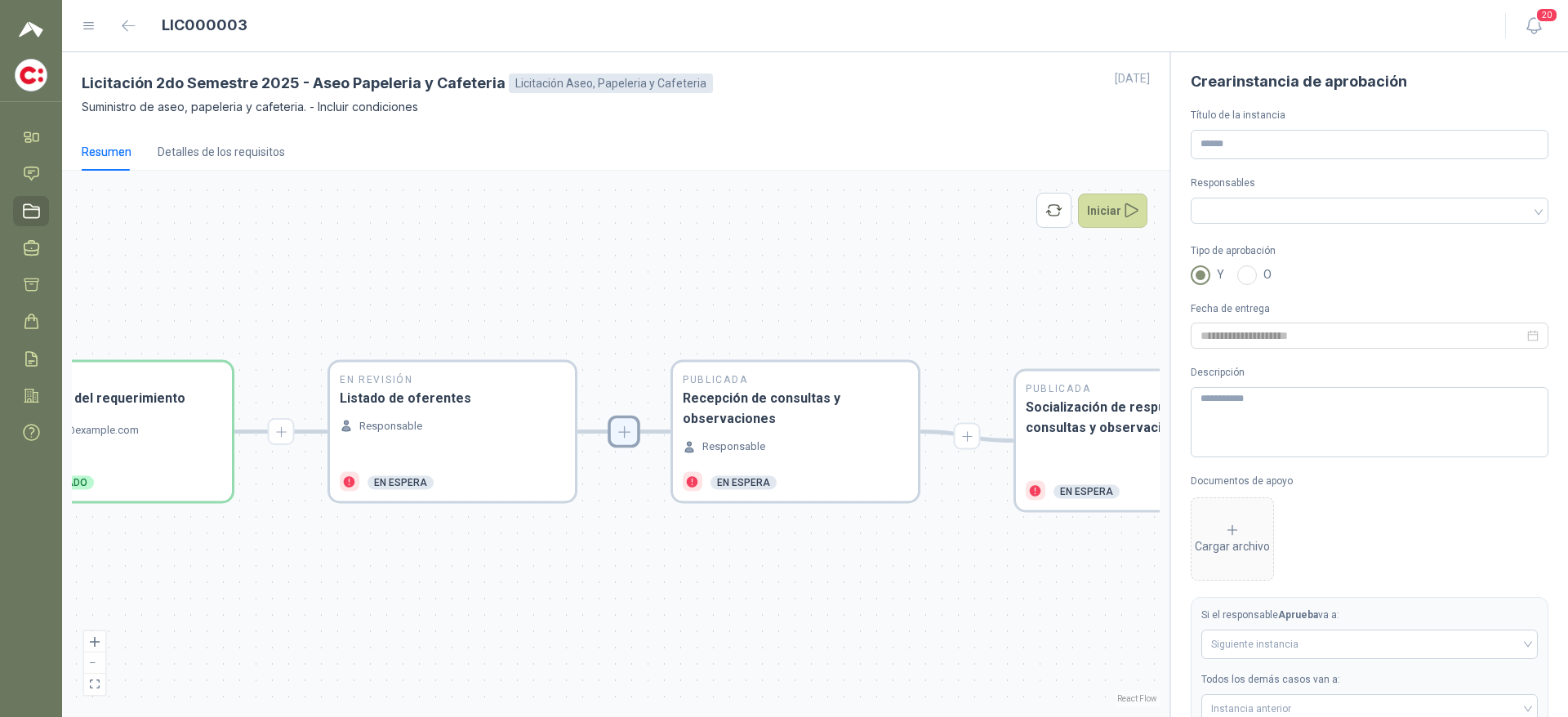 click at bounding box center [624, 432] 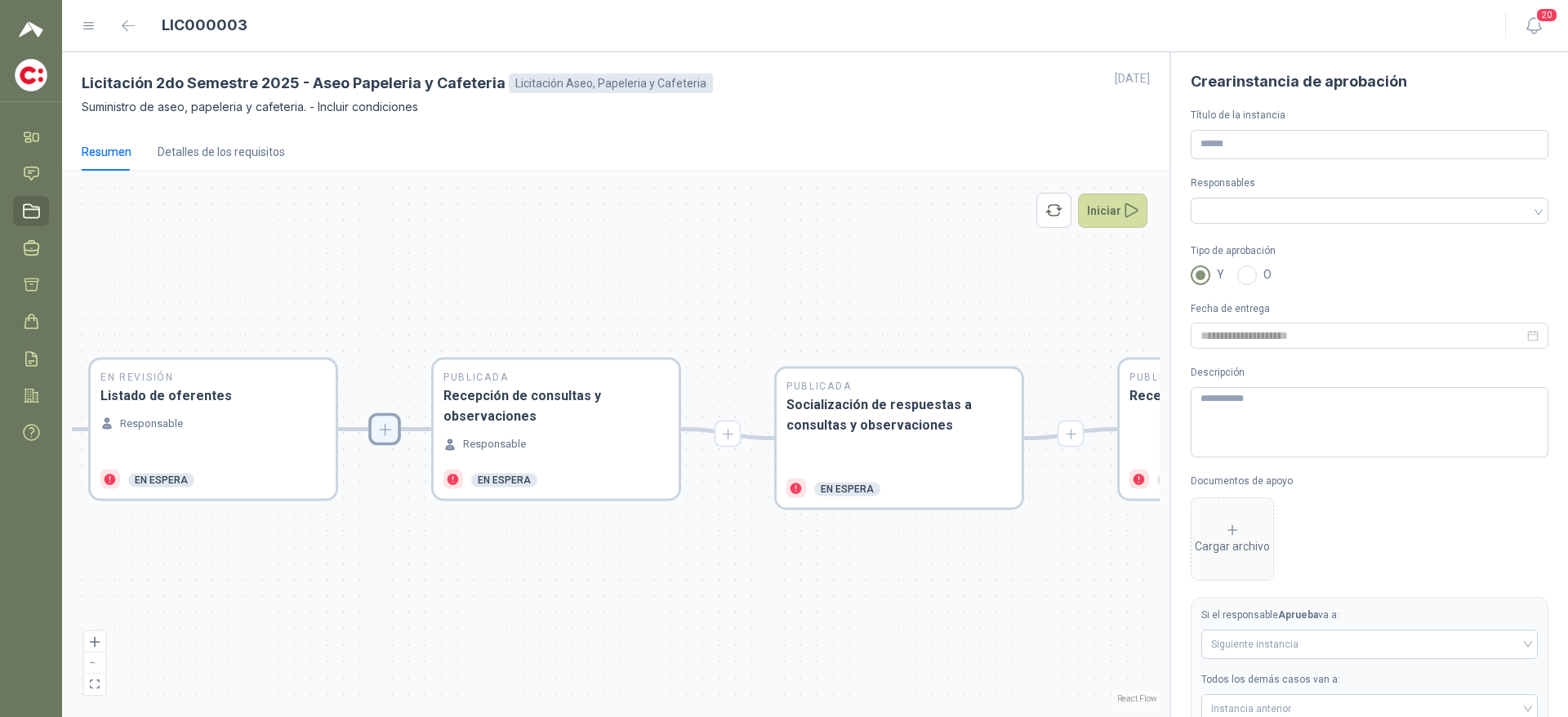 drag, startPoint x: 1015, startPoint y: 514, endPoint x: 755, endPoint y: 510, distance: 260.03077 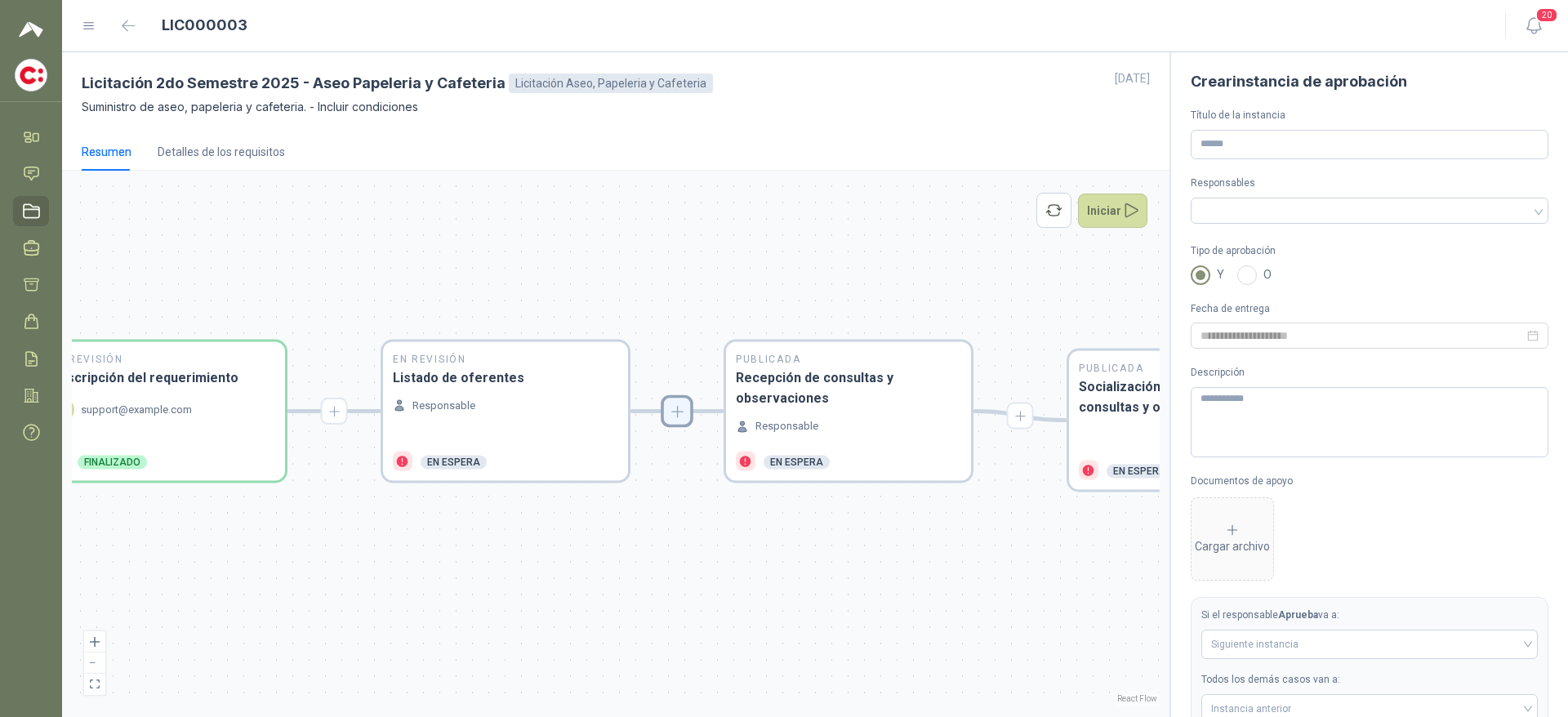 drag, startPoint x: 808, startPoint y: 618, endPoint x: 1122, endPoint y: 603, distance: 314.35808 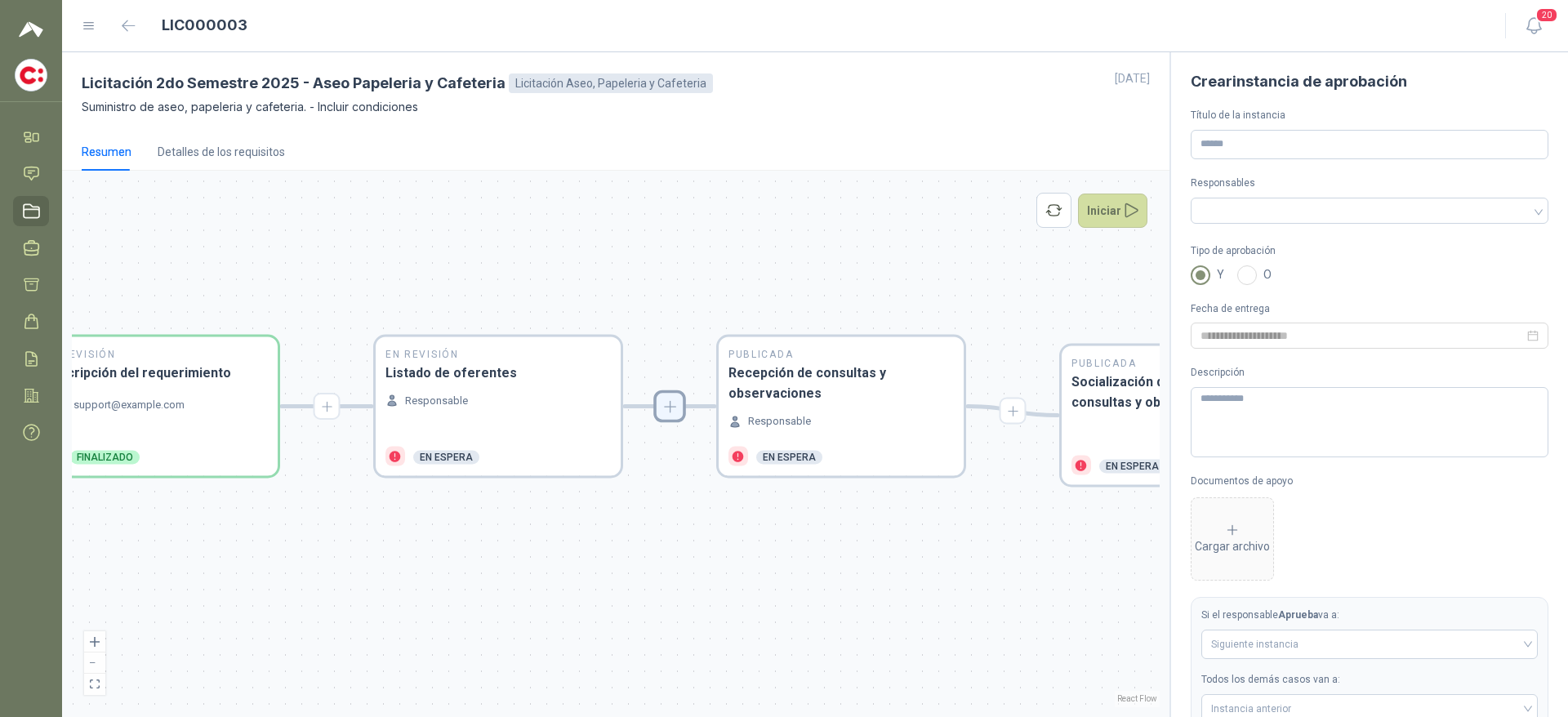 drag, startPoint x: 655, startPoint y: 612, endPoint x: 648, endPoint y: 608, distance: 8.062258 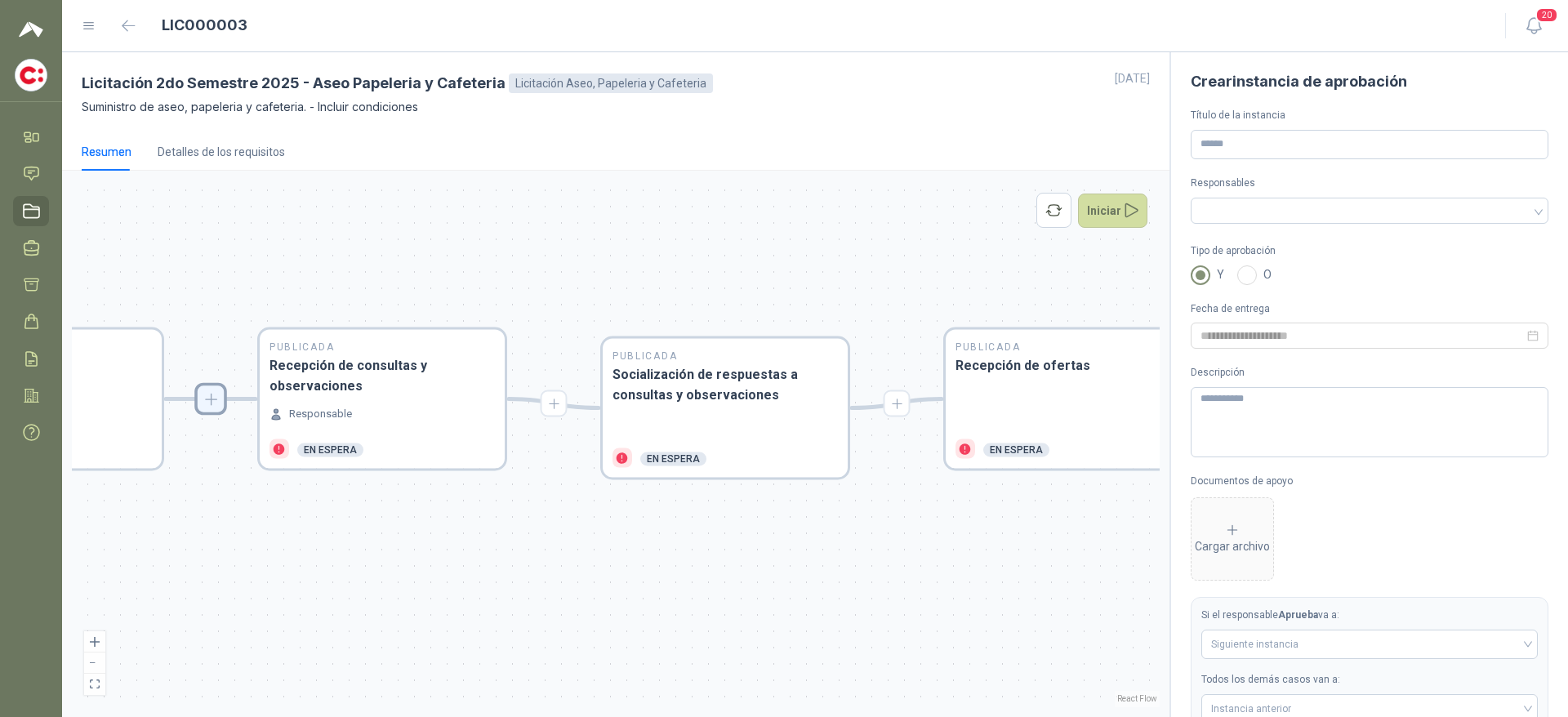 drag, startPoint x: 999, startPoint y: 599, endPoint x: 540, endPoint y: 591, distance: 459.0697 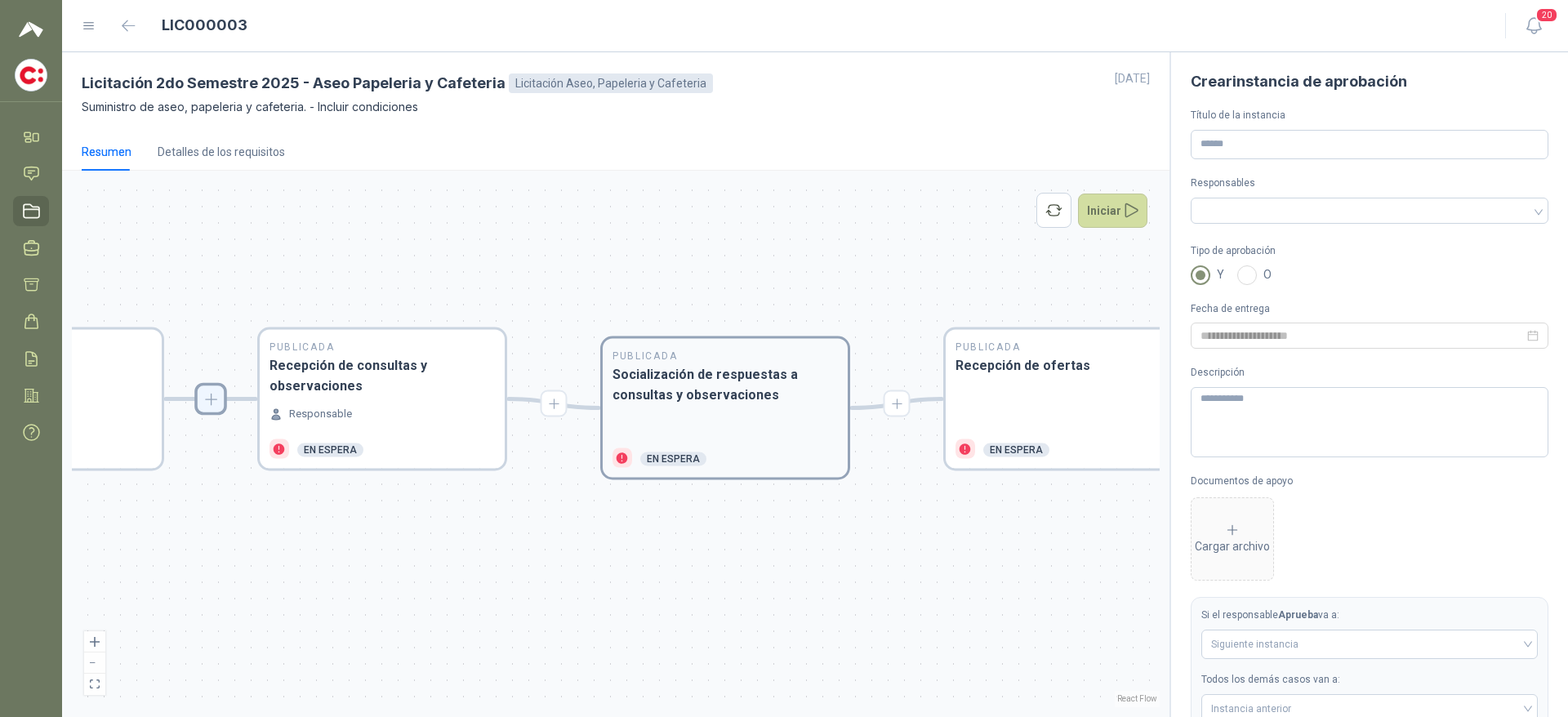 click on "Socialización de respuestas a consultas y observaciones" at bounding box center [725, 385] 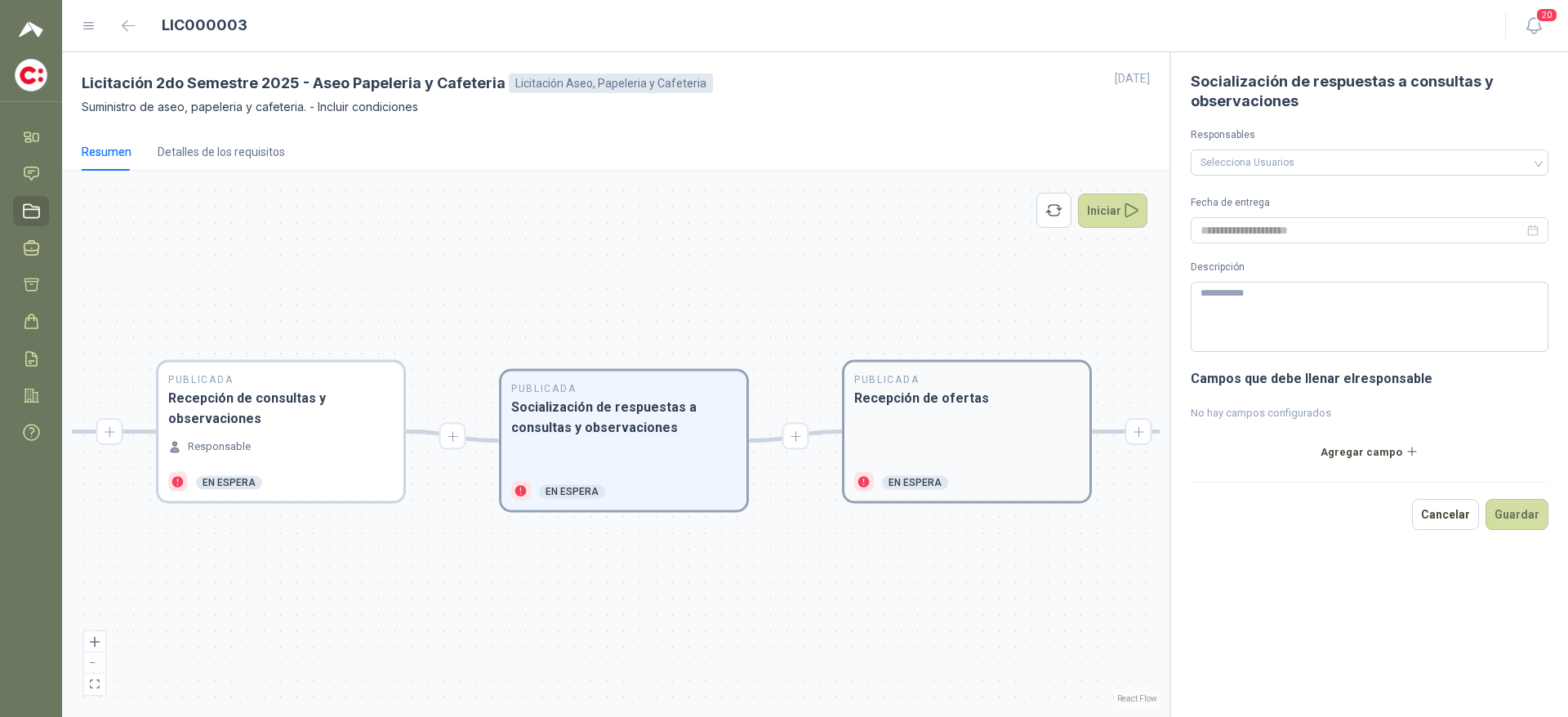 click on "Publicada Recepción de ofertas   En espera" at bounding box center [967, 432] 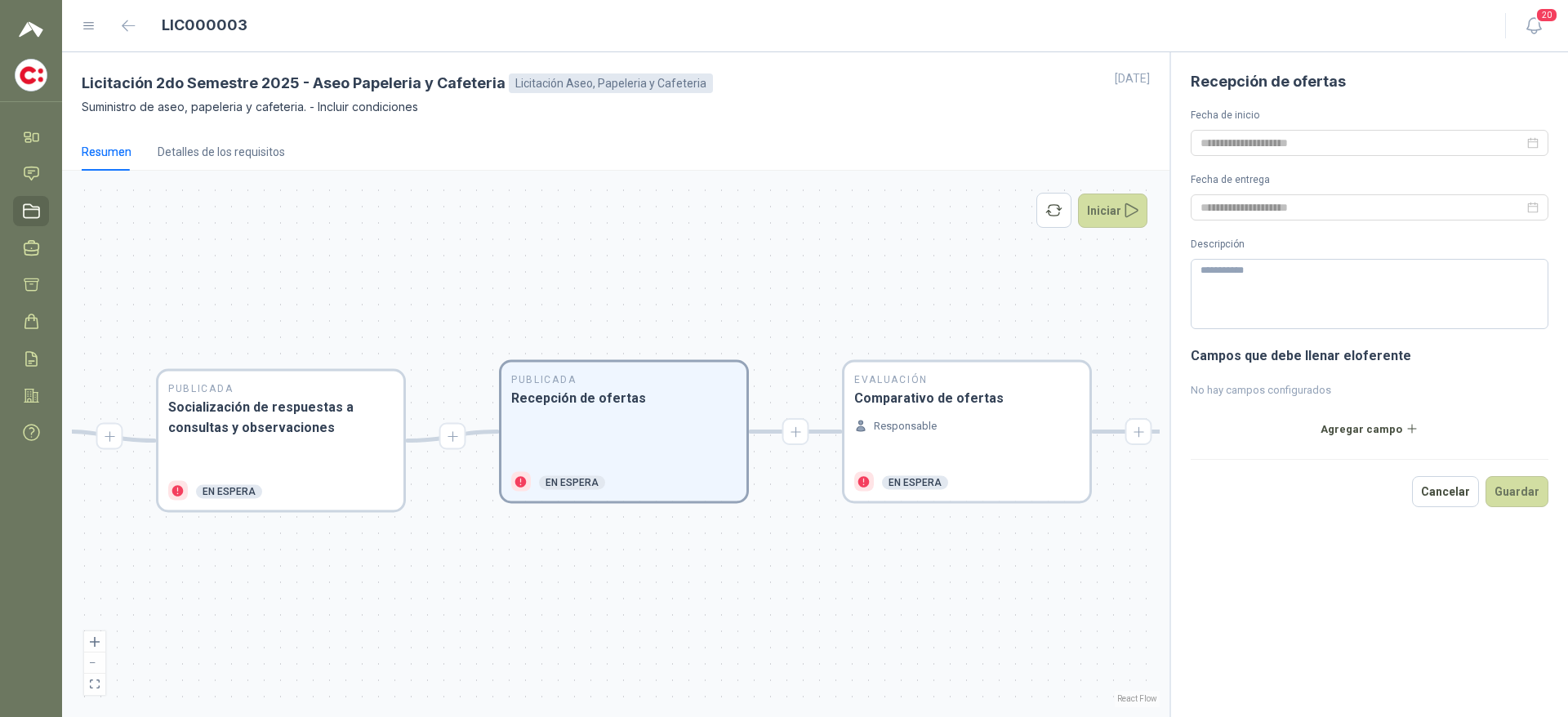click on "Evaluación Comparativo de ofertas Responsable   En espera" at bounding box center [967, 432] 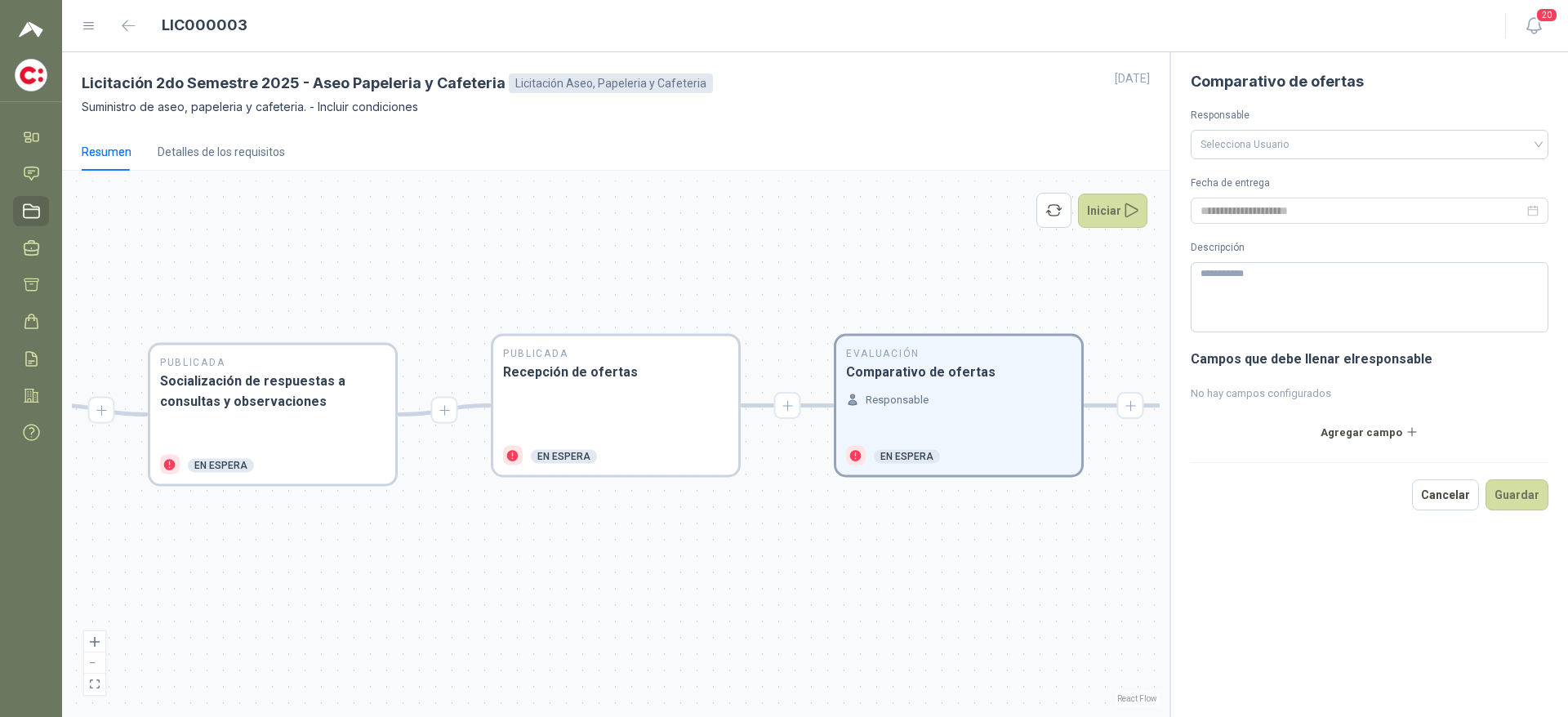 drag, startPoint x: 499, startPoint y: 583, endPoint x: 945, endPoint y: 534, distance: 448.6836 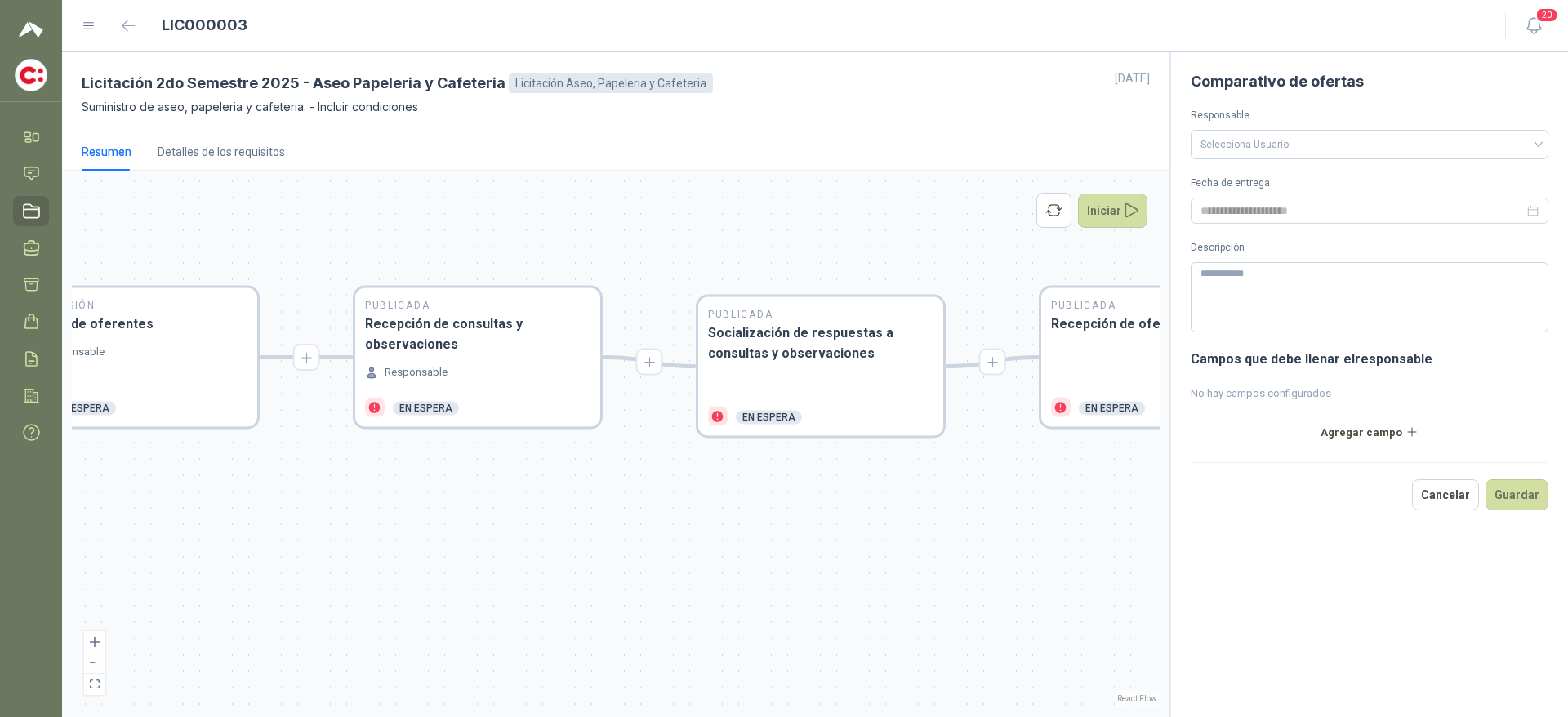 drag, startPoint x: 408, startPoint y: 581, endPoint x: 850, endPoint y: 556, distance: 442.70645 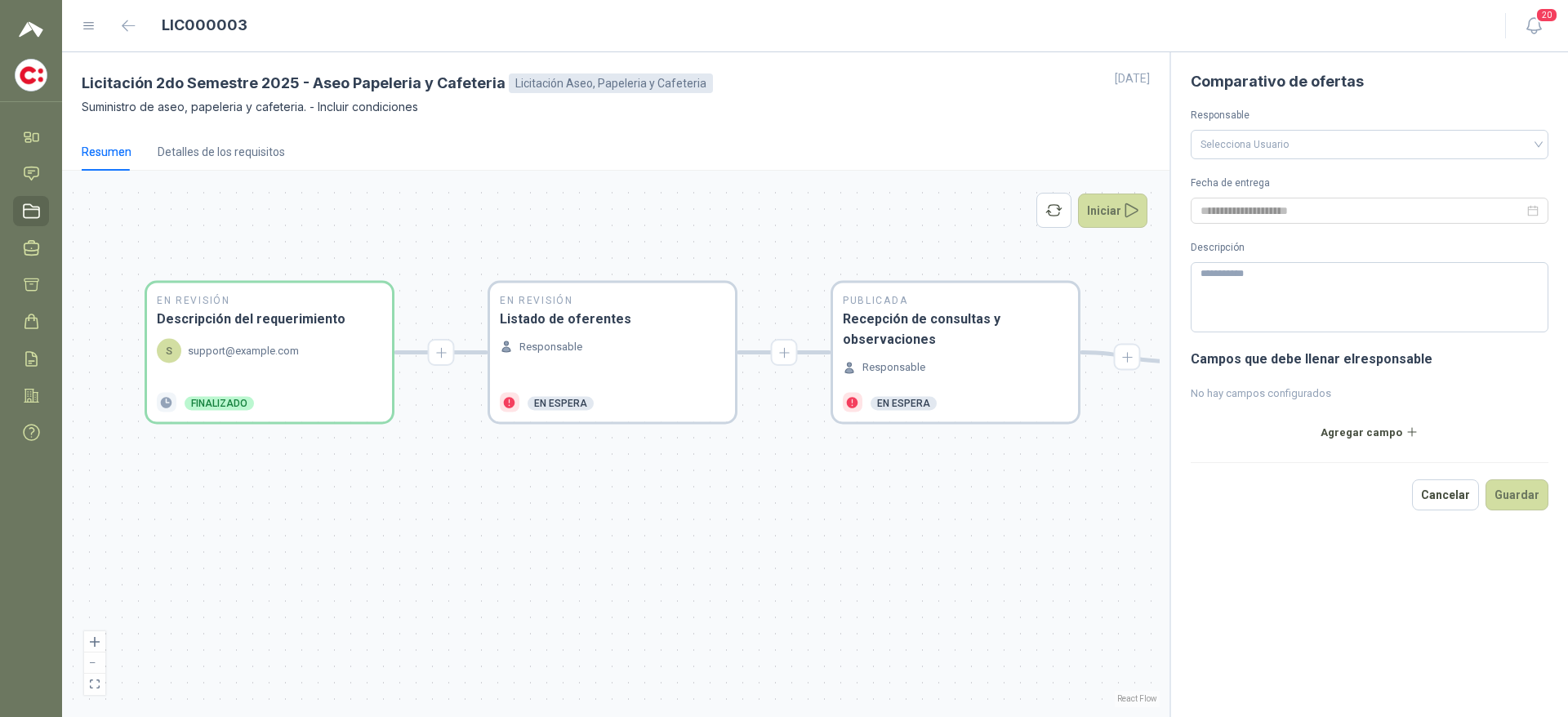 drag, startPoint x: 346, startPoint y: 582, endPoint x: 818, endPoint y: 577, distance: 472.0265 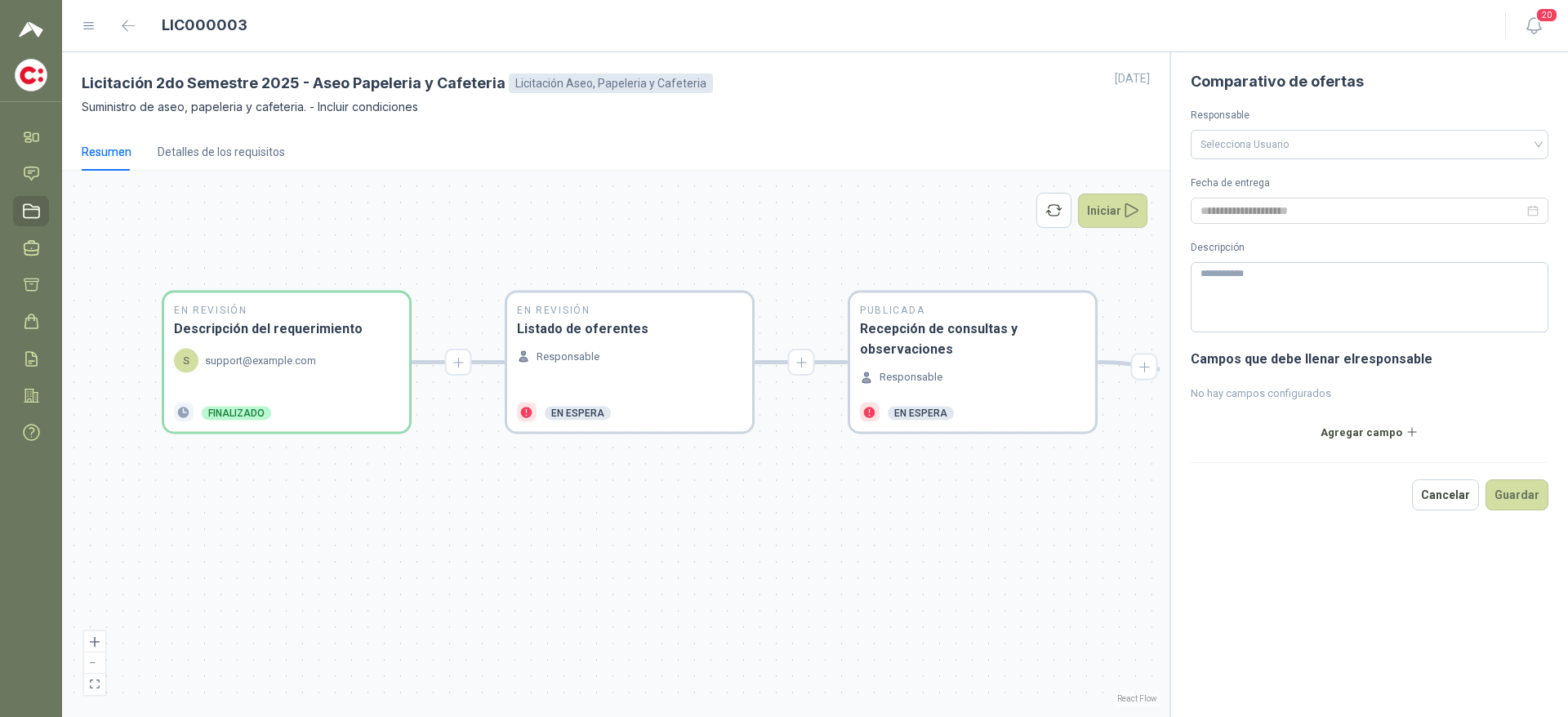 drag, startPoint x: 552, startPoint y: 580, endPoint x: 569, endPoint y: 590, distance: 19.723083 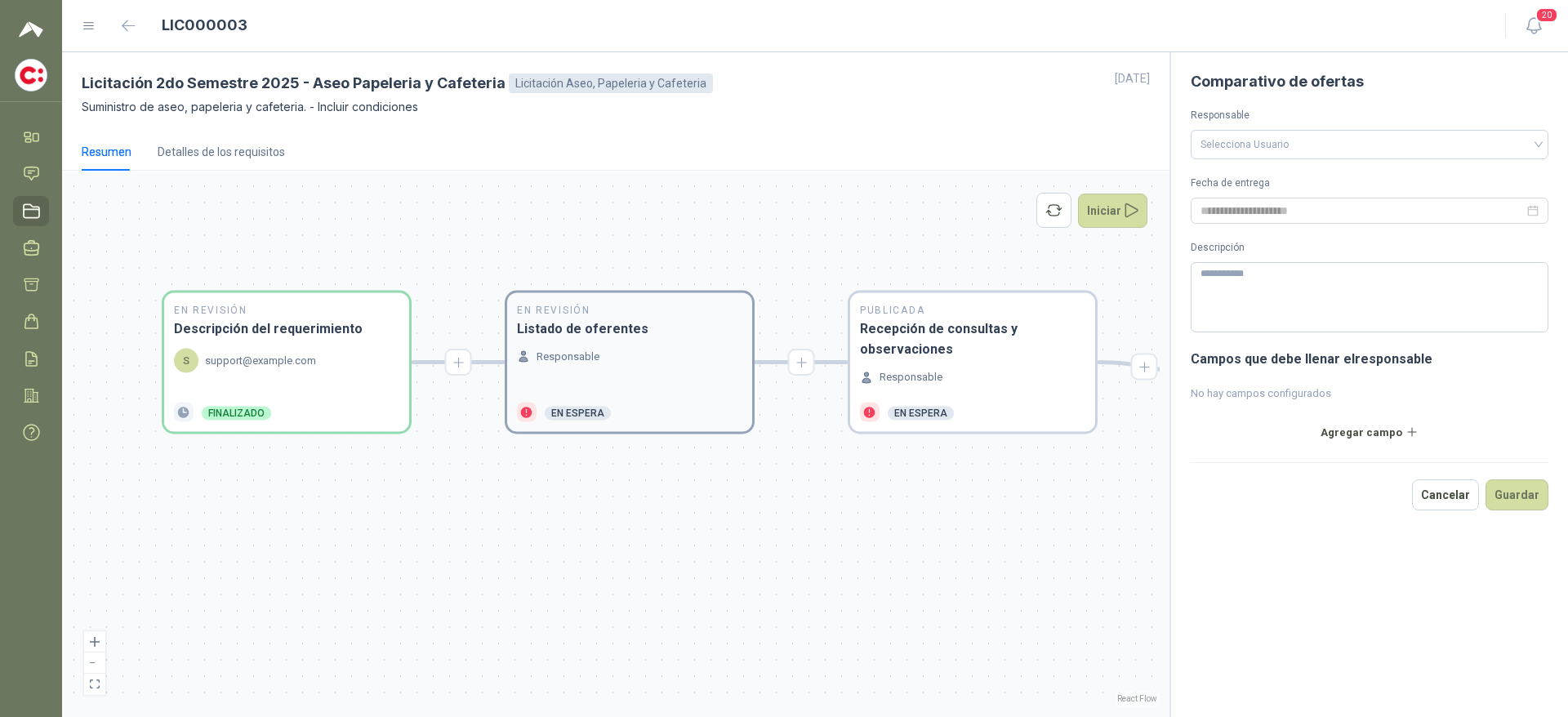click on "Listado de oferentes" at bounding box center [630, 328] 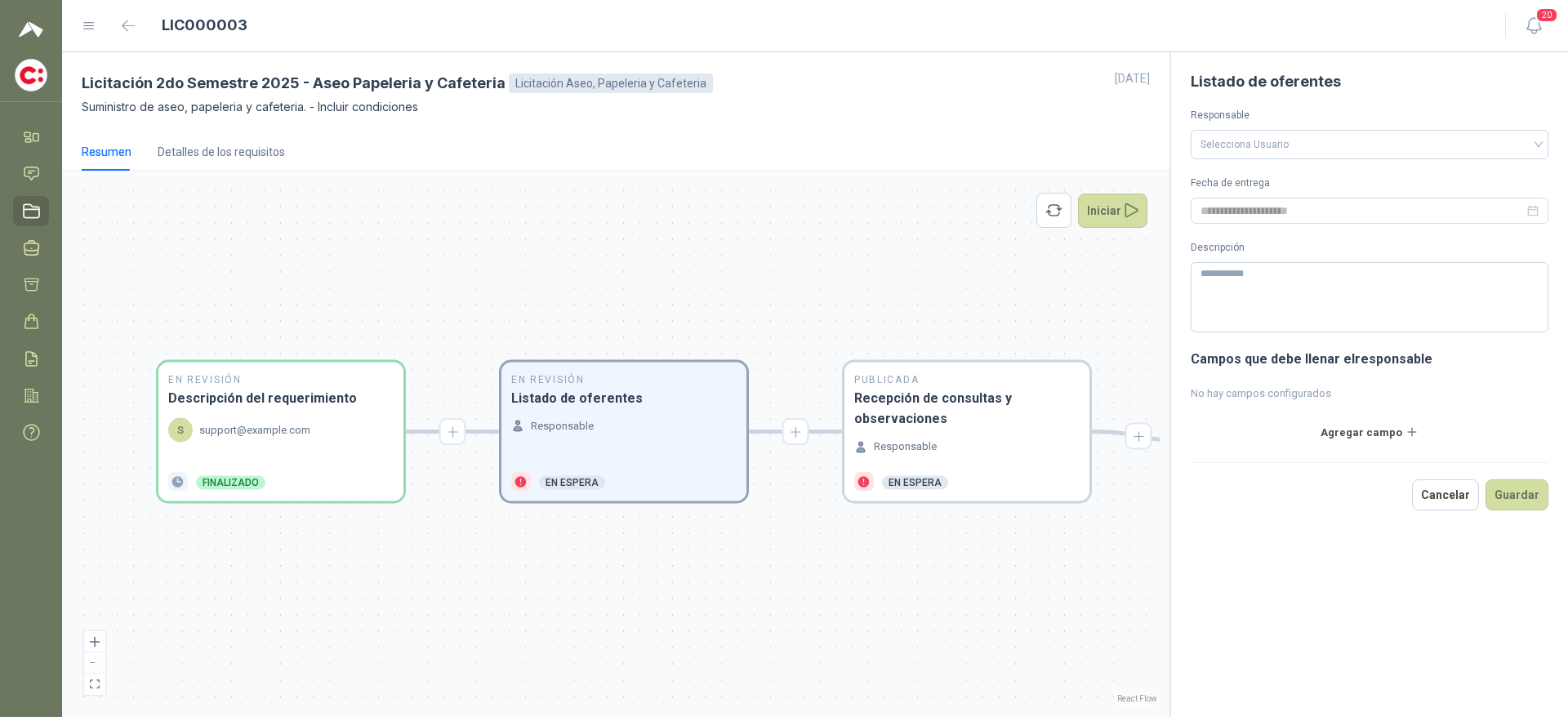 click on "Listado de oferentes" at bounding box center (1370, 82) 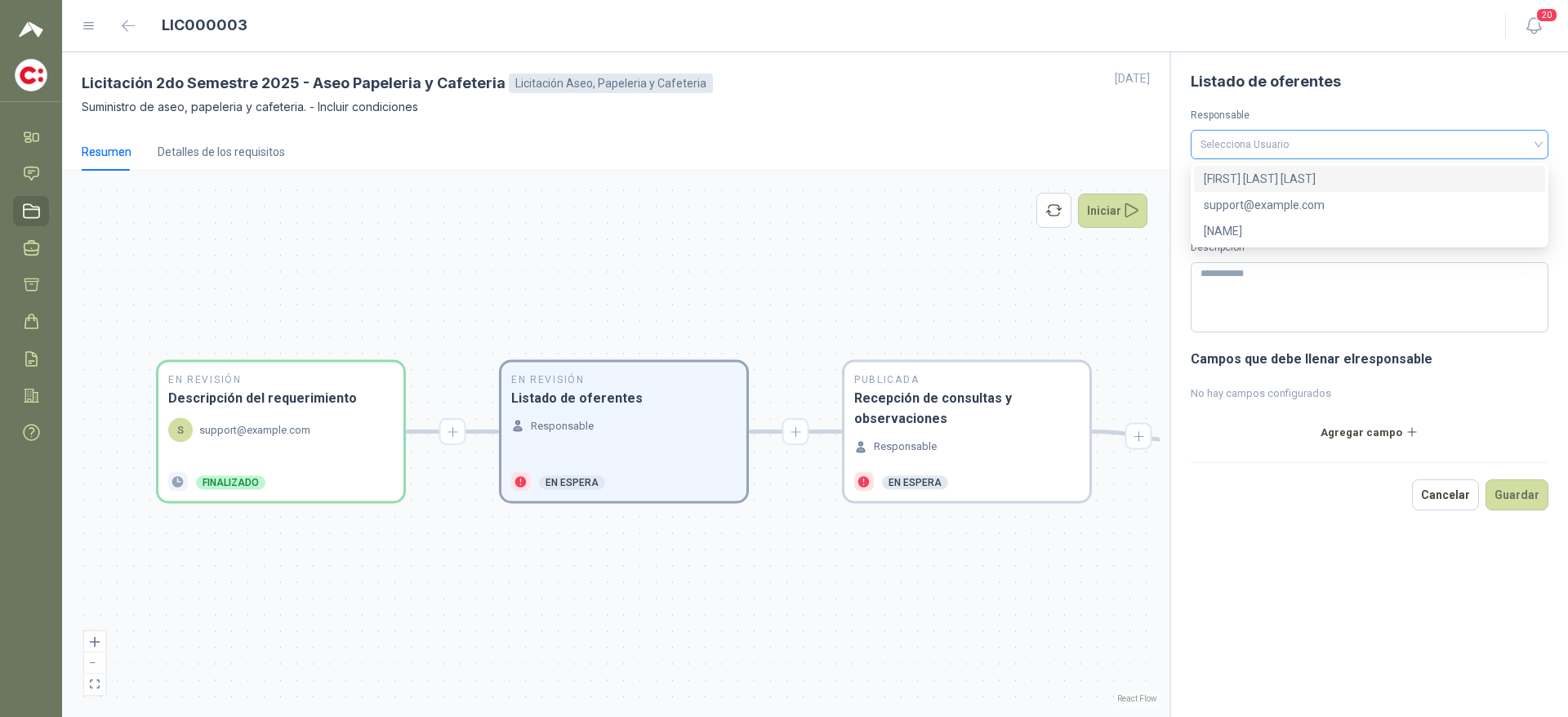 click on "Selecciona Usuario" at bounding box center [1370, 145] 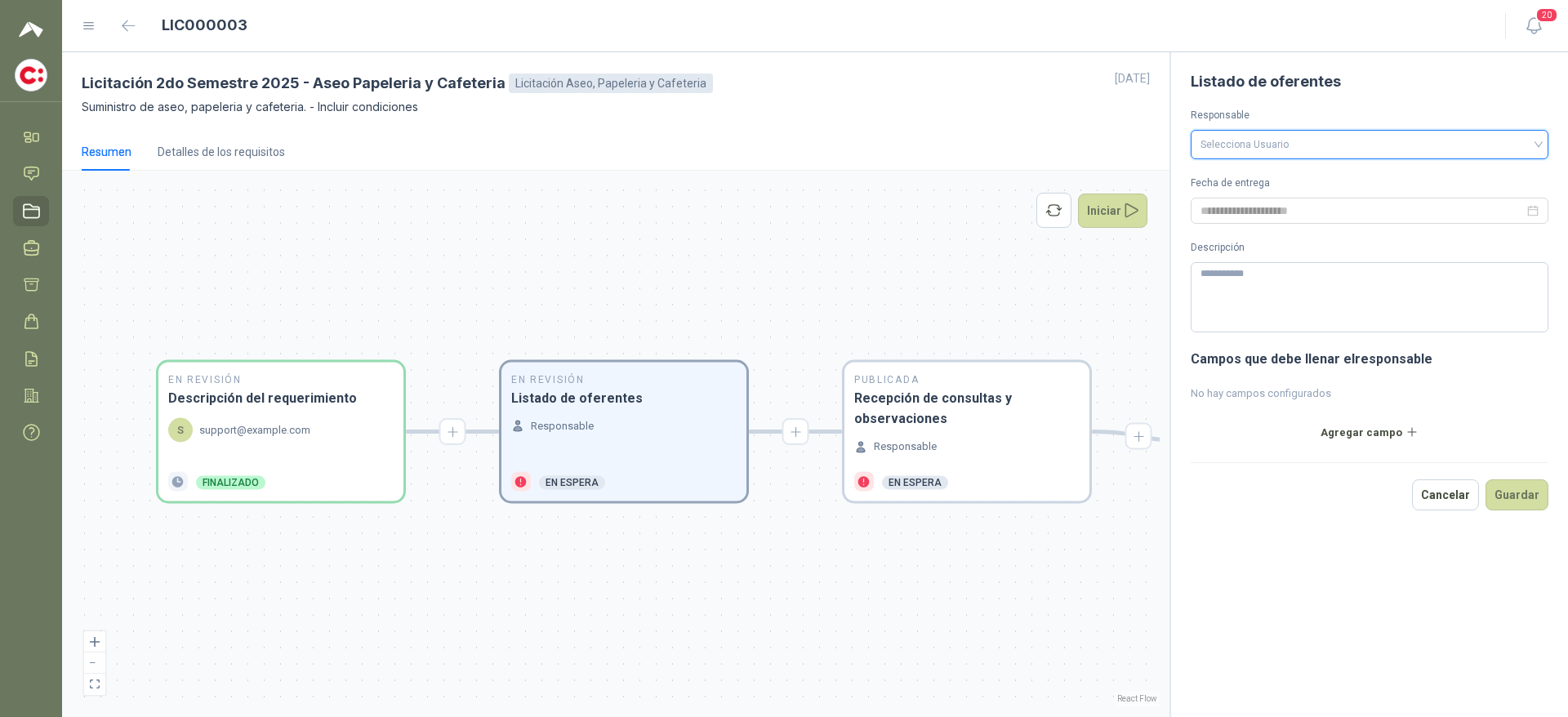 click on "Selecciona Usuario" at bounding box center [1370, 145] 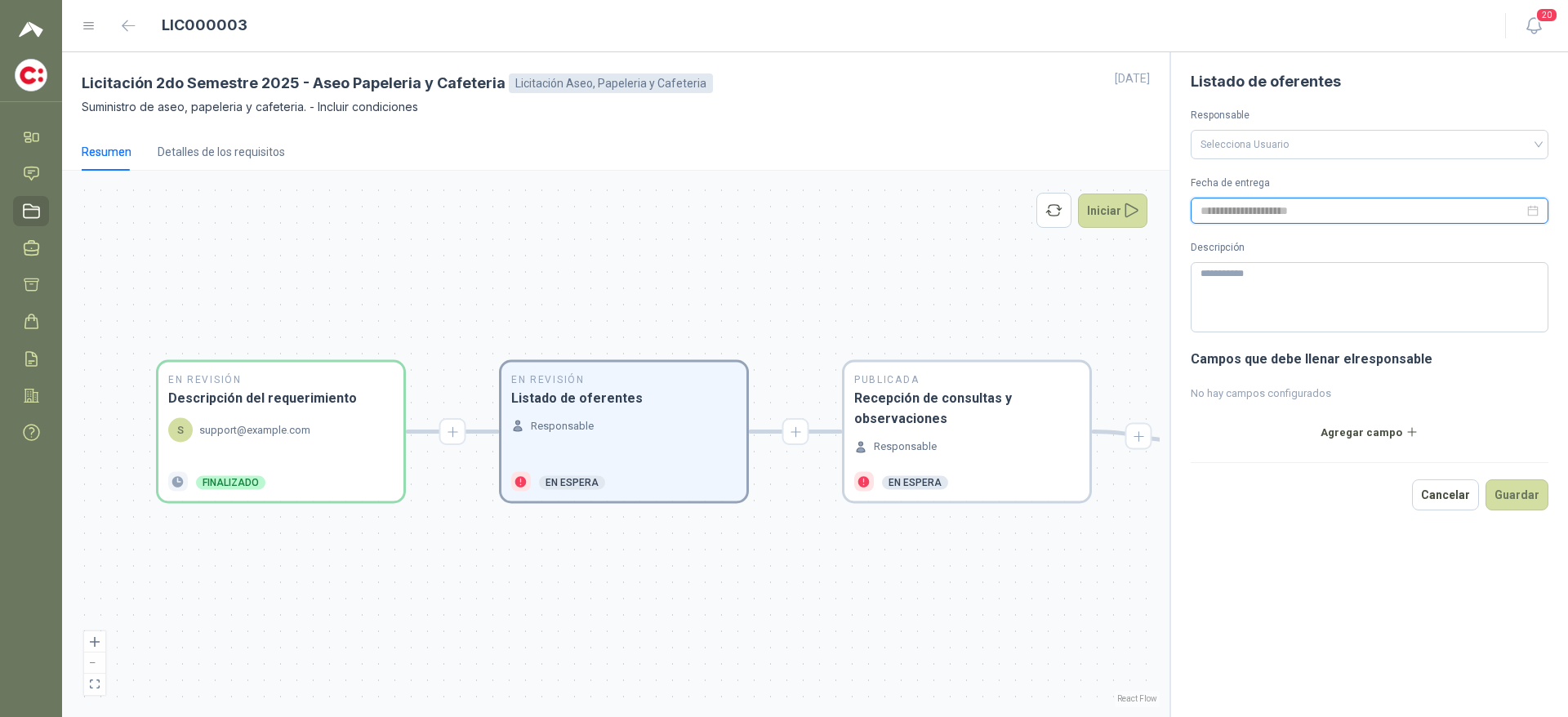 click at bounding box center (1362, 211) 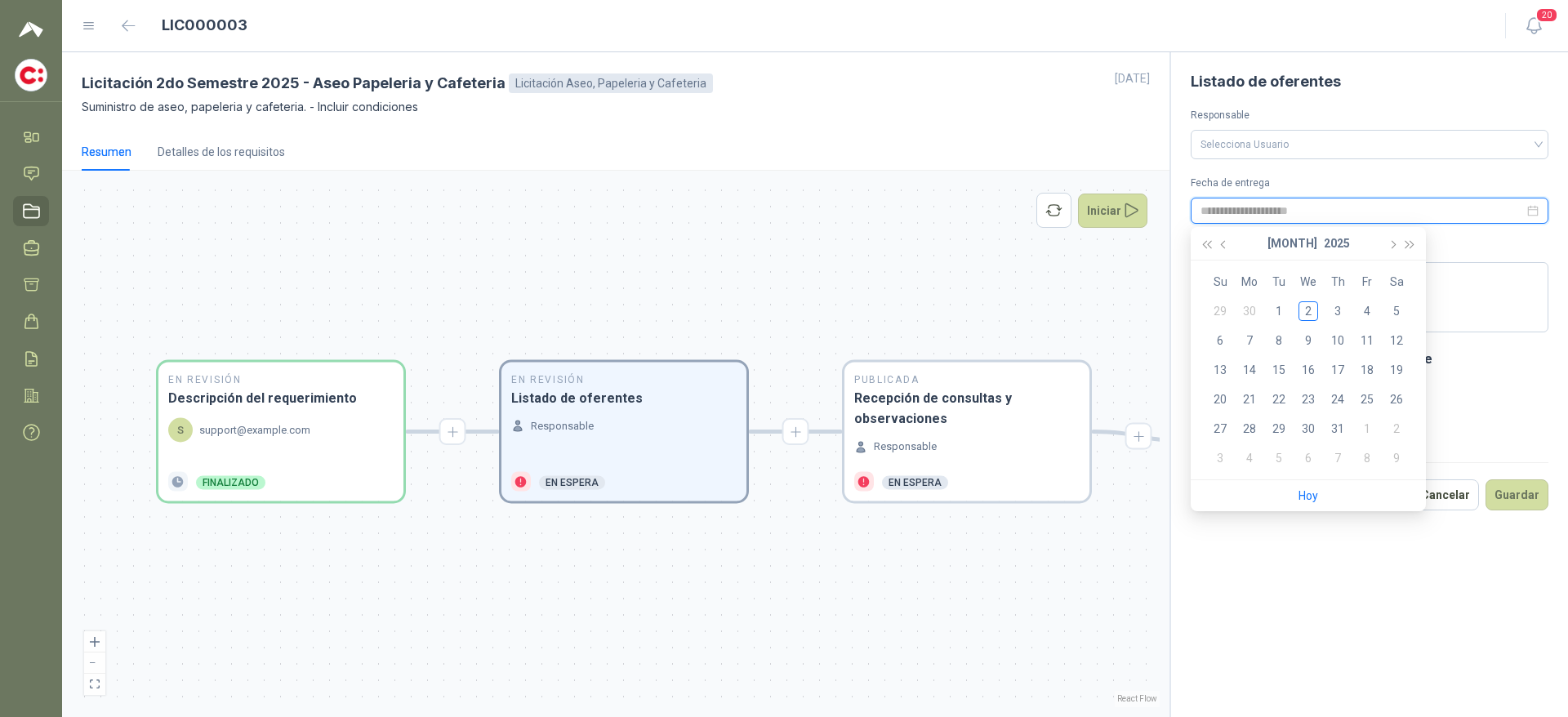 click at bounding box center [1362, 211] 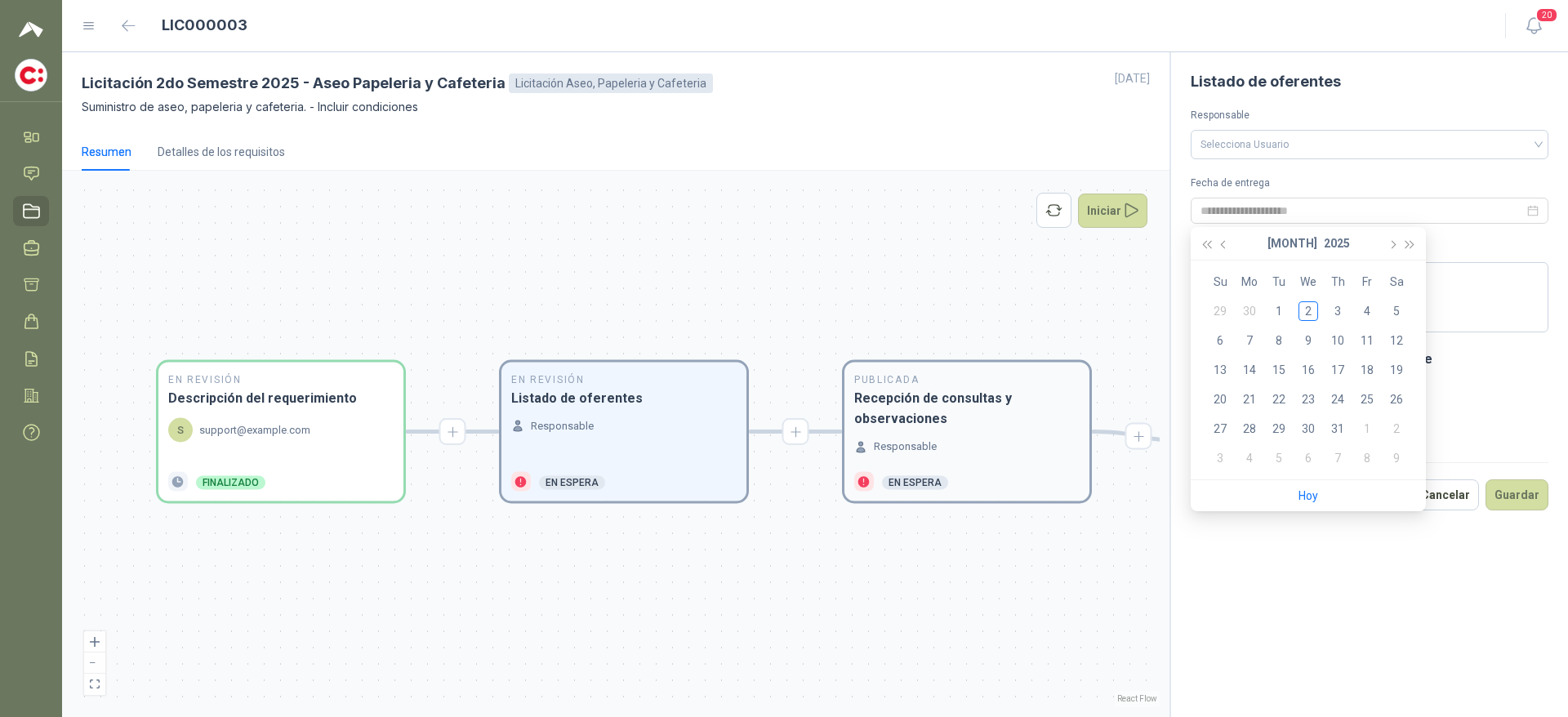 click on "Recepción de consultas y observaciones" at bounding box center (967, 408) 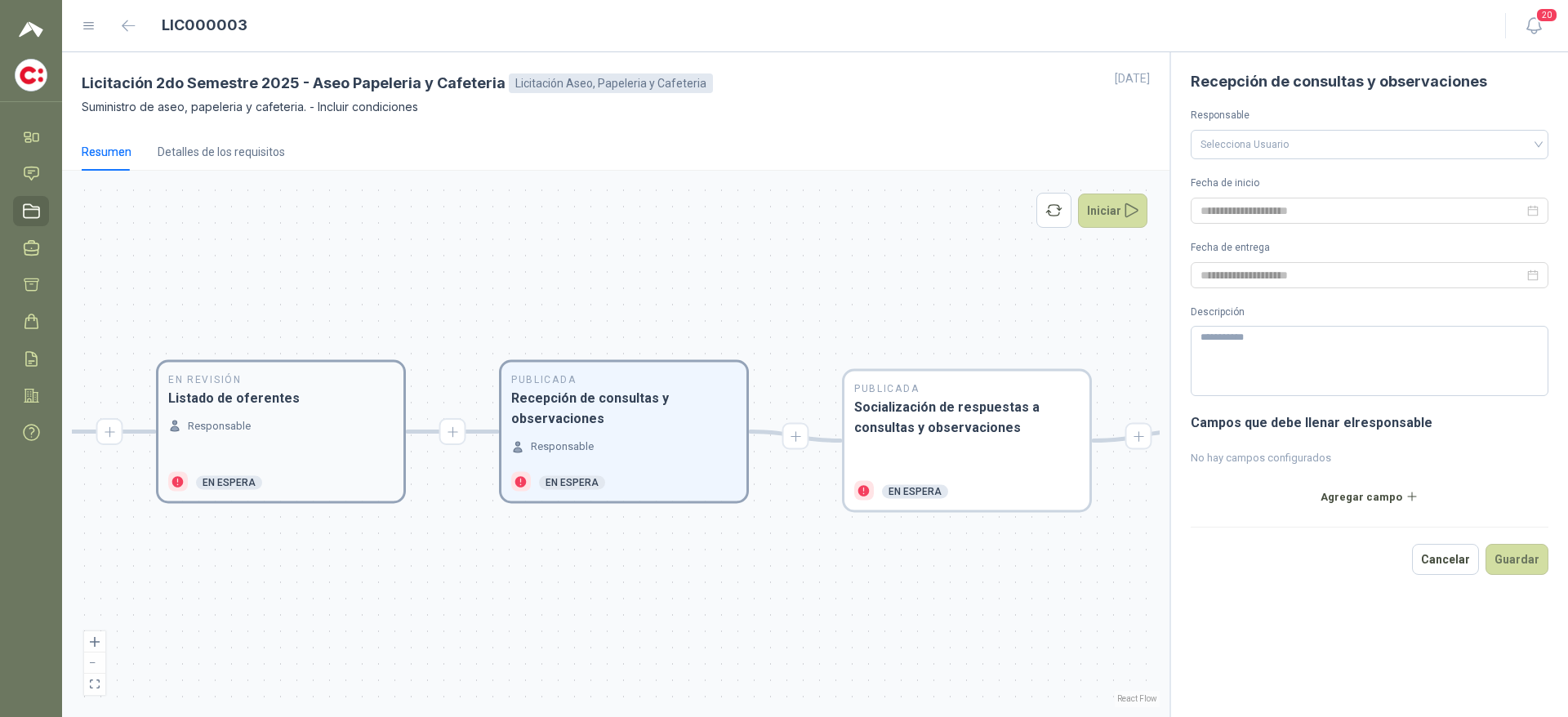 click on "Responsable" at bounding box center [281, 440] 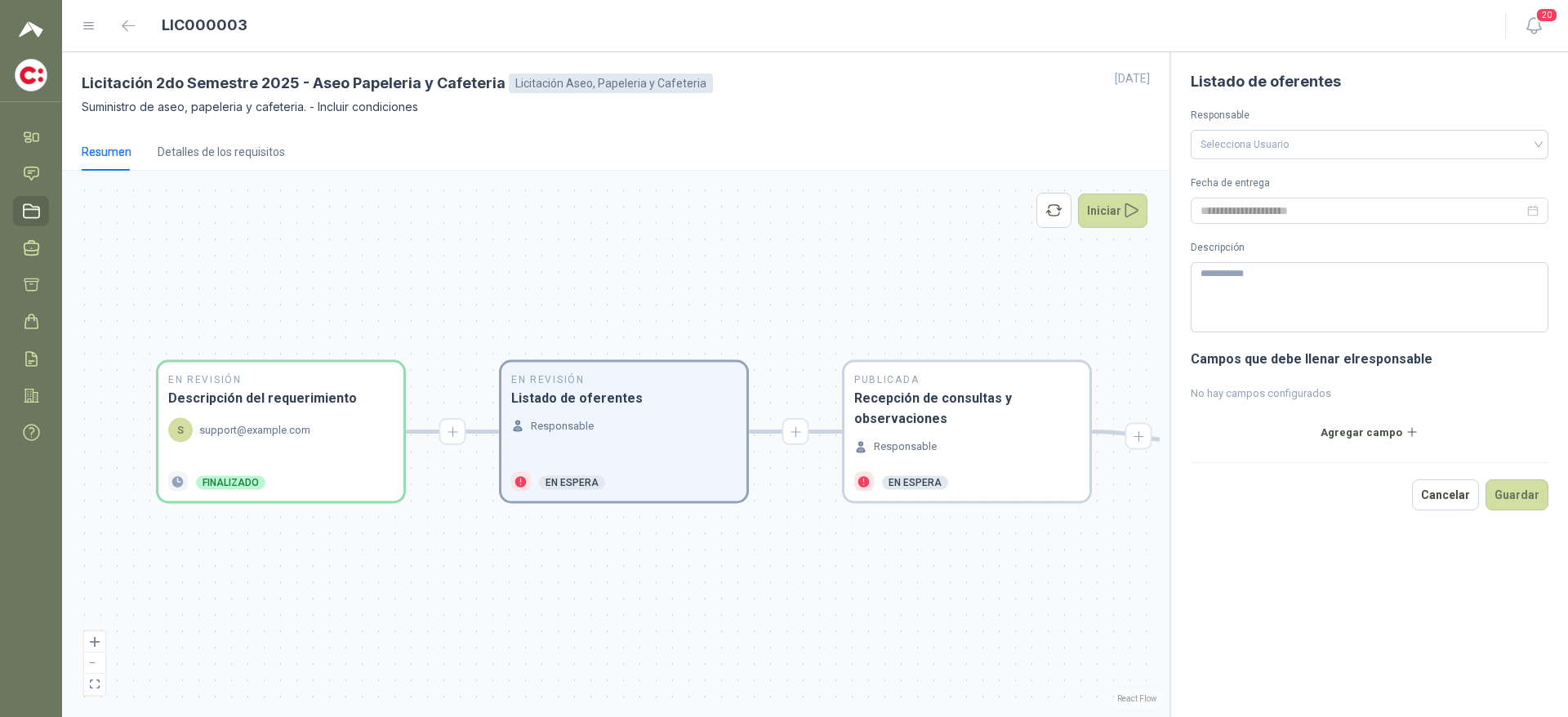 click on "Responsable Selecciona Usuario" at bounding box center [1370, 133] 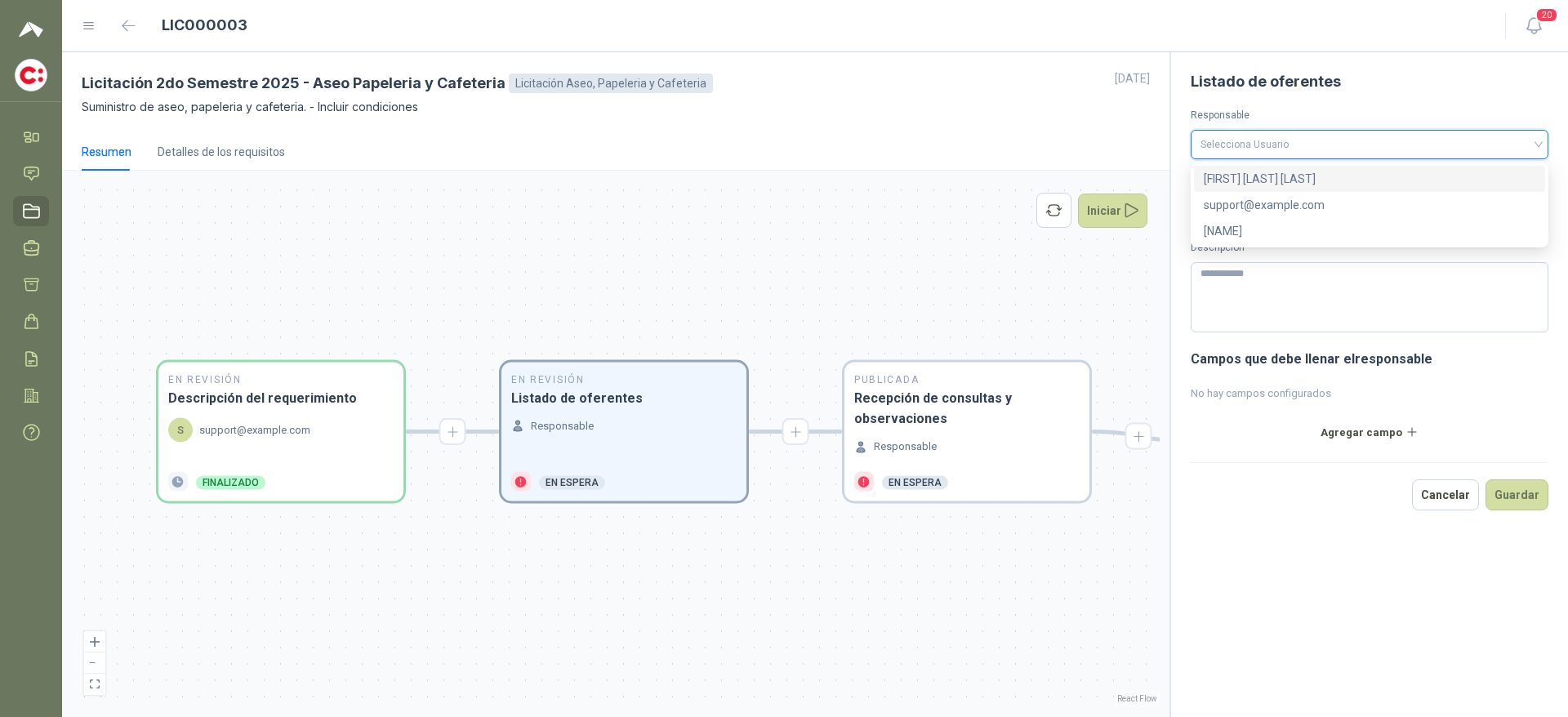 click at bounding box center [1370, 143] 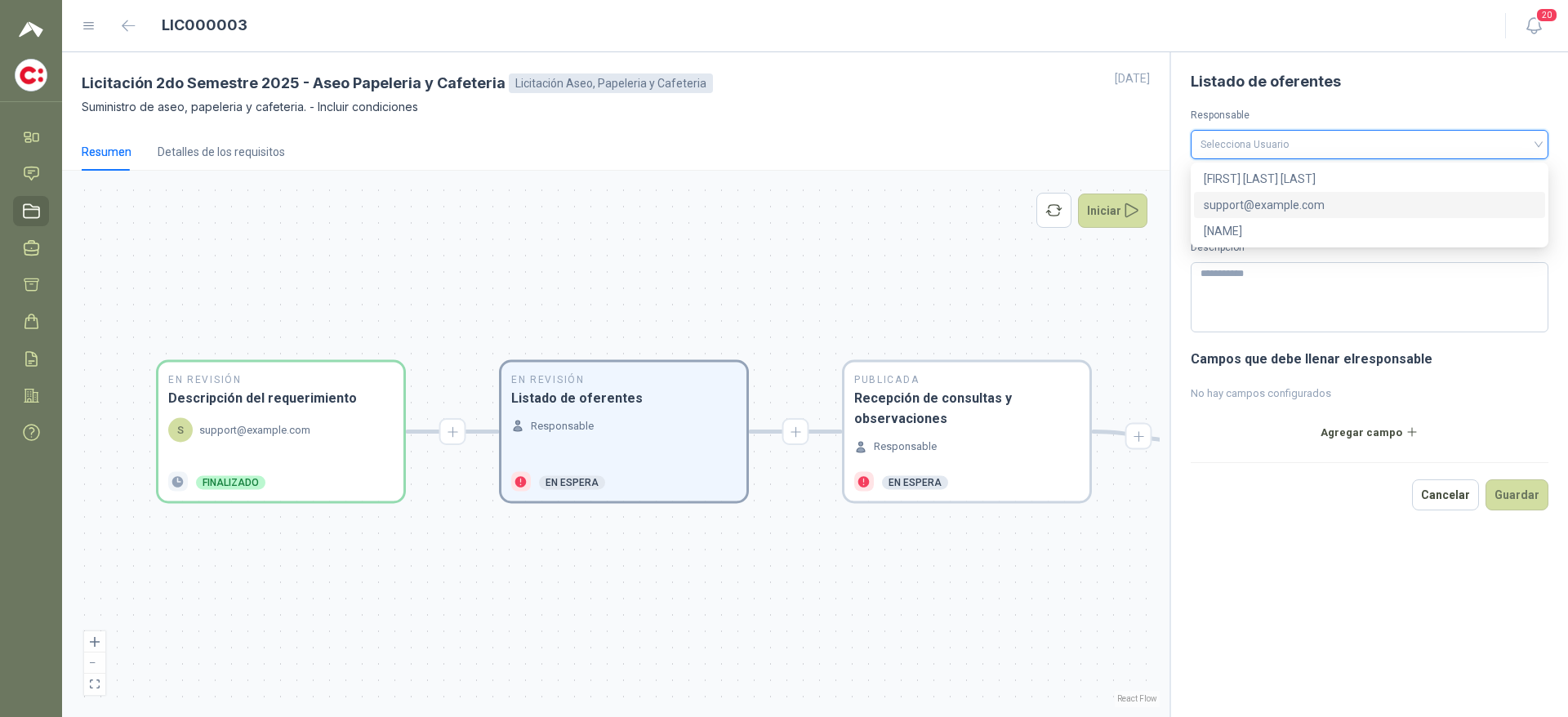 click on "support@example.com" at bounding box center [1370, 205] 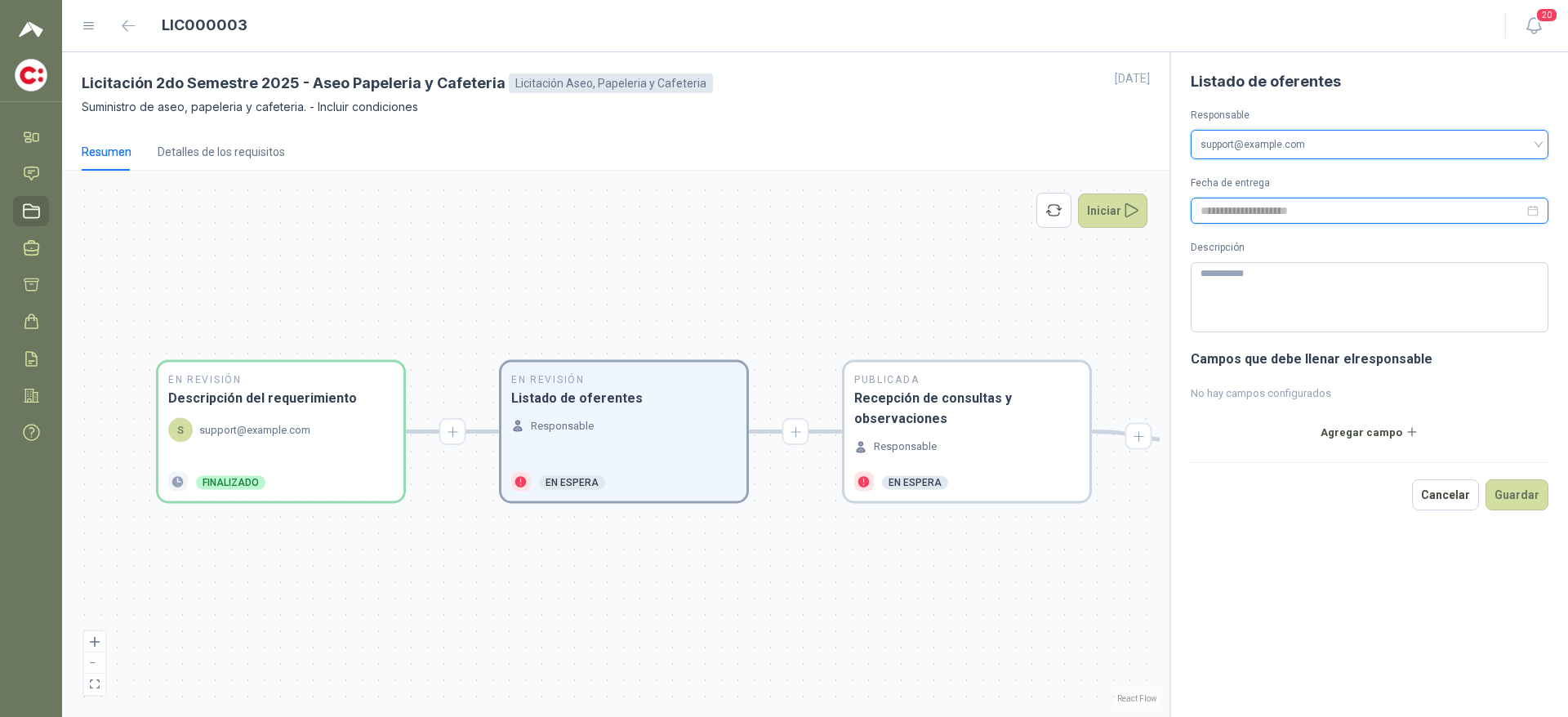 click at bounding box center (1362, 211) 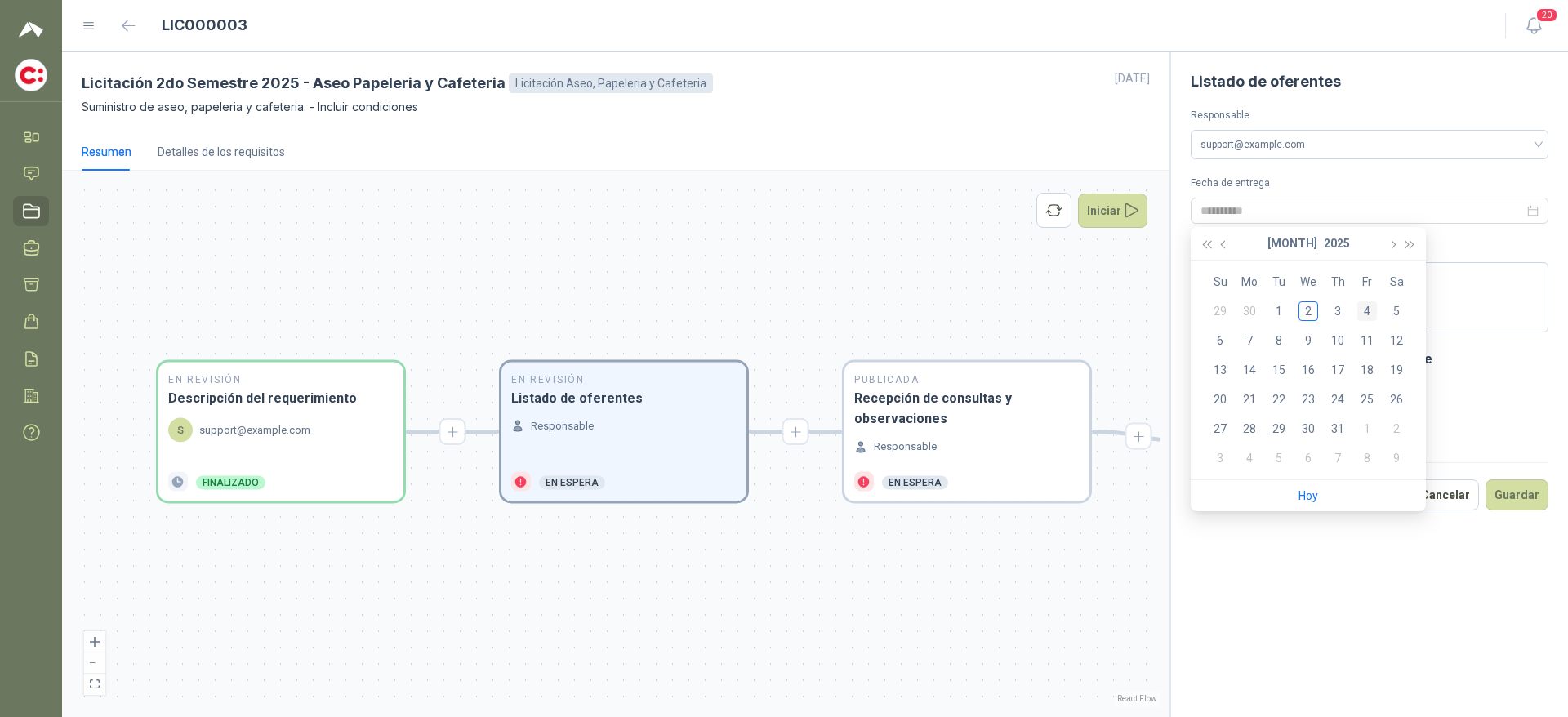 click on "4" at bounding box center [1367, 311] 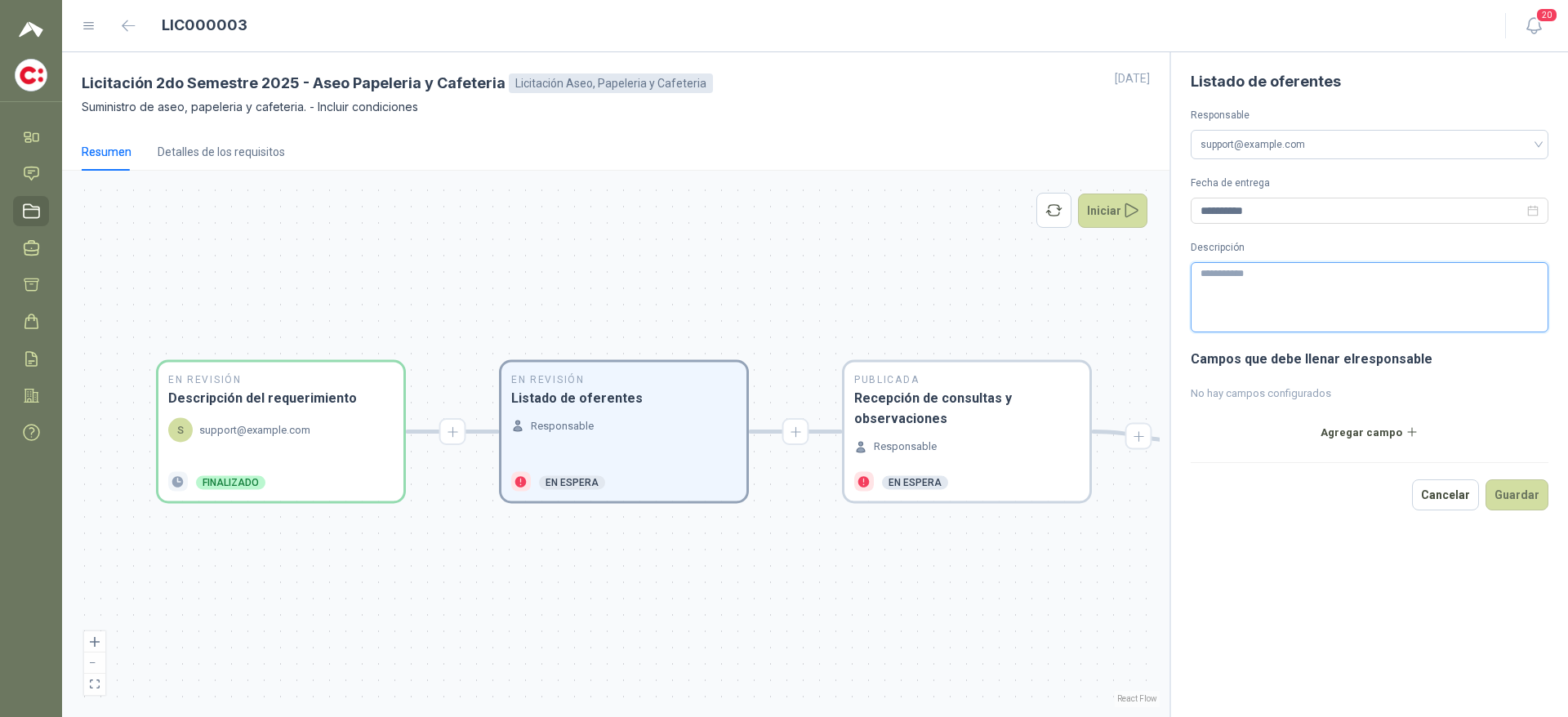 click on "Descripción" at bounding box center [1370, 297] 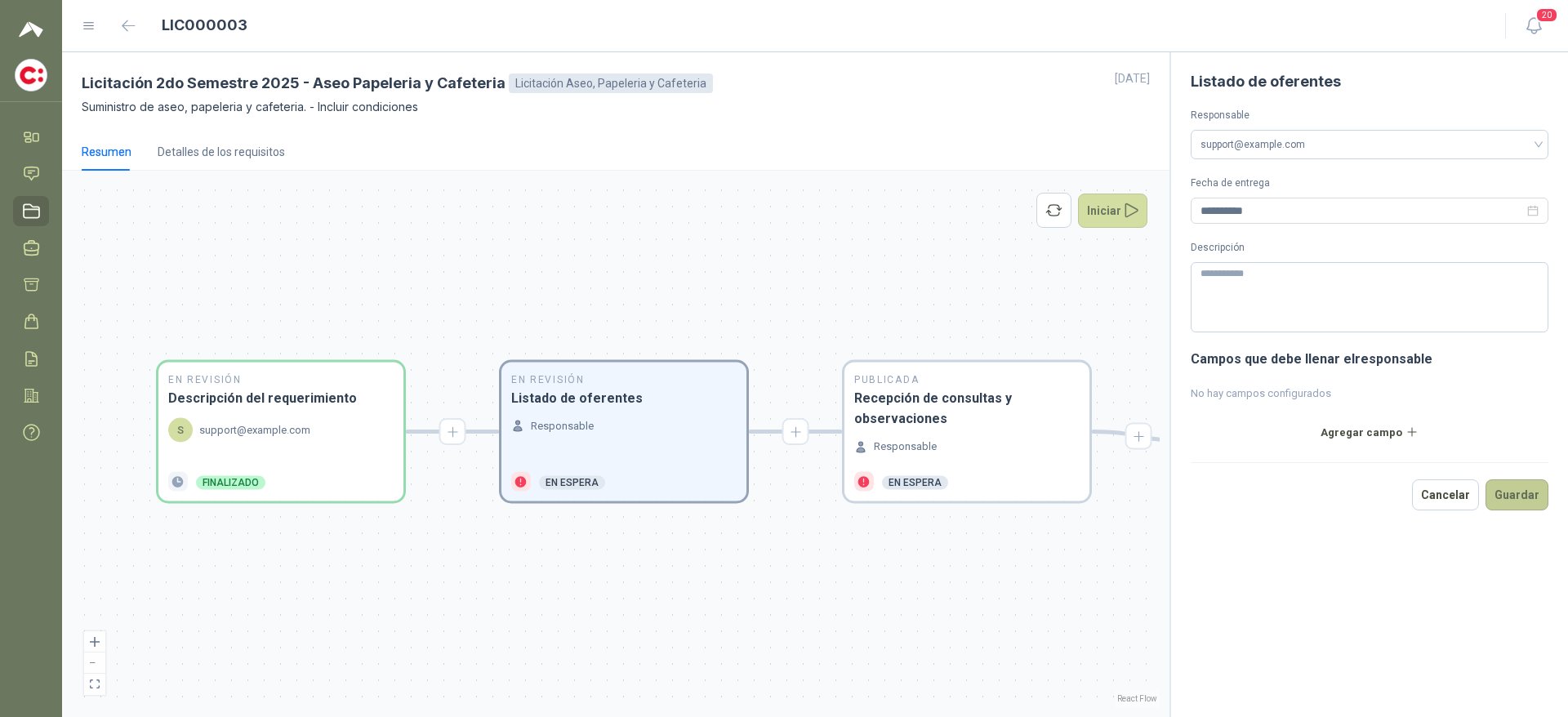 click on "Guardar" at bounding box center (1517, 495) 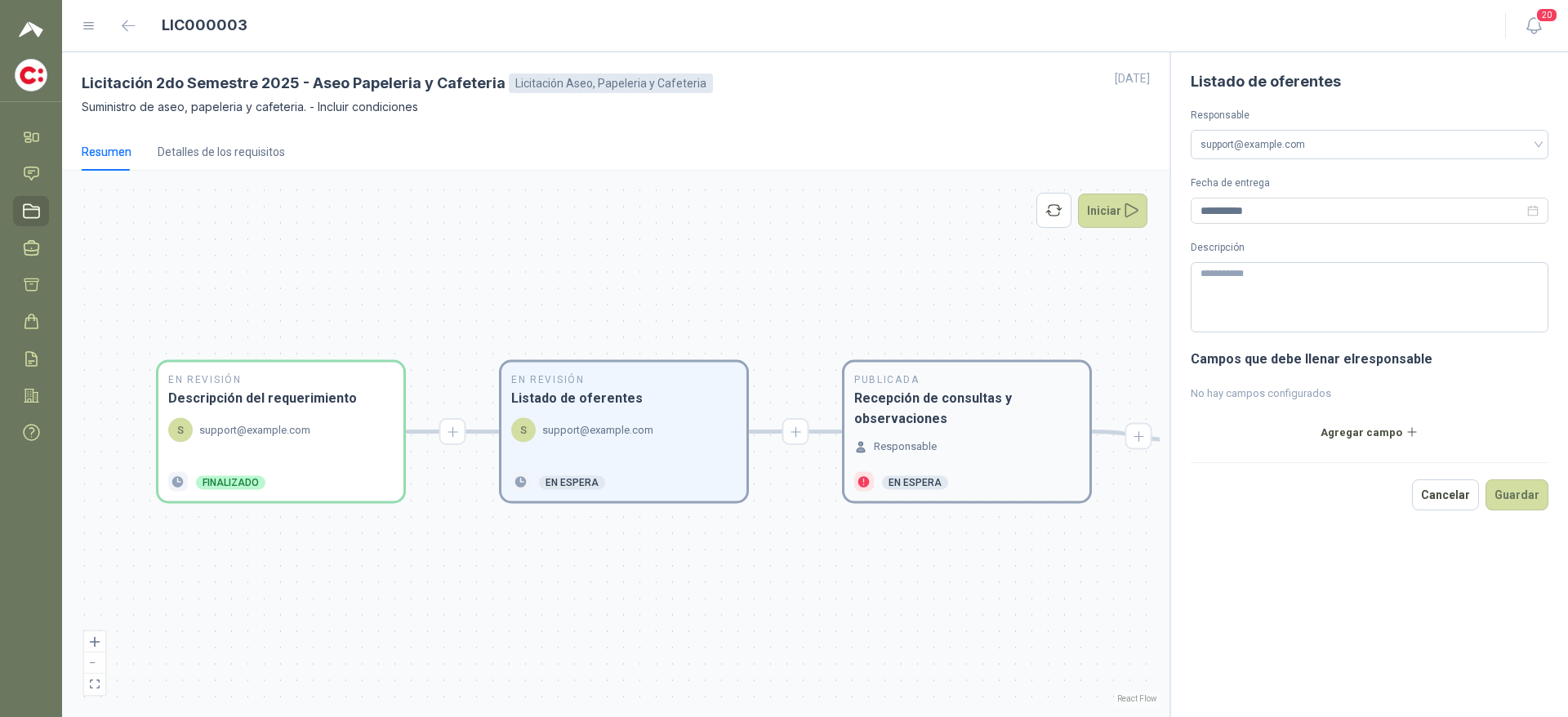 click on "Publicada Recepción de consultas y observaciones Responsable   En espera" at bounding box center (967, 432) 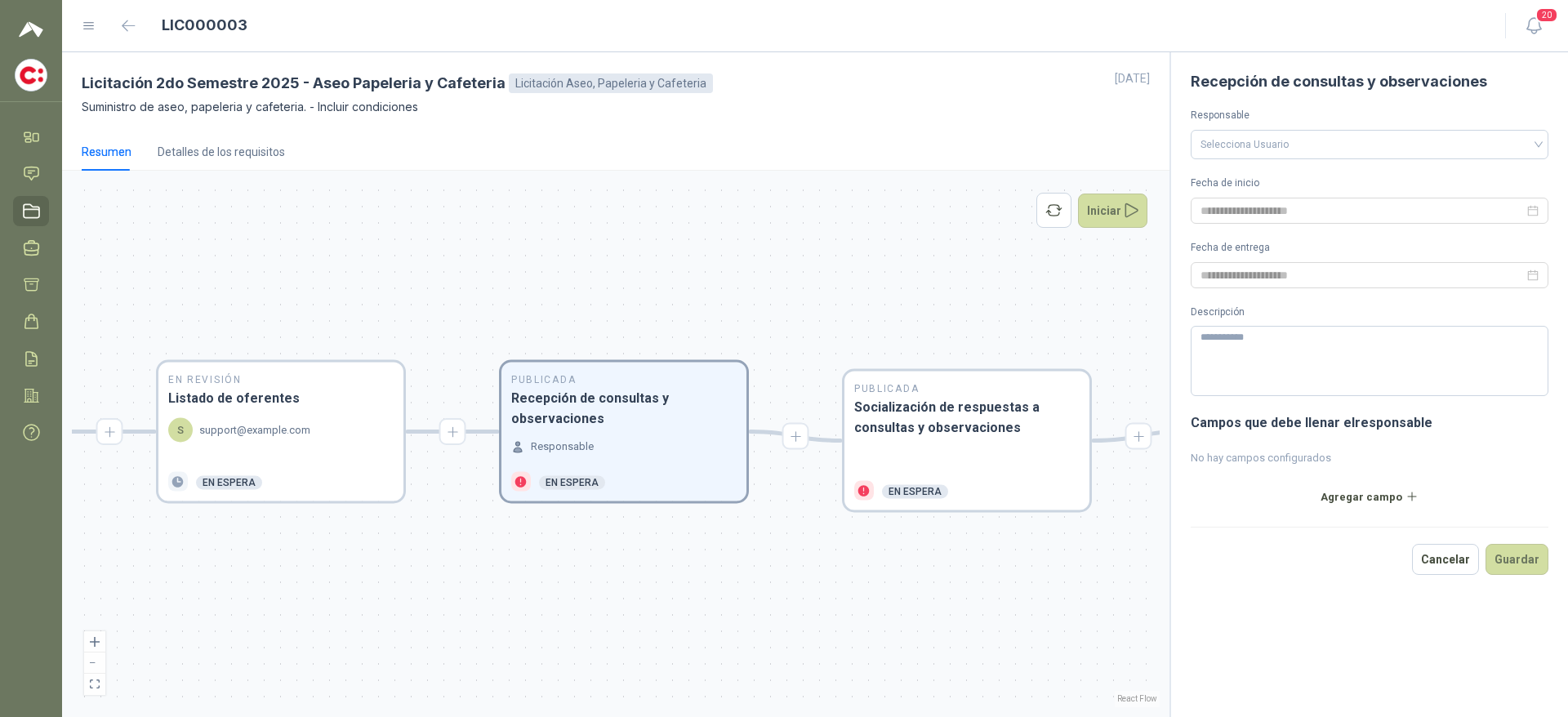 click on "En Revisión Descripción del requerimiento S [EMAIL] Finalizado En Revisión Listado de oferentes S [EMAIL] En espera Publicada Recepción de consultas y observaciones Responsable En espera Publicada Socialización de respuestas a consultas y observaciones En espera Publicada Recepción de ofertas En espera Evaluación Comparativo de ofertas Responsable En espera Adjudicación Selección de oferta ganadora Responsable En espera" at bounding box center (616, 443) 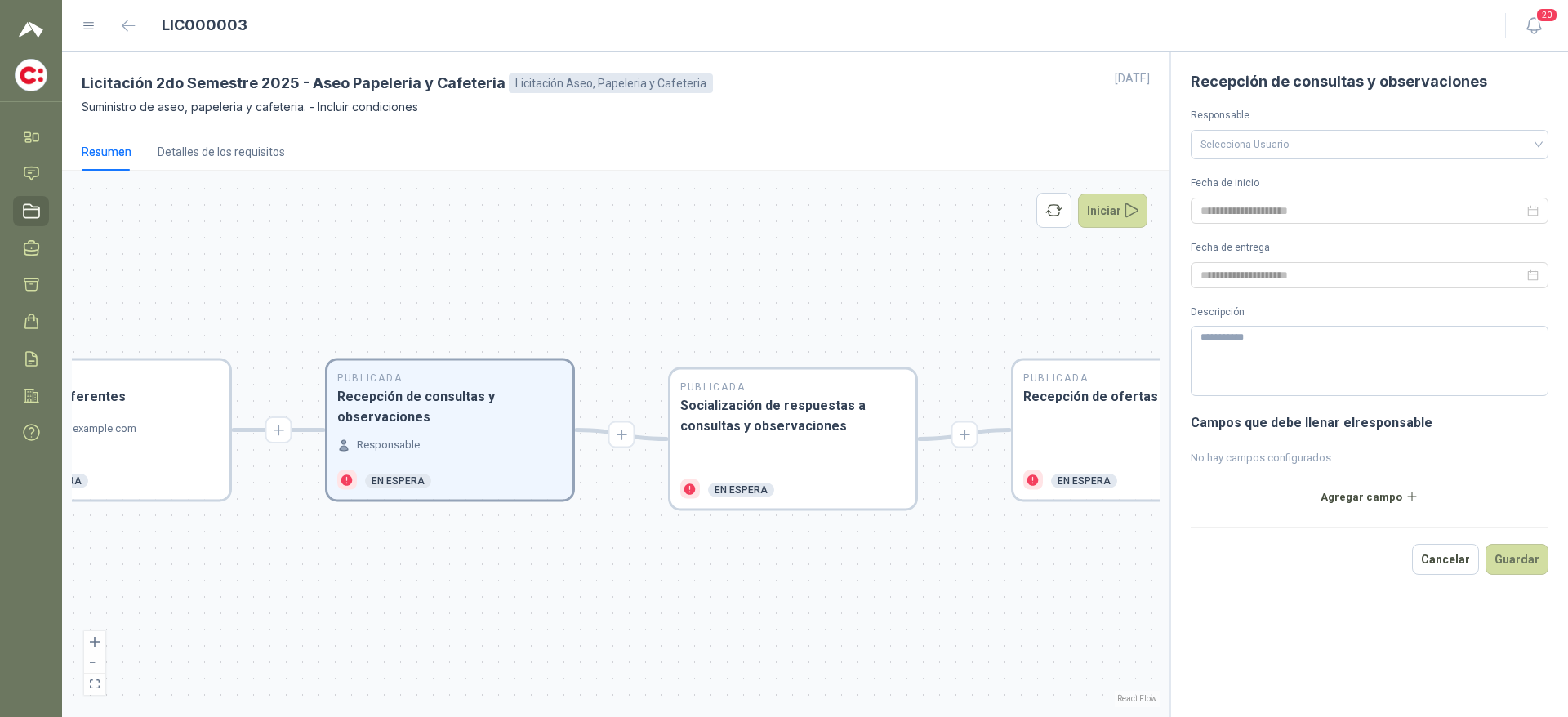 drag, startPoint x: 975, startPoint y: 589, endPoint x: 803, endPoint y: 587, distance: 172.01163 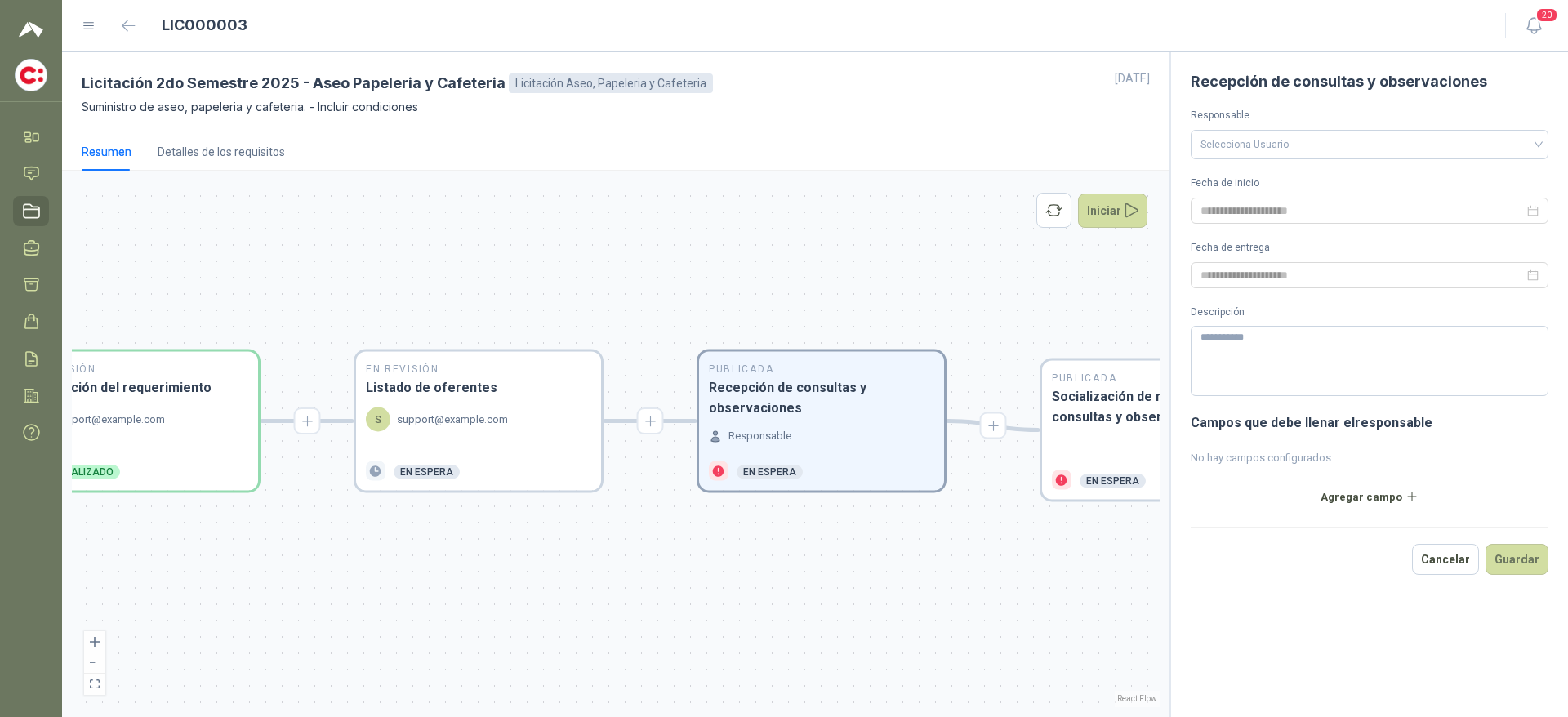 drag, startPoint x: 335, startPoint y: 616, endPoint x: 705, endPoint y: 608, distance: 370.08648 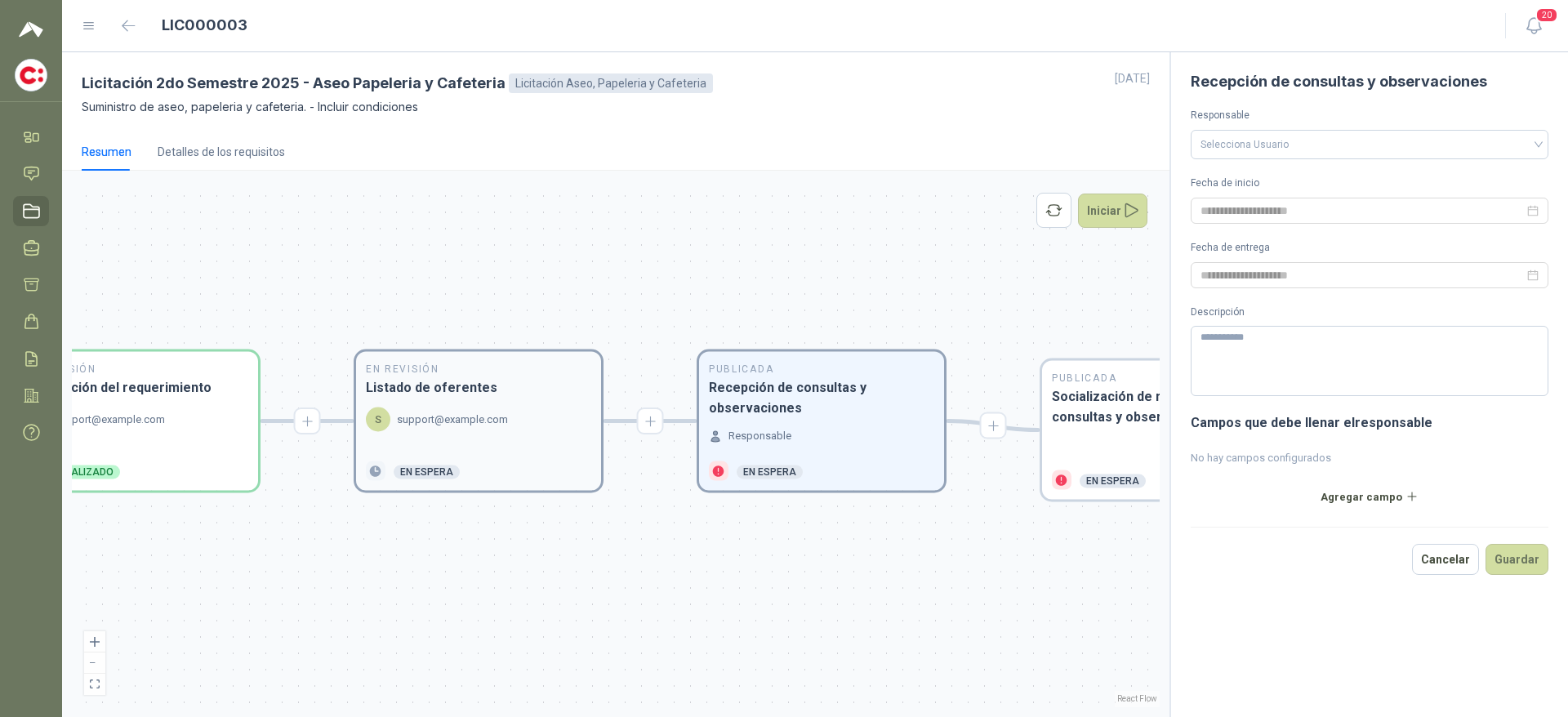 click on "En Revisión Listado de oferentes S [EMAIL] En espera" at bounding box center (479, 421) 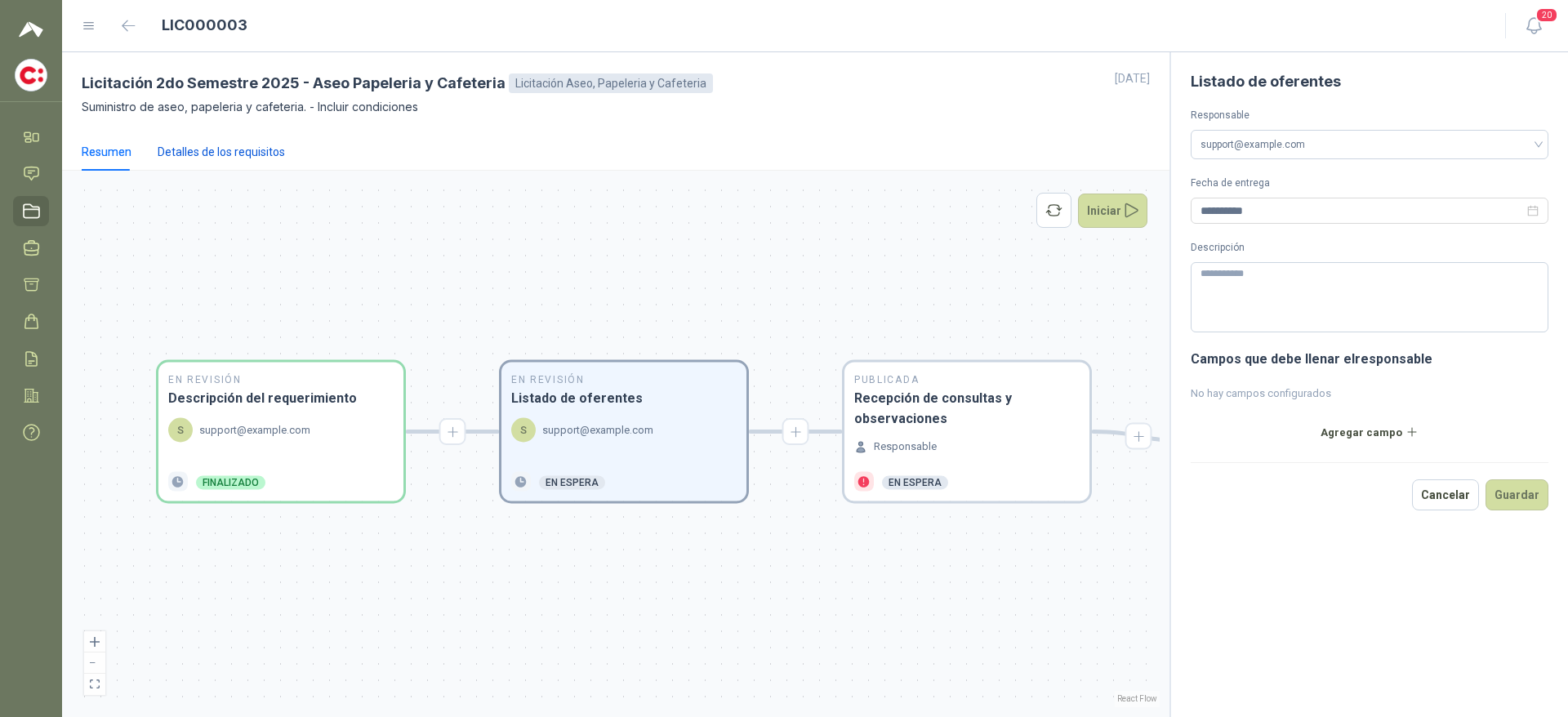 click on "Detalles de los requisitos" at bounding box center [221, 152] 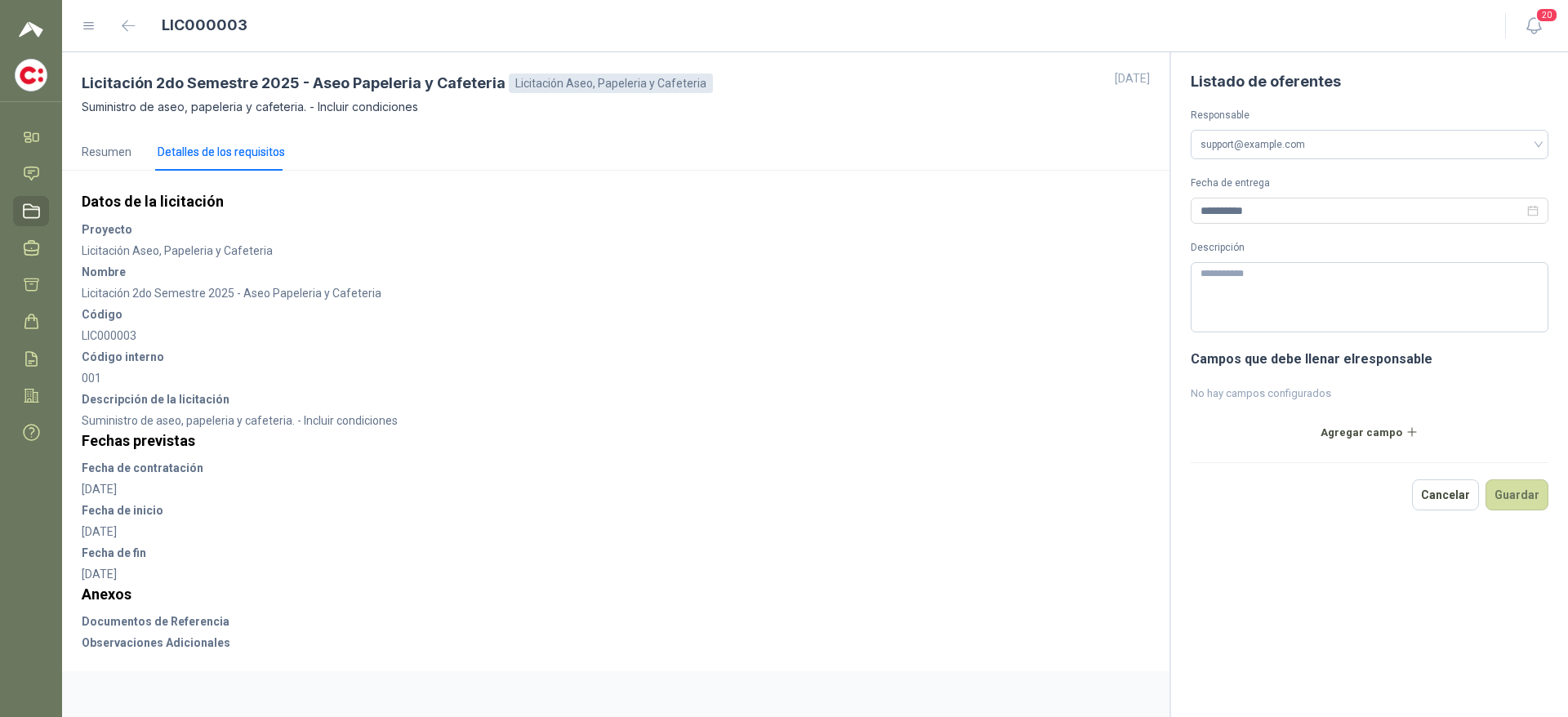 click on "Licitación 2do Semestre 2025 - Aseo Papeleria y Cafeteria Licitación Aseo, Papeleria y Cafeteria 2 jul, 2025 Suministro de aseo, papeleria y cafeteria. - Incluir condiciones" at bounding box center [616, 92] 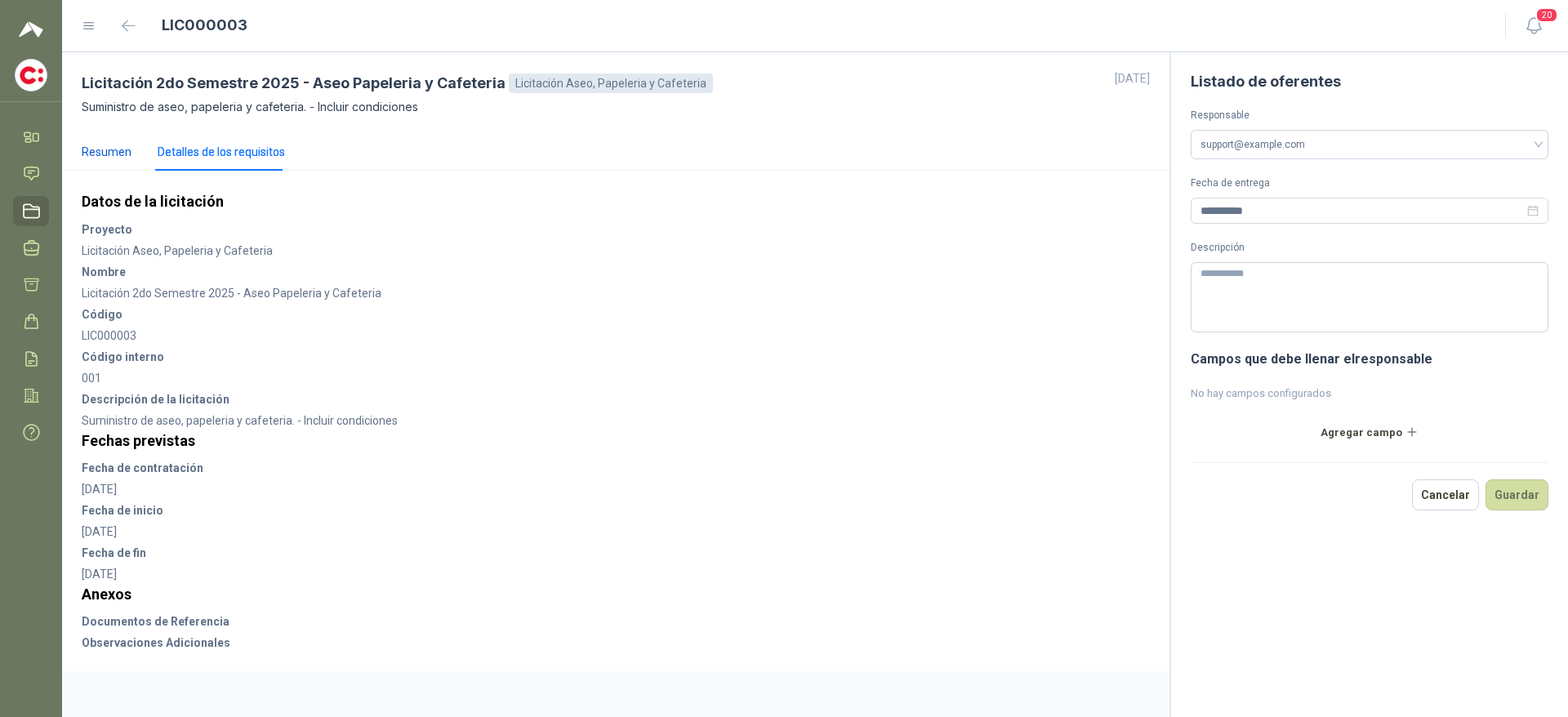 click on "Resumen" at bounding box center [106, 152] 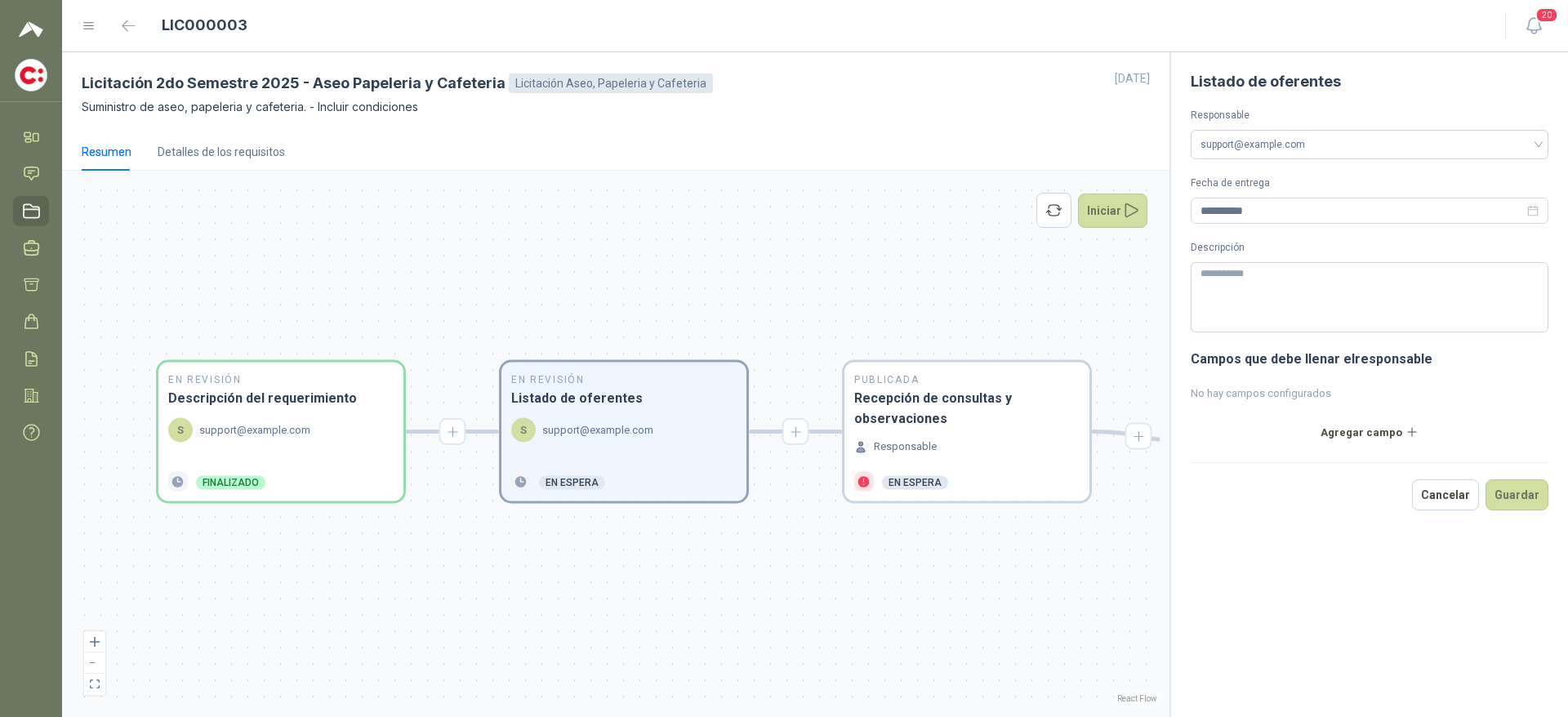 click on "S [EMAIL]" at bounding box center [624, 440] 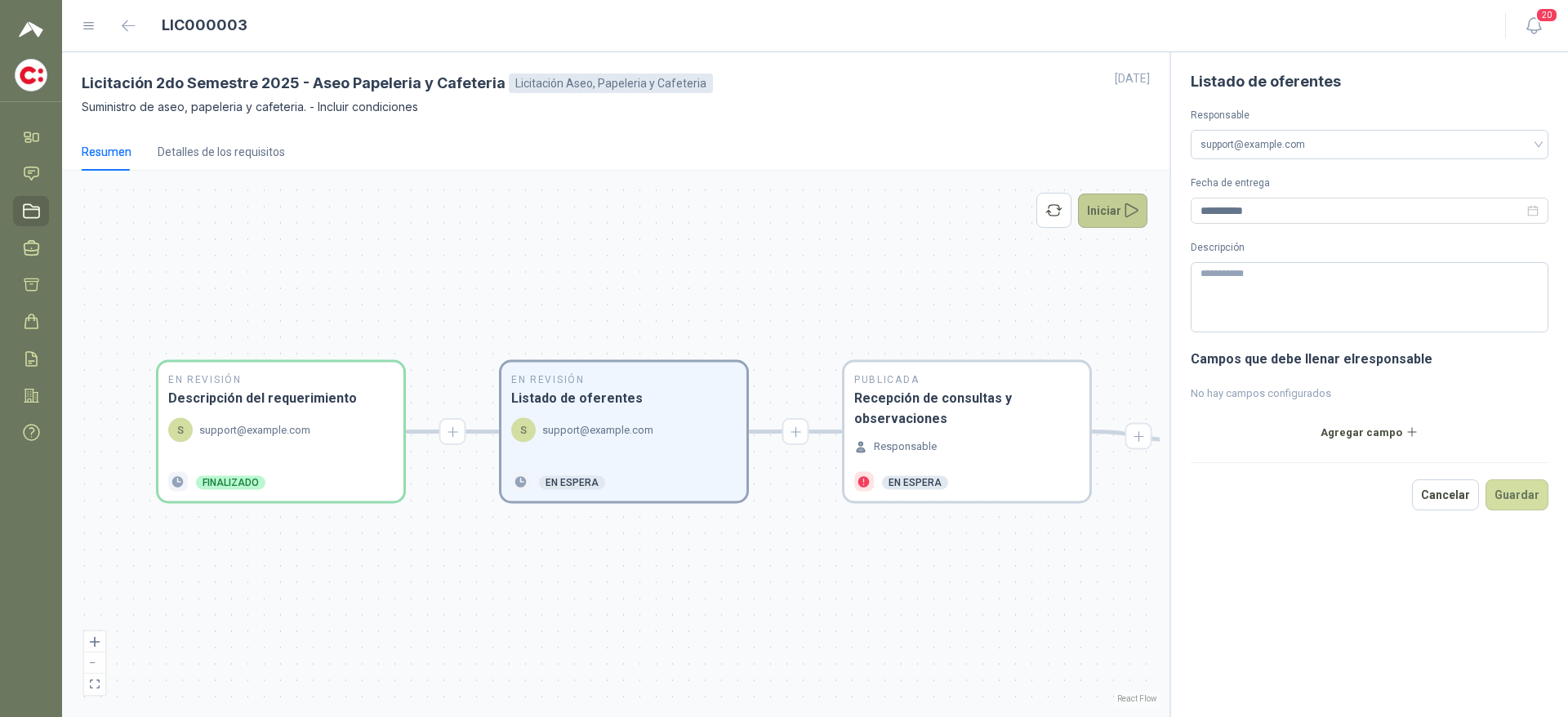 click on "Iniciar" at bounding box center (1113, 211) 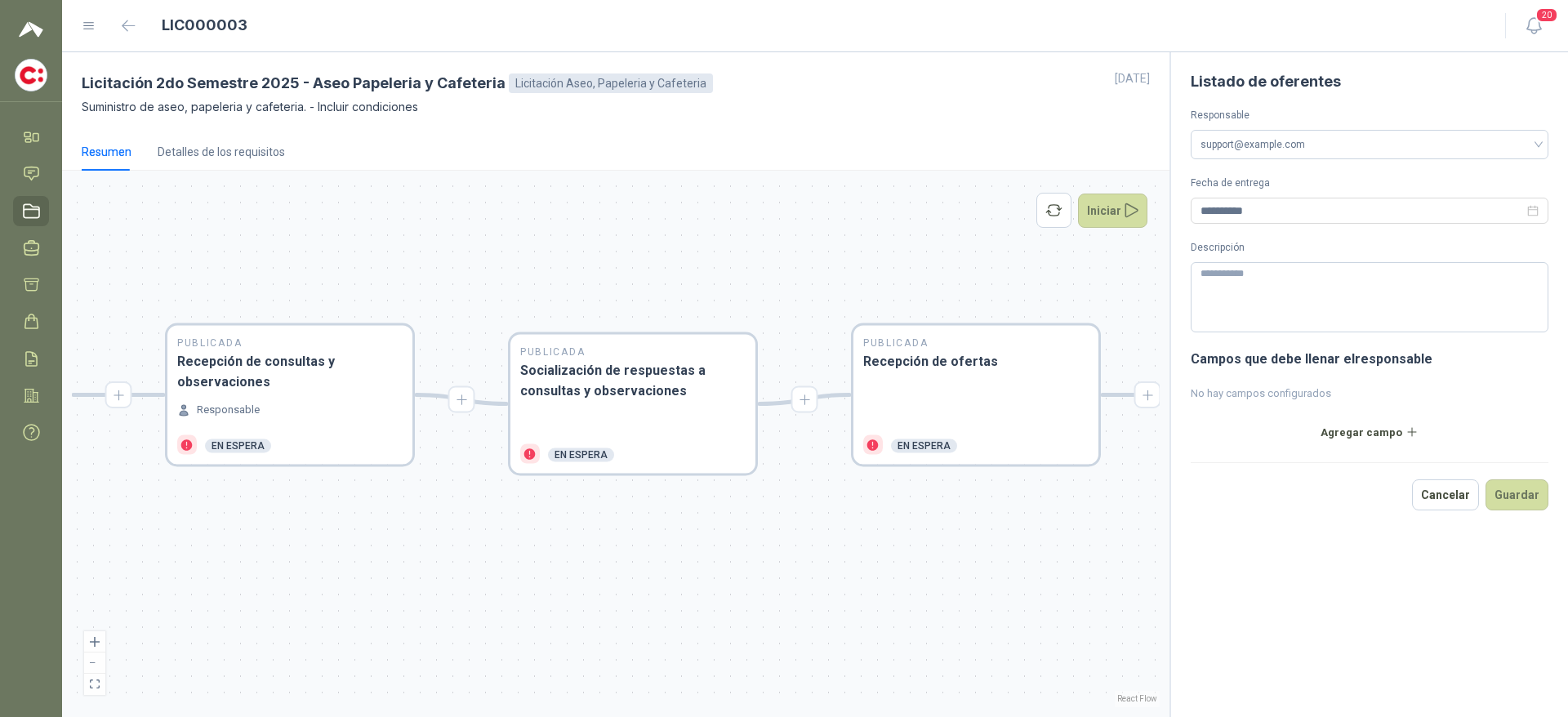 drag, startPoint x: 850, startPoint y: 604, endPoint x: 165, endPoint y: 566, distance: 686.0532 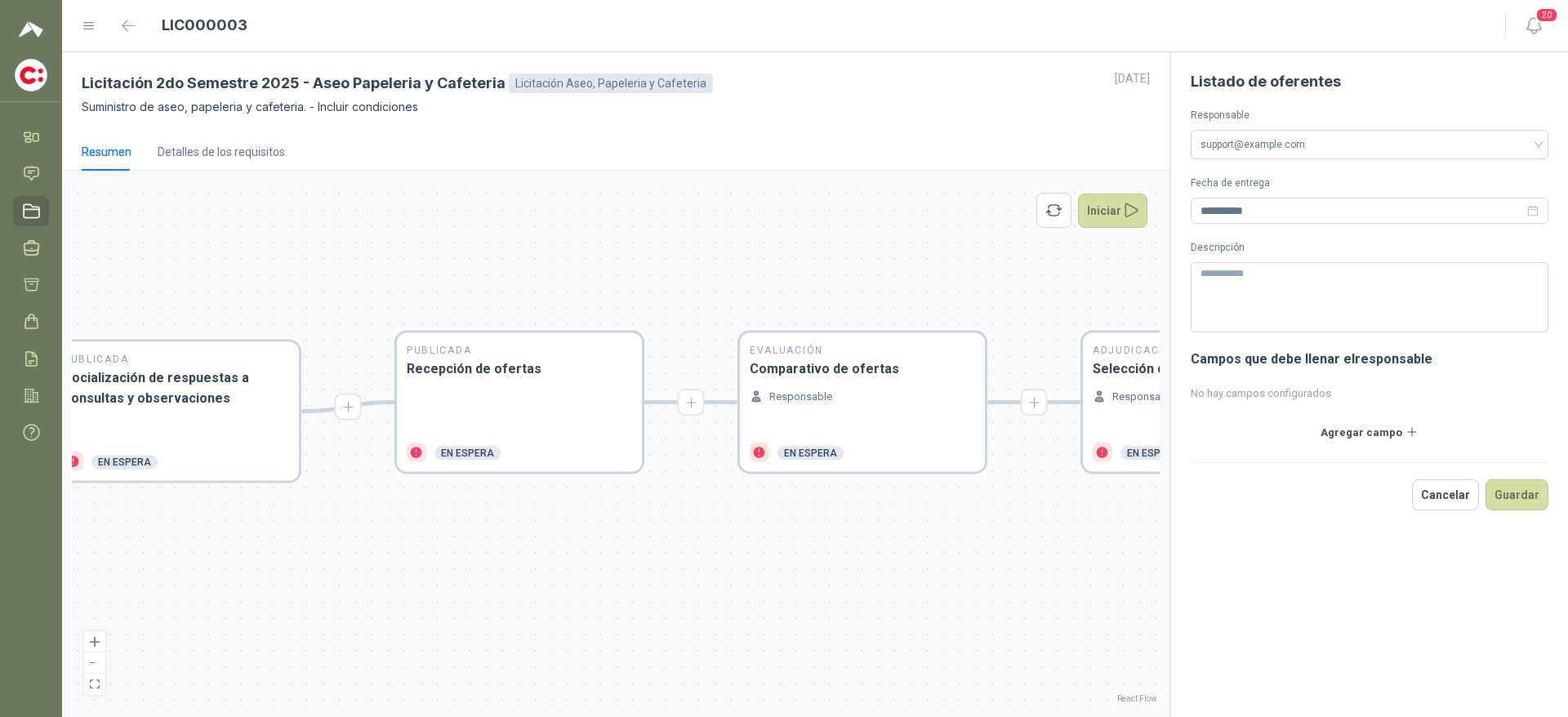 drag, startPoint x: 925, startPoint y: 545, endPoint x: 479, endPoint y: 552, distance: 446.05493 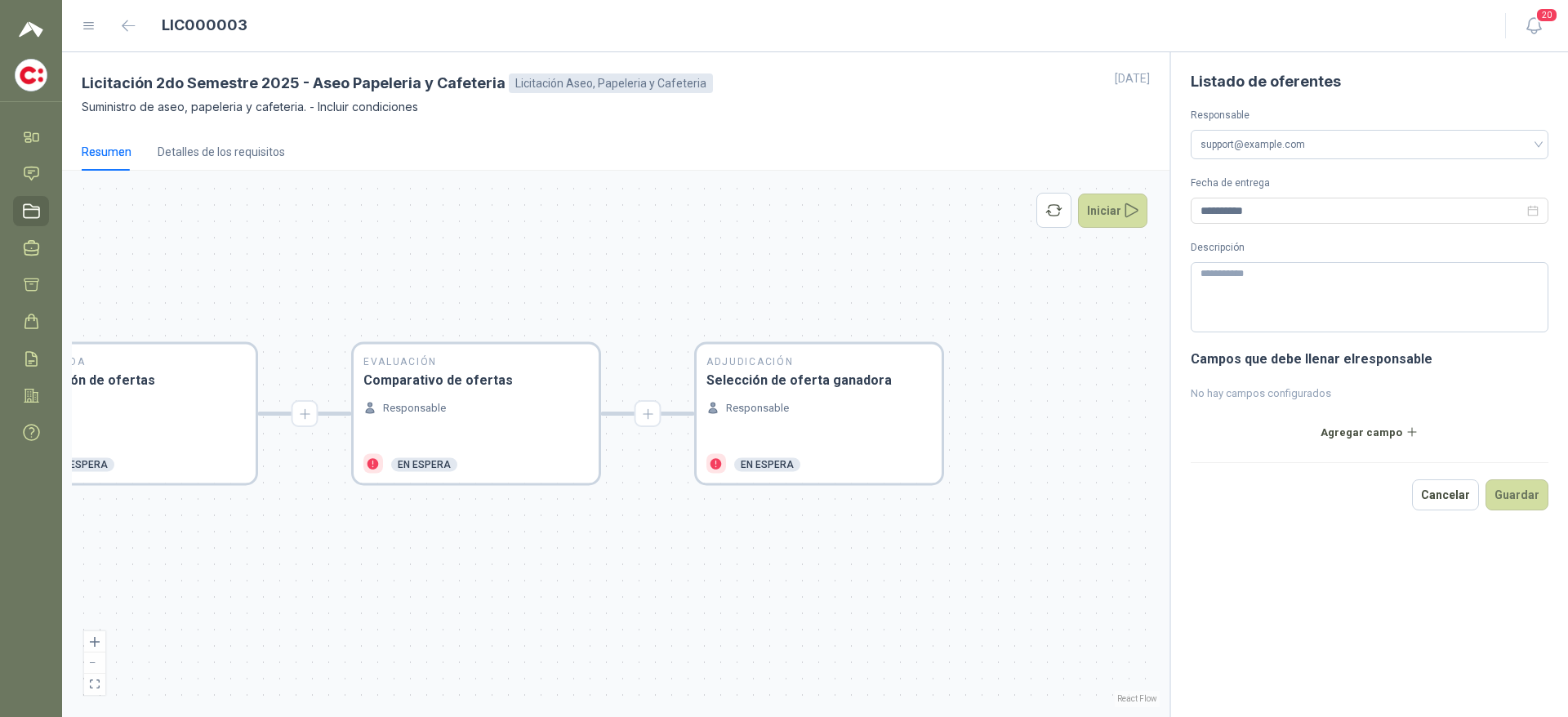 drag, startPoint x: 938, startPoint y: 544, endPoint x: 544, endPoint y: 556, distance: 394.1827 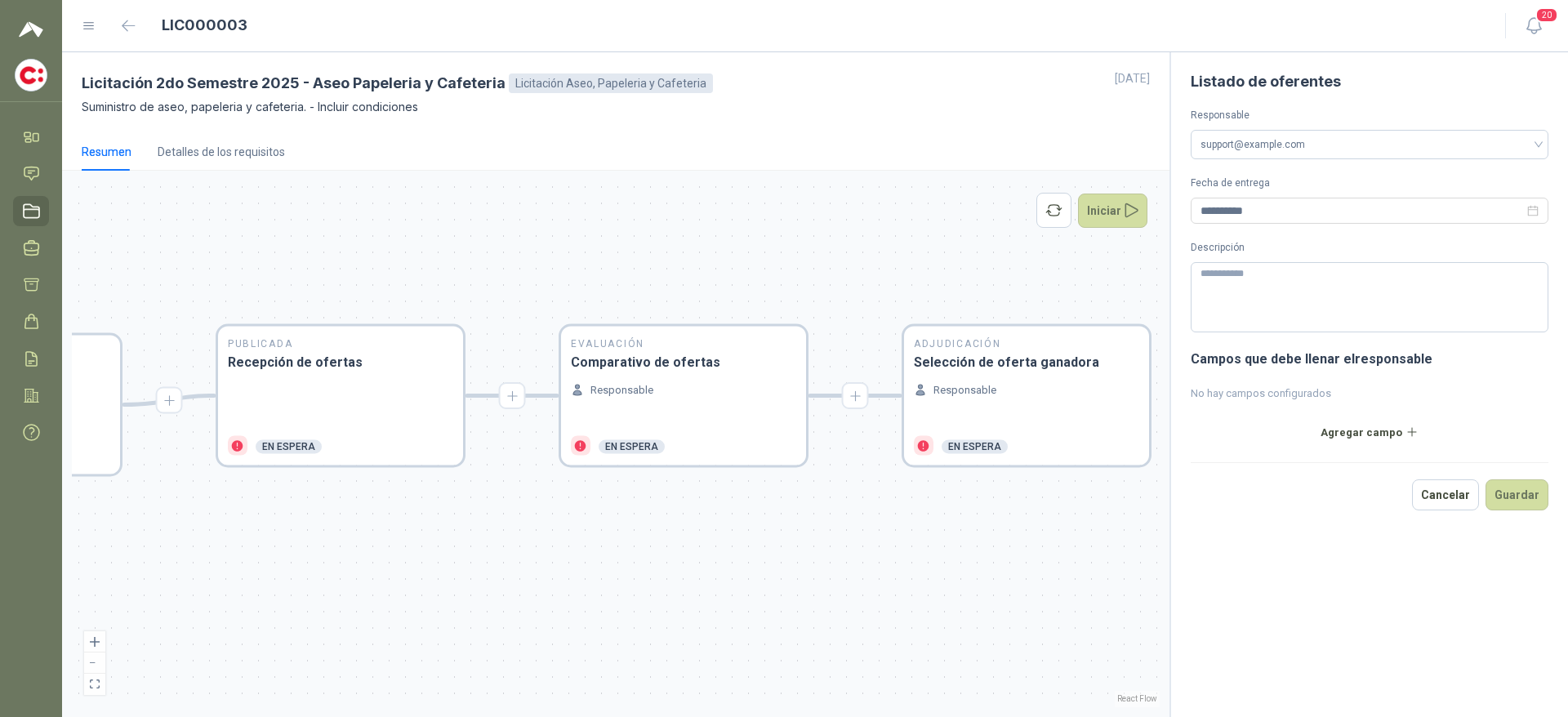 drag, startPoint x: 980, startPoint y: 550, endPoint x: 1227, endPoint y: 528, distance: 247.97782 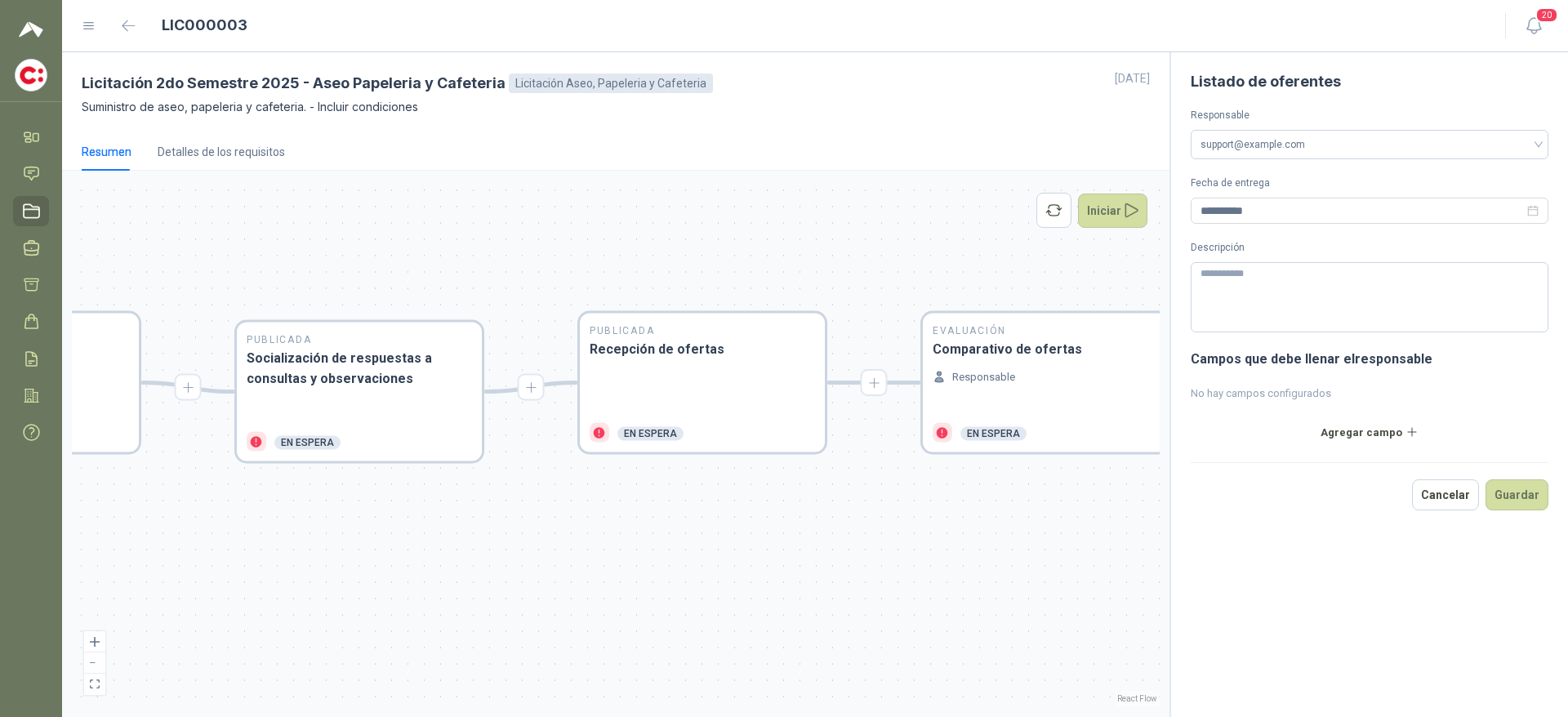drag, startPoint x: 555, startPoint y: 576, endPoint x: 957, endPoint y: 565, distance: 402.15047 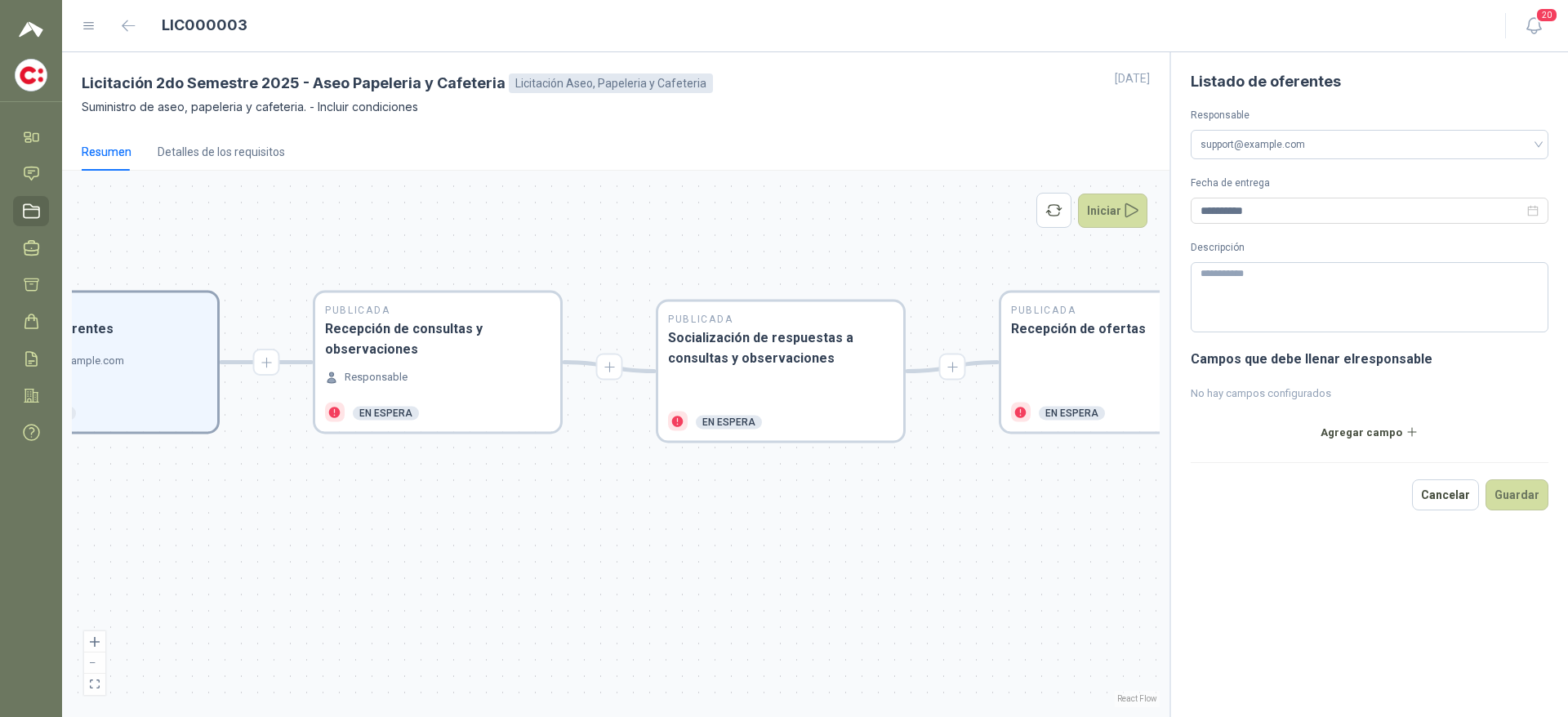 drag, startPoint x: 550, startPoint y: 608, endPoint x: 969, endPoint y: 587, distance: 419.5259 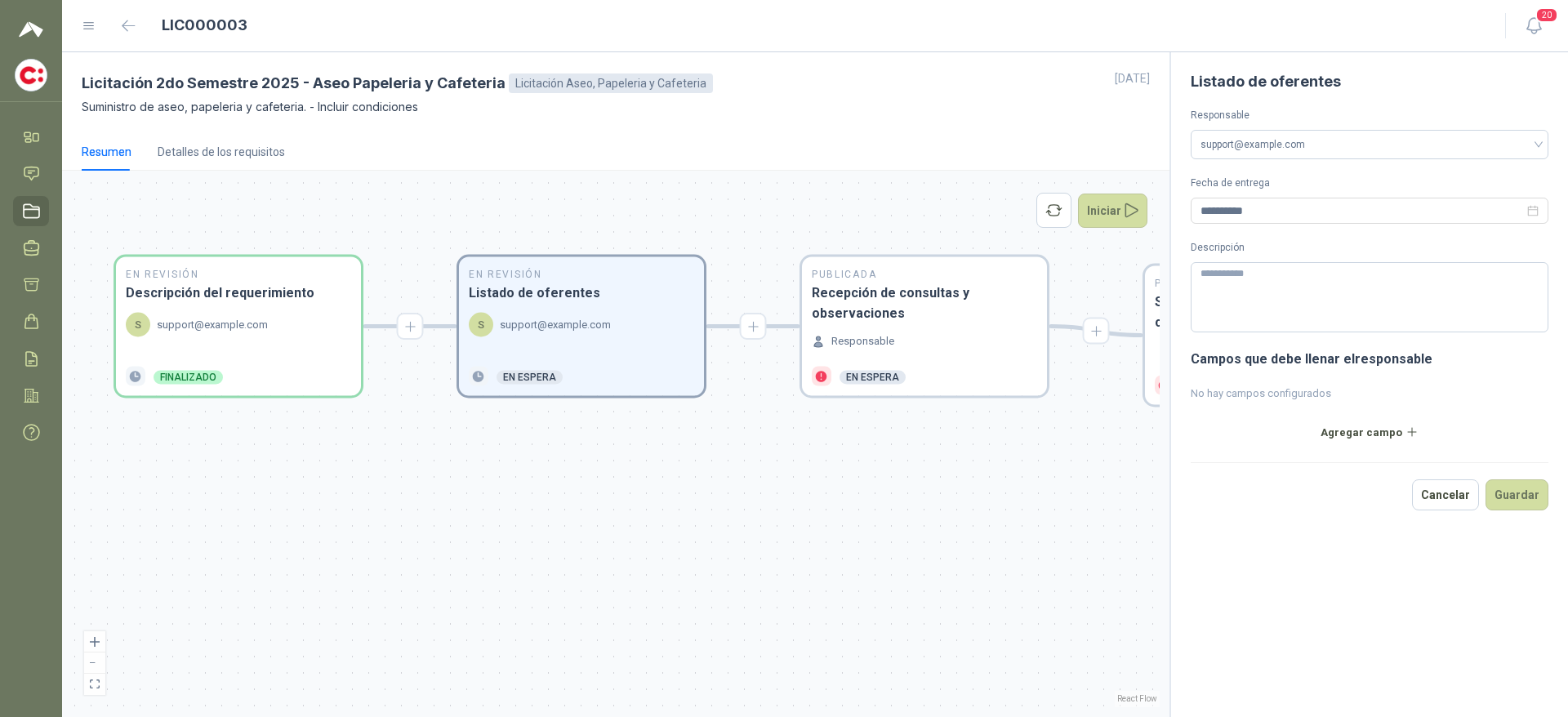 drag, startPoint x: 500, startPoint y: 620, endPoint x: 915, endPoint y: 585, distance: 416.47329 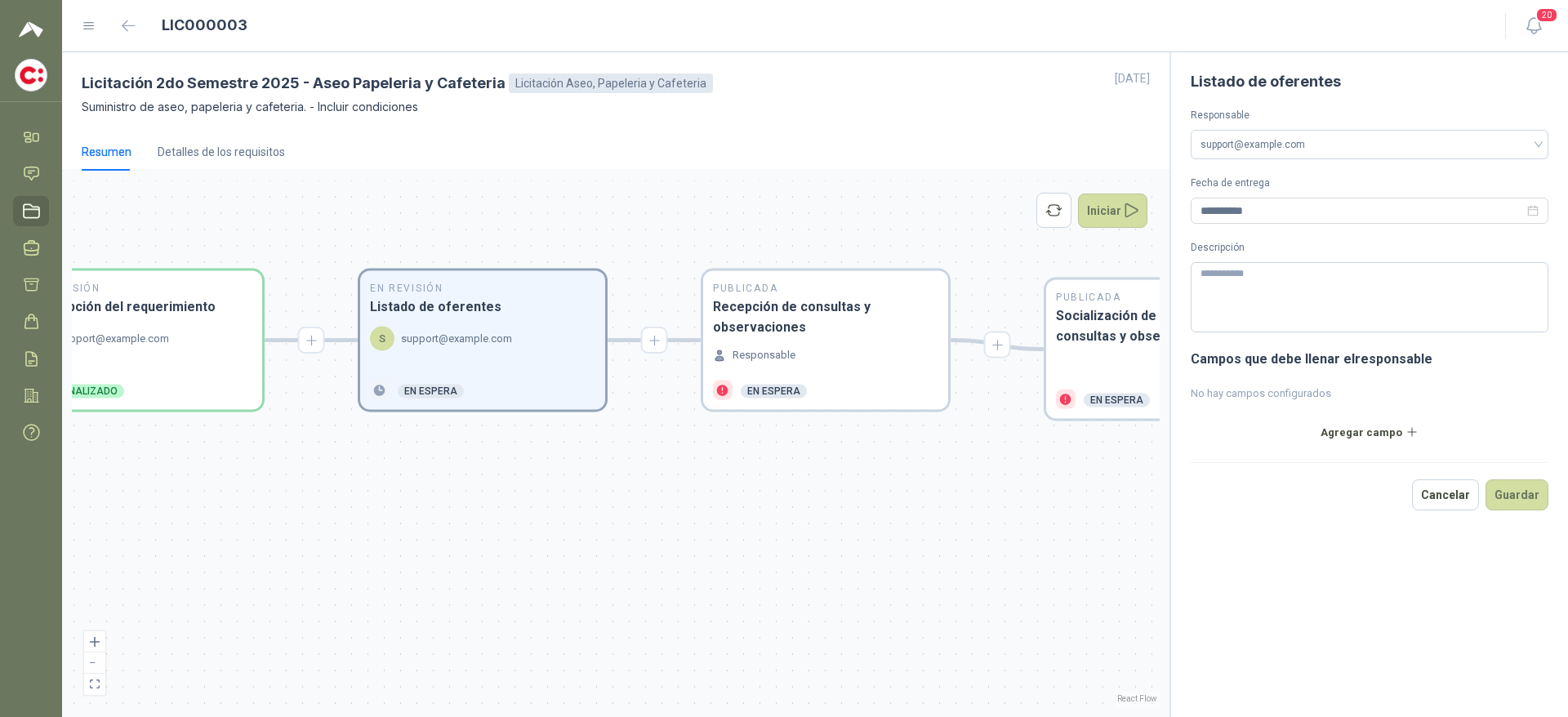 drag, startPoint x: 559, startPoint y: 625, endPoint x: 460, endPoint y: 639, distance: 99.984999 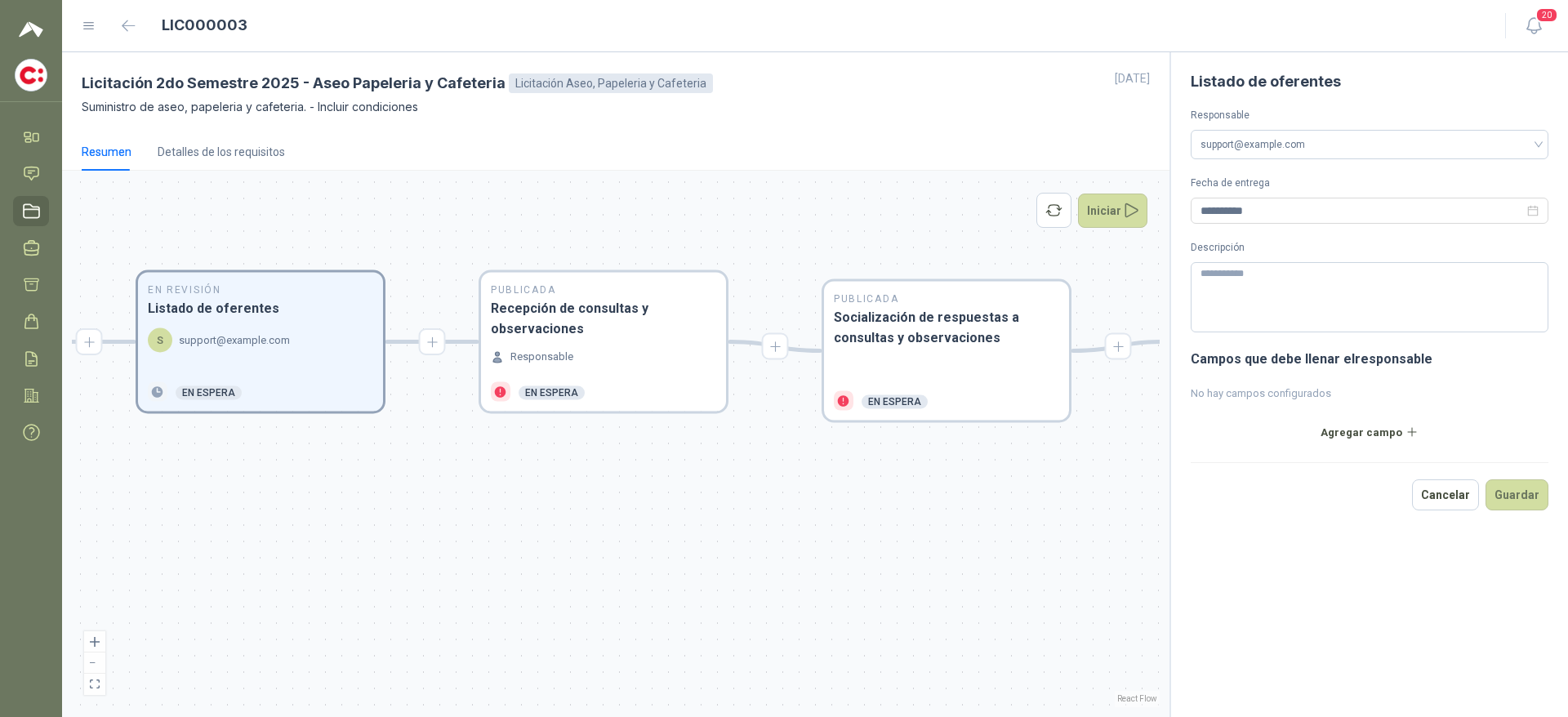 drag, startPoint x: 1019, startPoint y: 517, endPoint x: 797, endPoint y: 519, distance: 222.00901 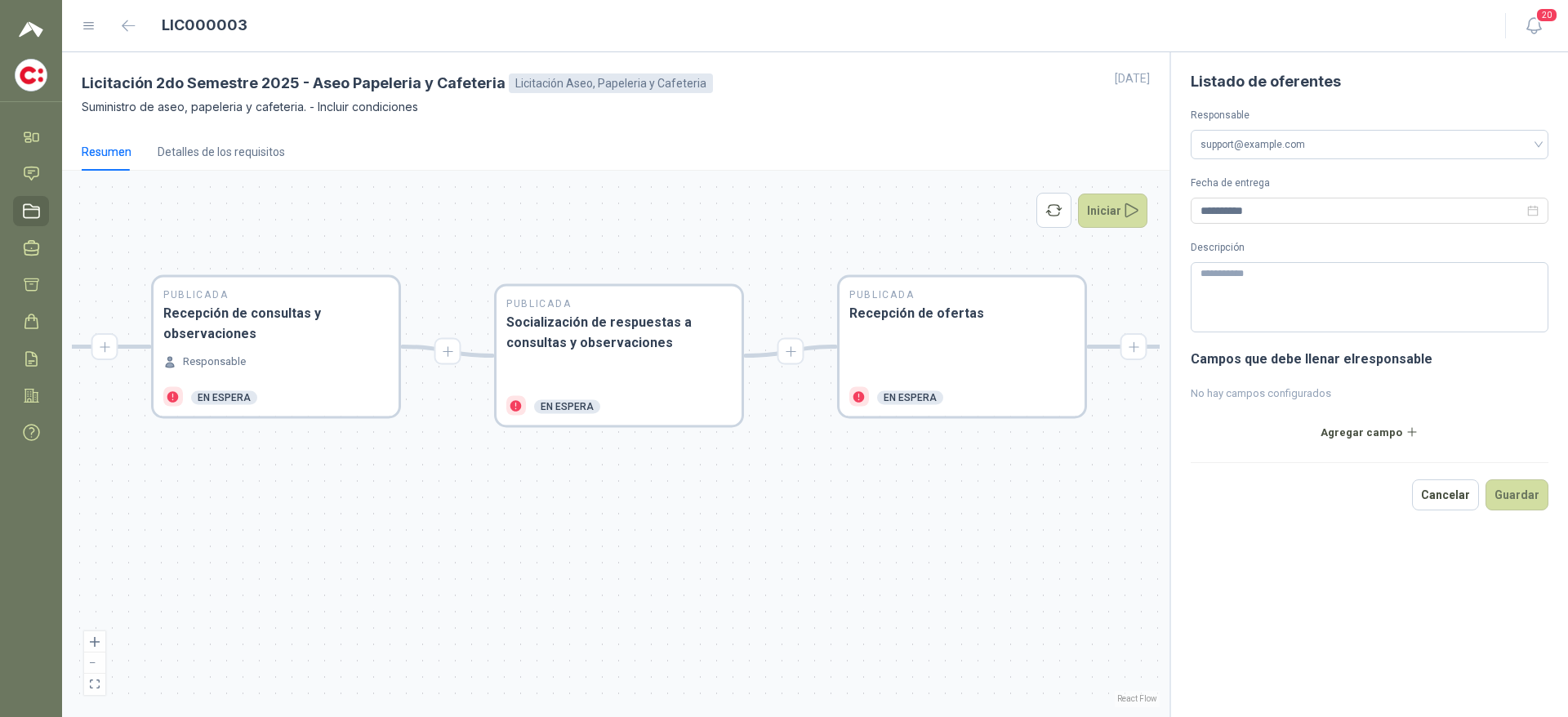 drag, startPoint x: 1041, startPoint y: 519, endPoint x: 714, endPoint y: 523, distance: 327.0245 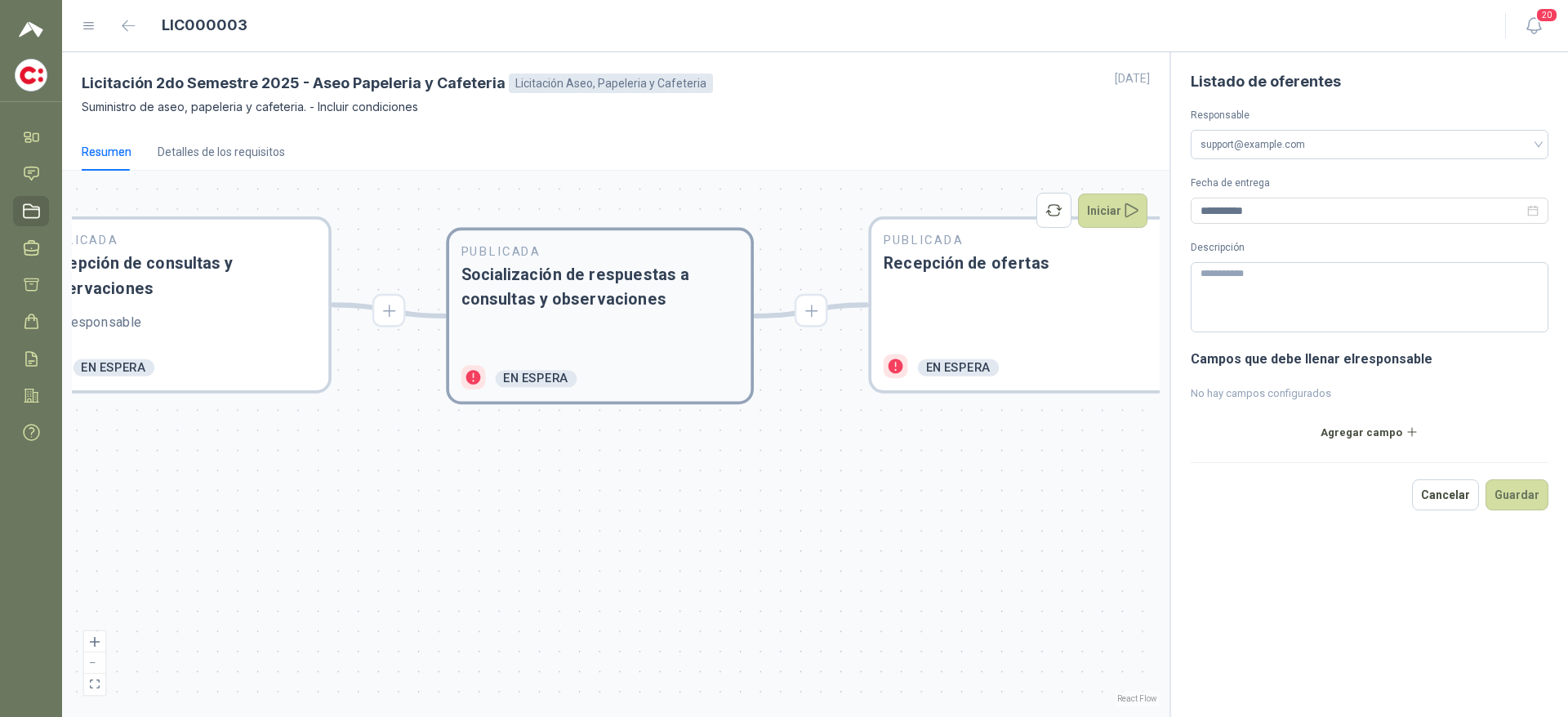 click on "Socialización de respuestas a consultas y observaciones" at bounding box center [600, 287] 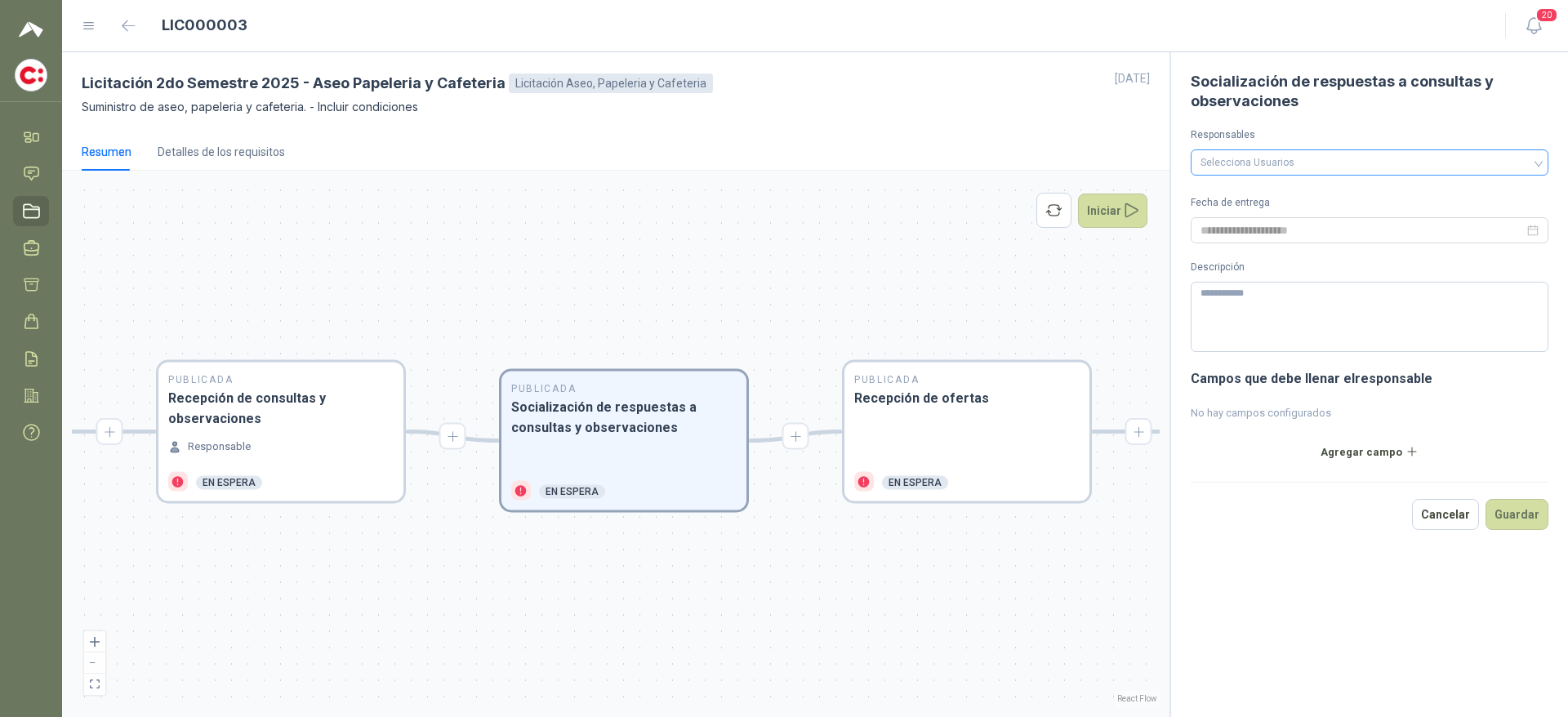 click at bounding box center (1361, 163) 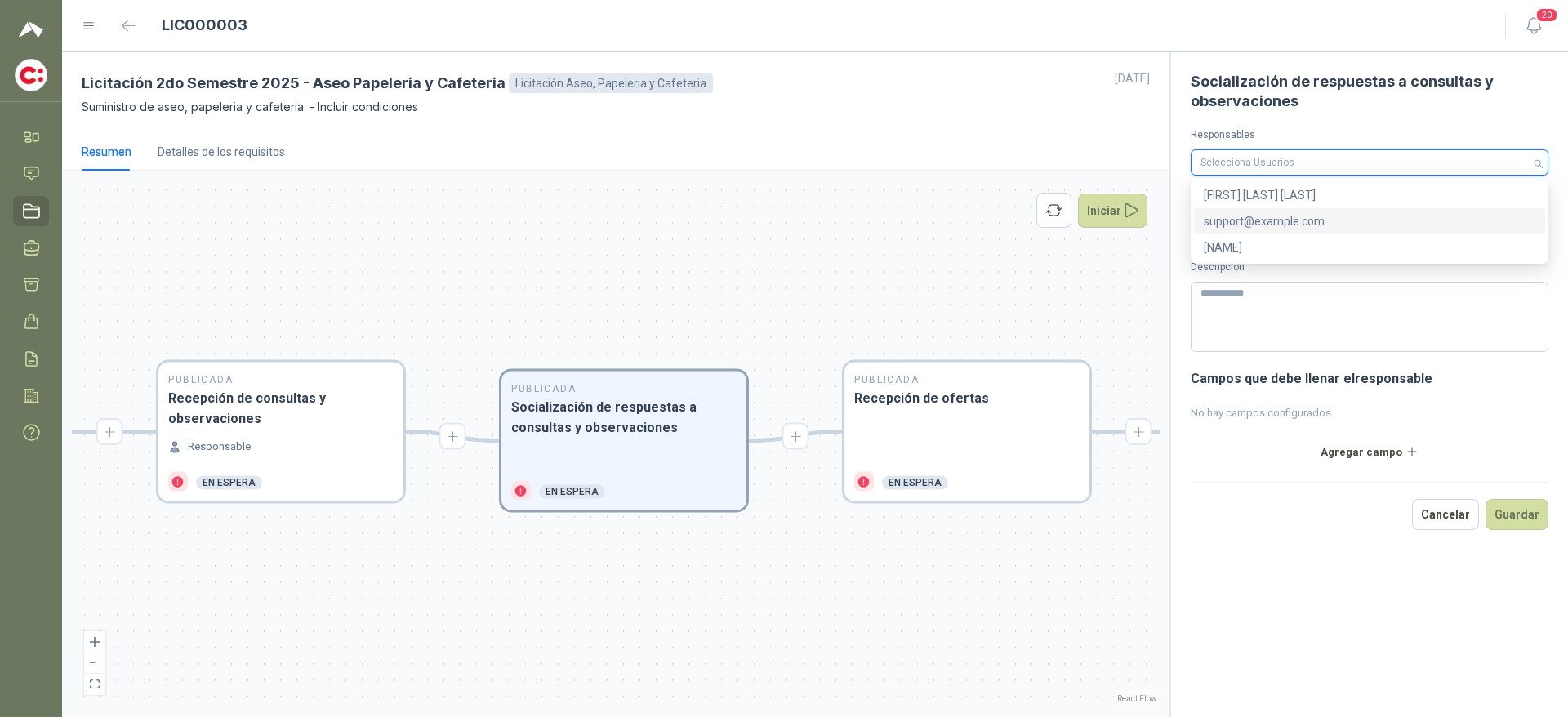 click on "support@example.com" at bounding box center [1370, 221] 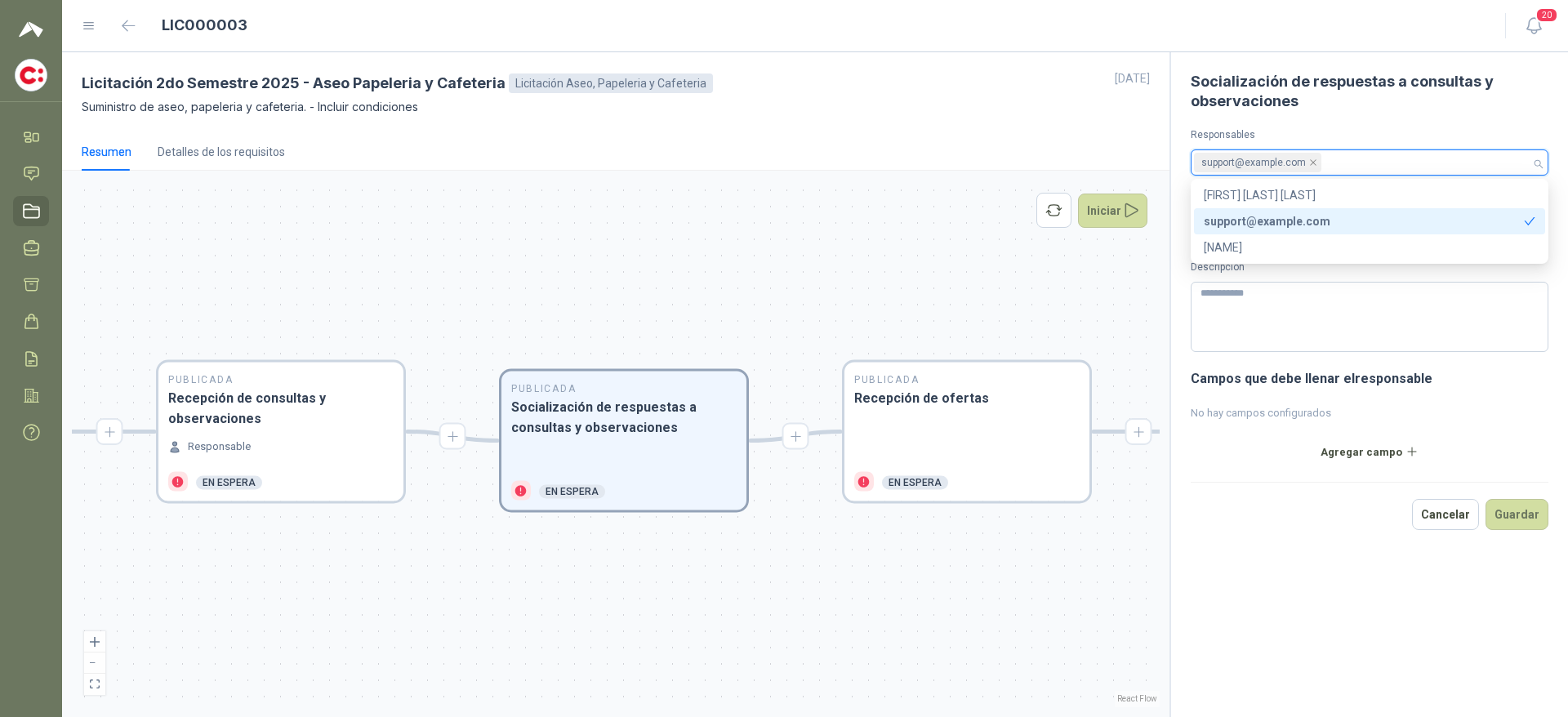 click on "support@example.com" at bounding box center (1364, 221) 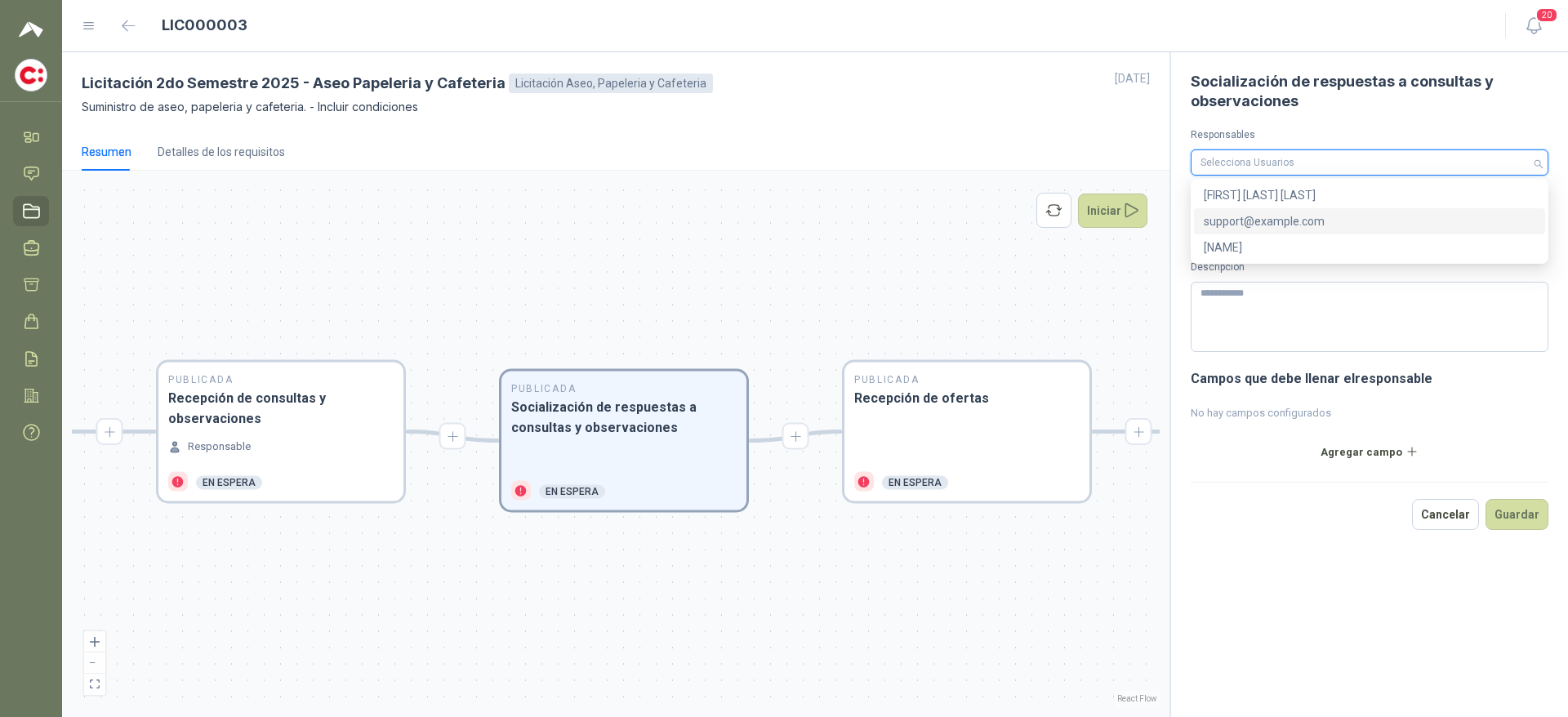 click on "support@example.com" at bounding box center (1370, 221) 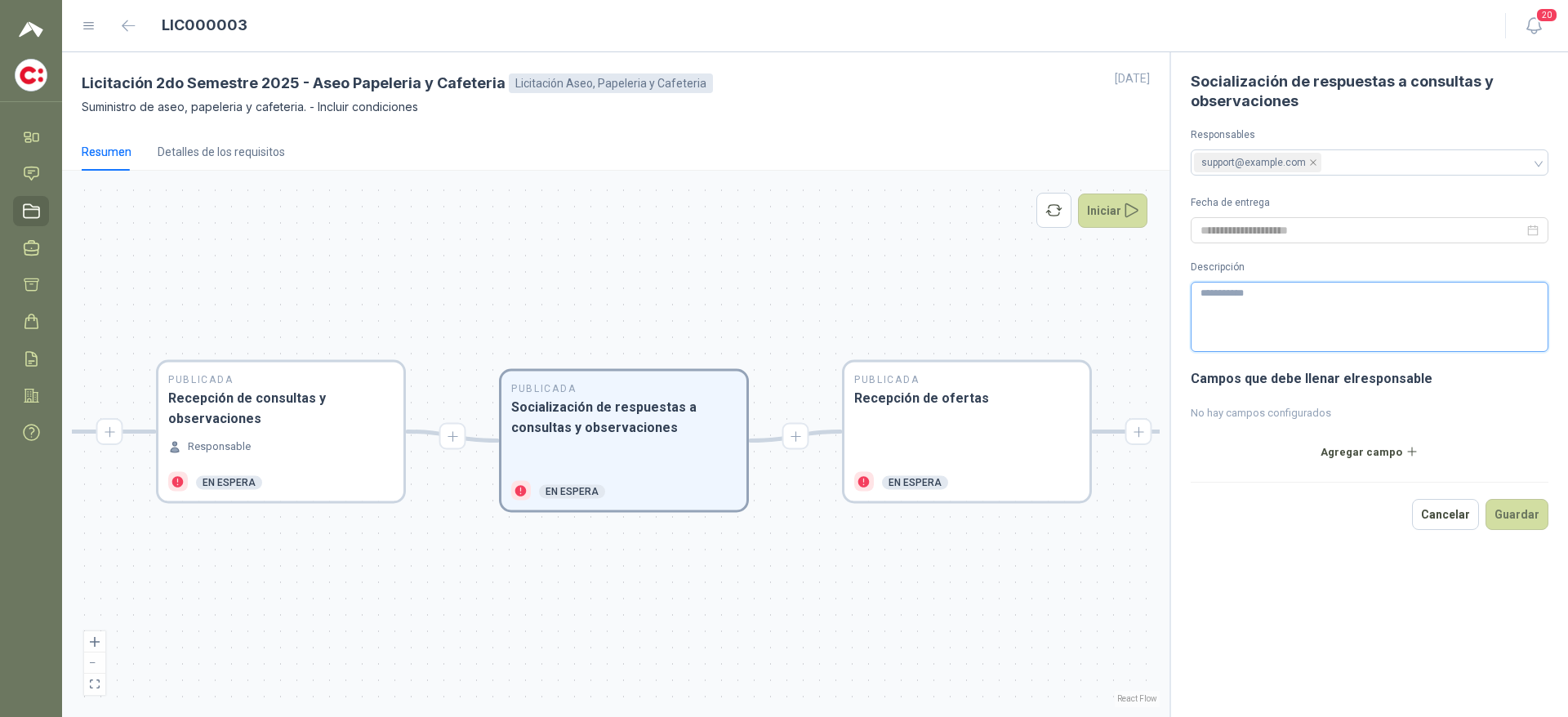 click on "Descripción" at bounding box center [1370, 317] 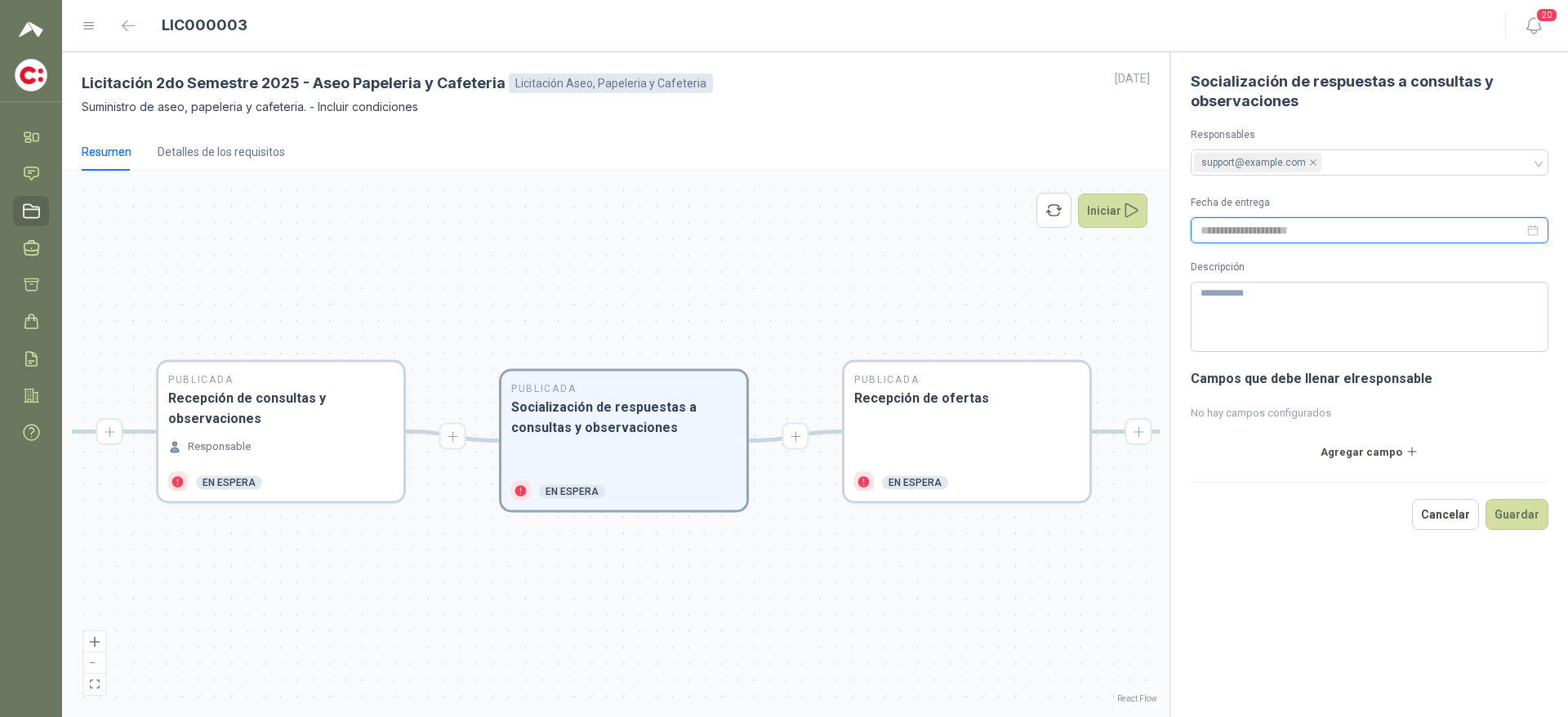 click at bounding box center [1362, 230] 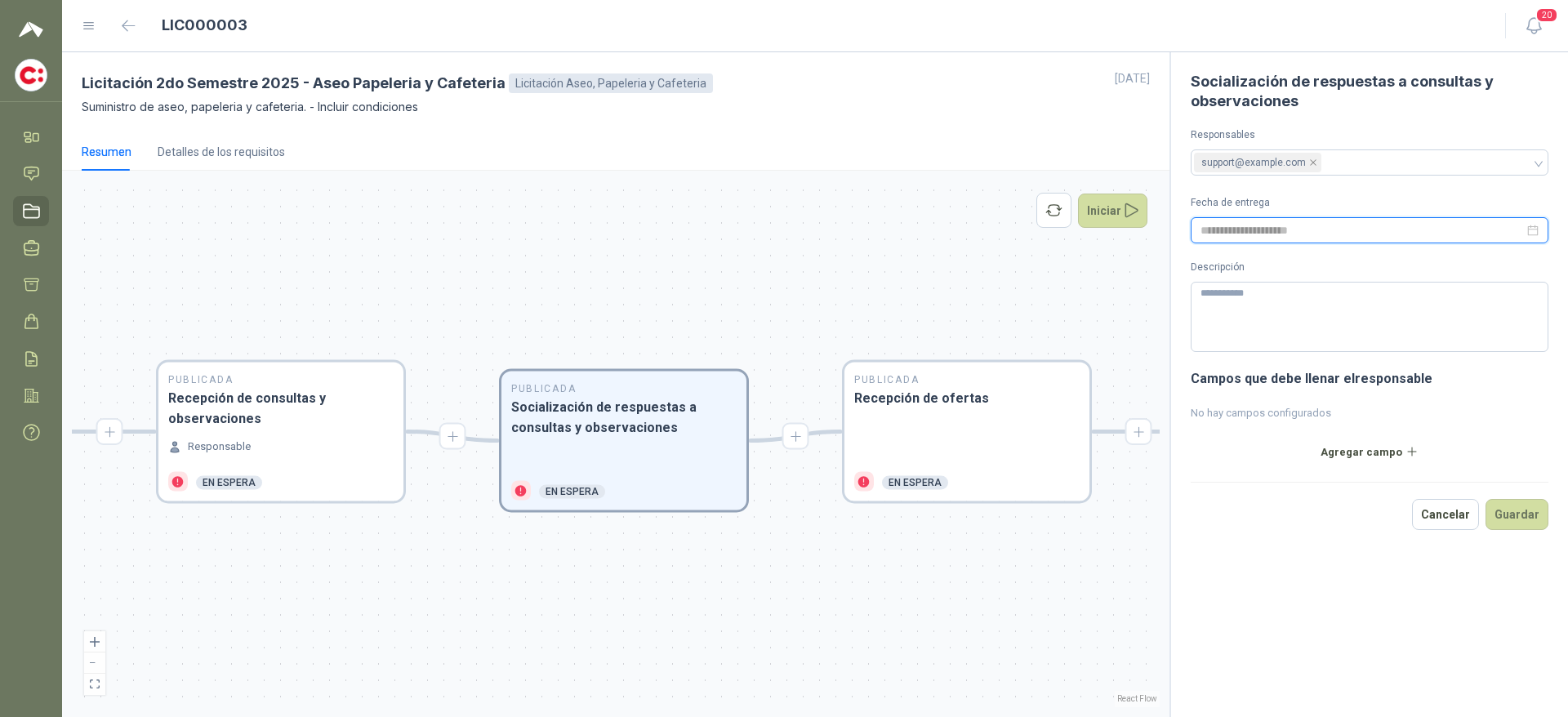 click at bounding box center (1362, 230) 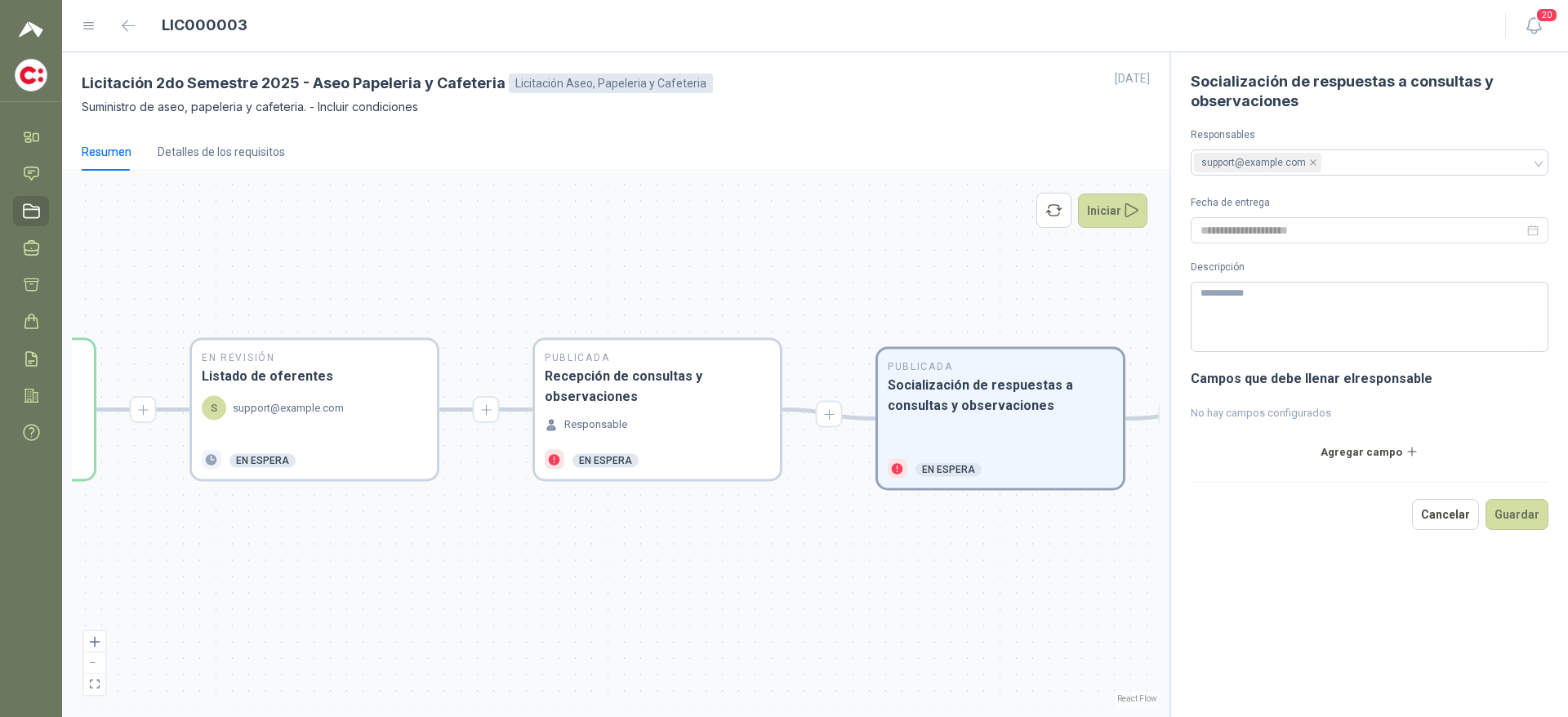 drag, startPoint x: 499, startPoint y: 610, endPoint x: 915, endPoint y: 585, distance: 416.75052 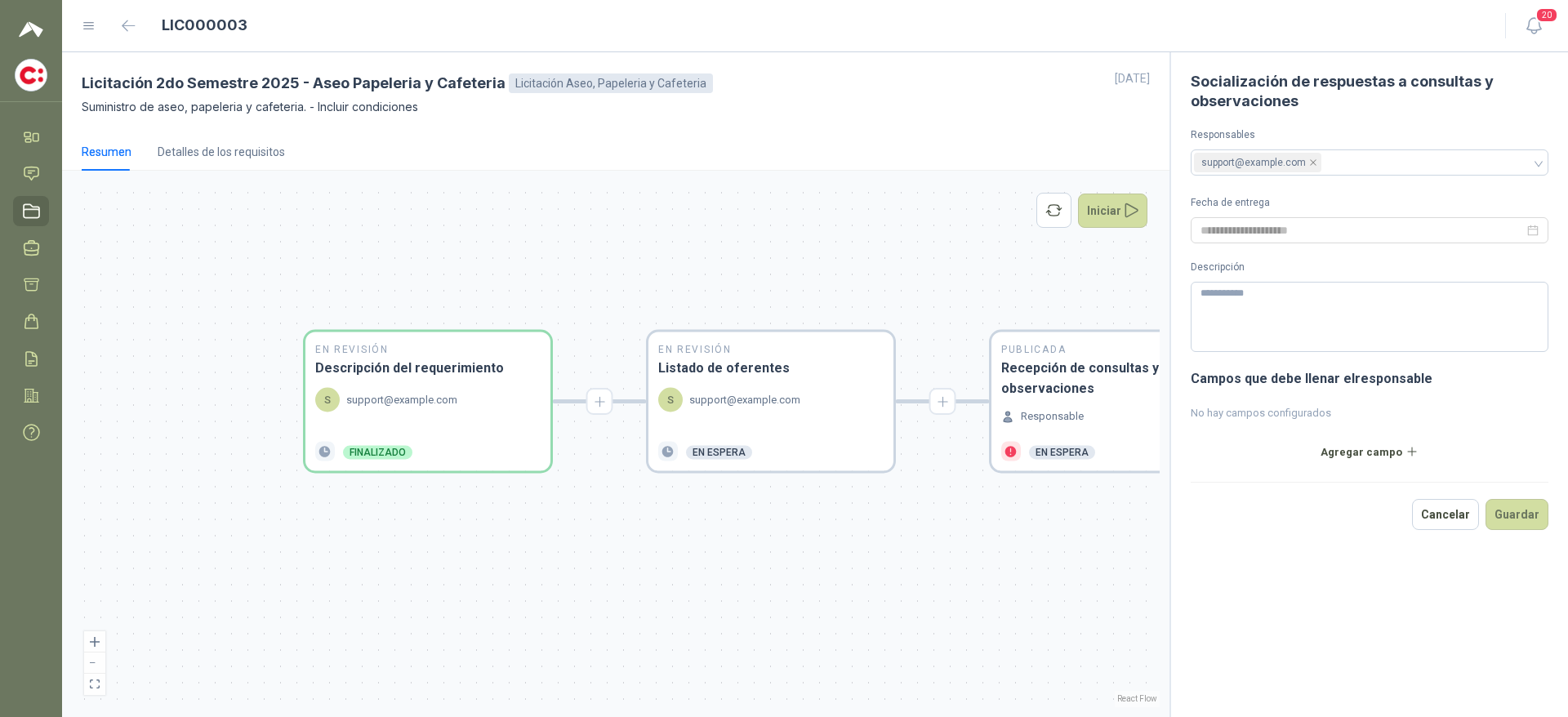 drag, startPoint x: 546, startPoint y: 599, endPoint x: 963, endPoint y: 595, distance: 417.01918 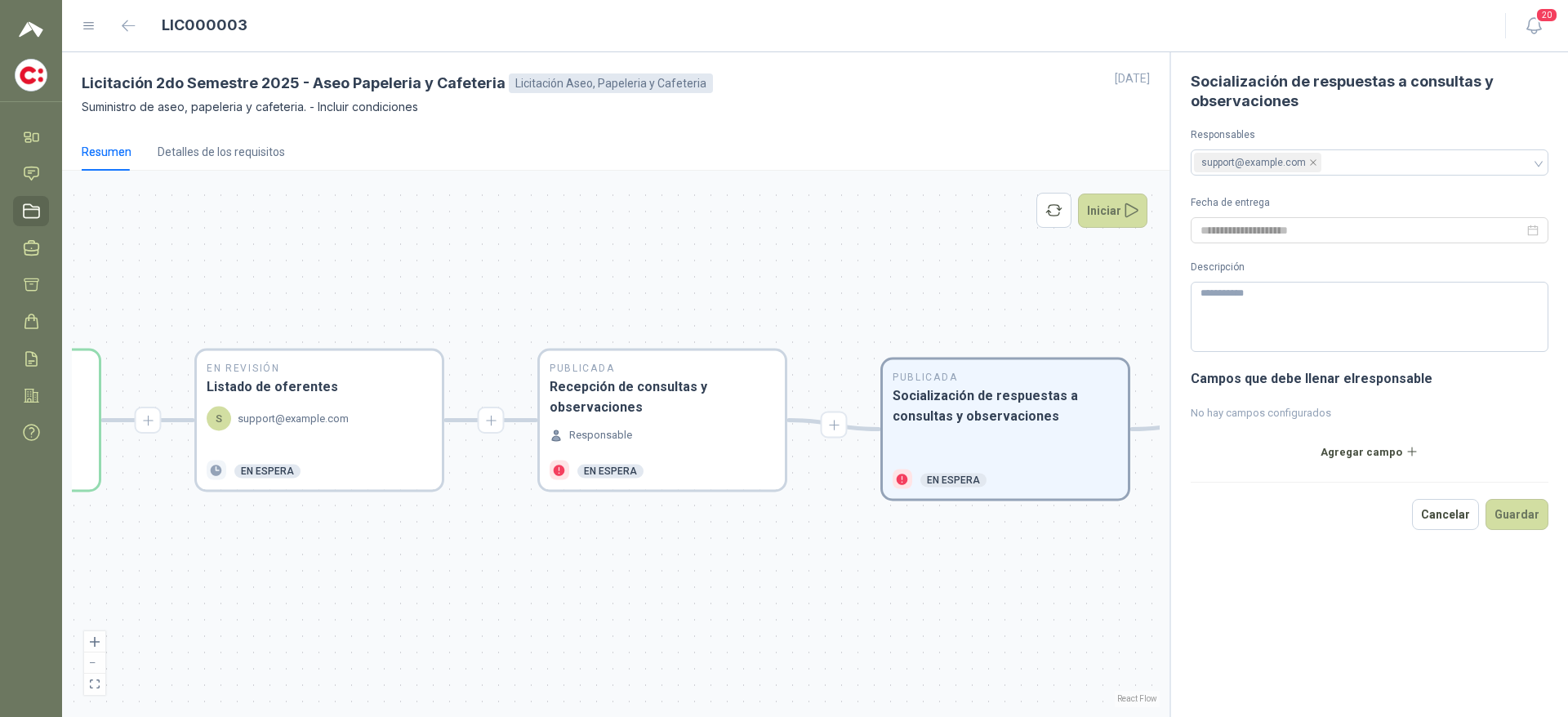 drag, startPoint x: 1029, startPoint y: 600, endPoint x: 577, endPoint y: 619, distance: 452.3992 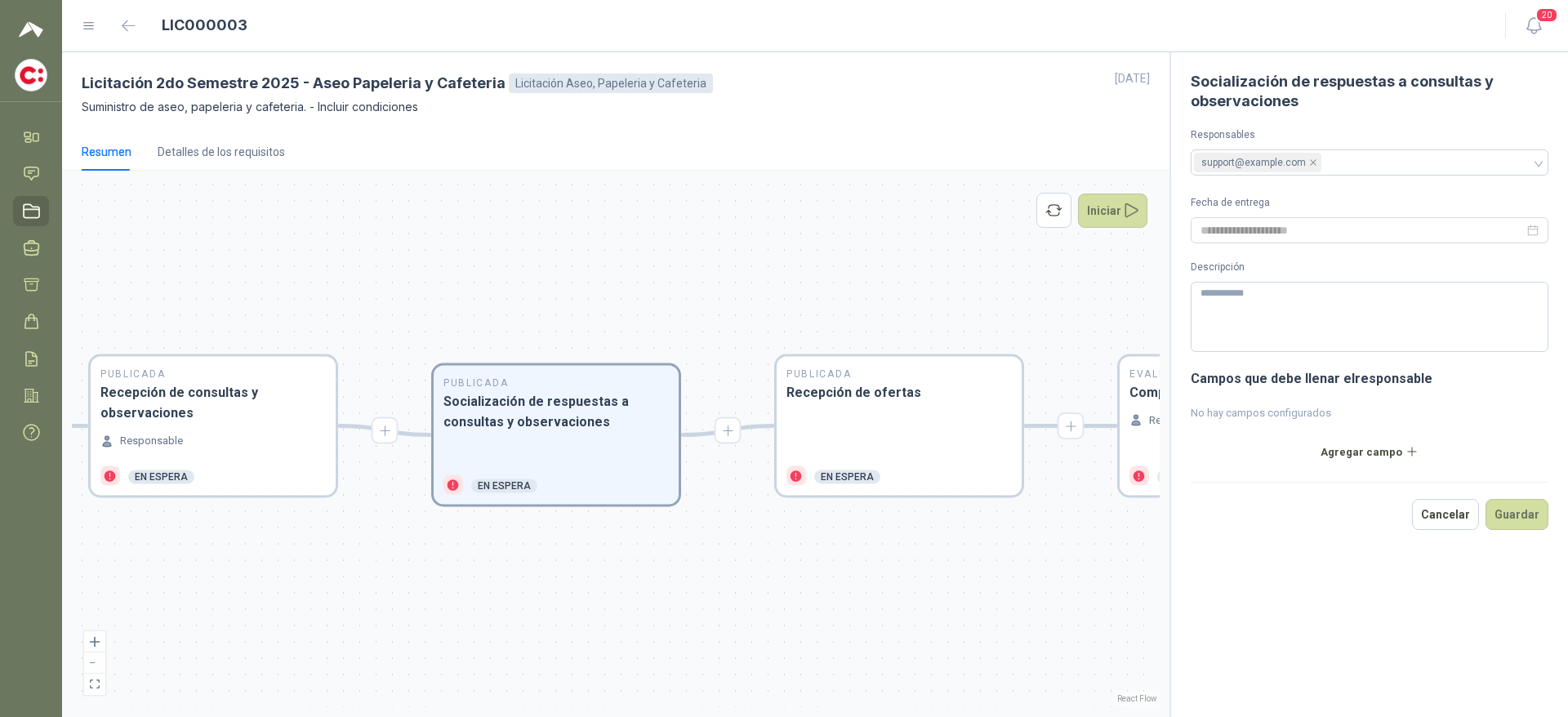 drag, startPoint x: 933, startPoint y: 572, endPoint x: 483, endPoint y: 578, distance: 450.04 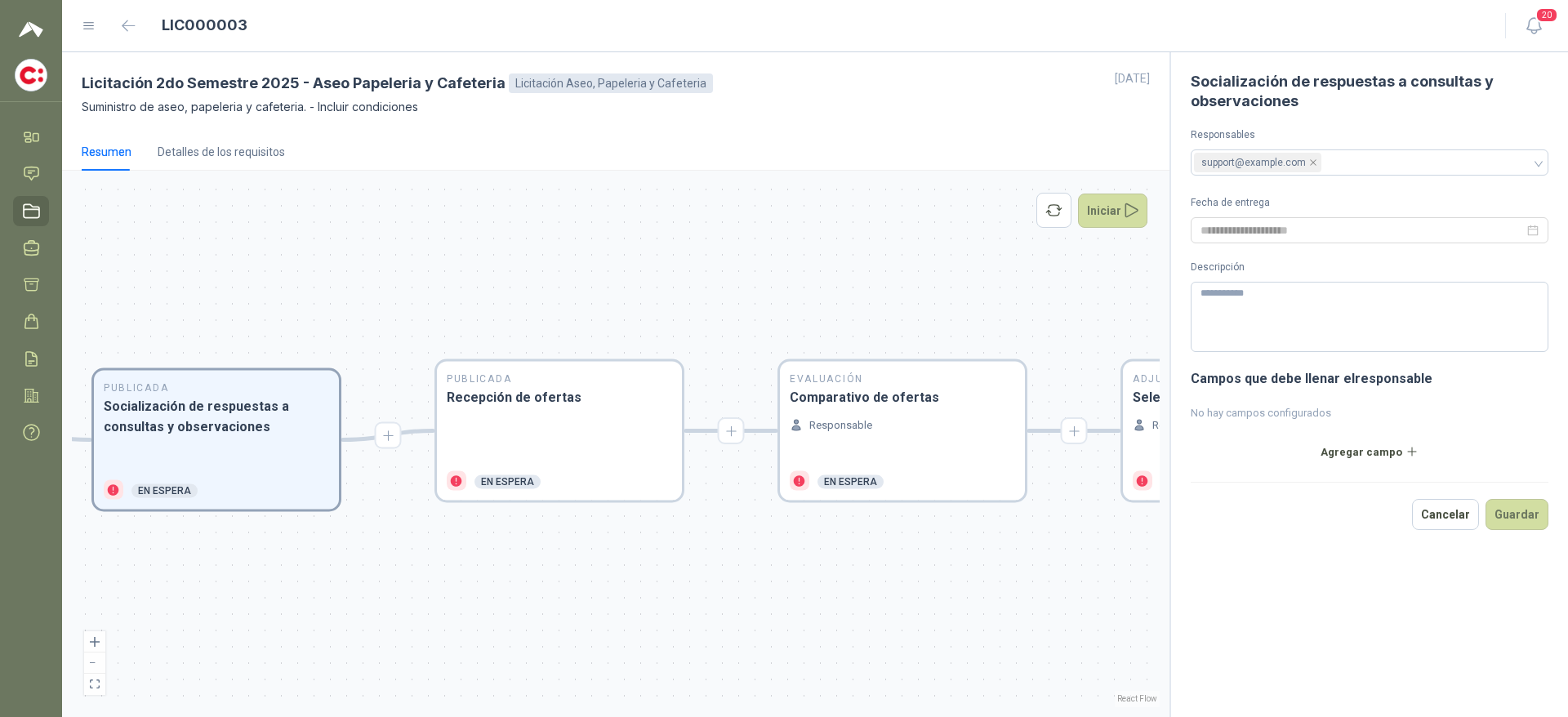 drag, startPoint x: 973, startPoint y: 572, endPoint x: 633, endPoint y: 577, distance: 340.03676 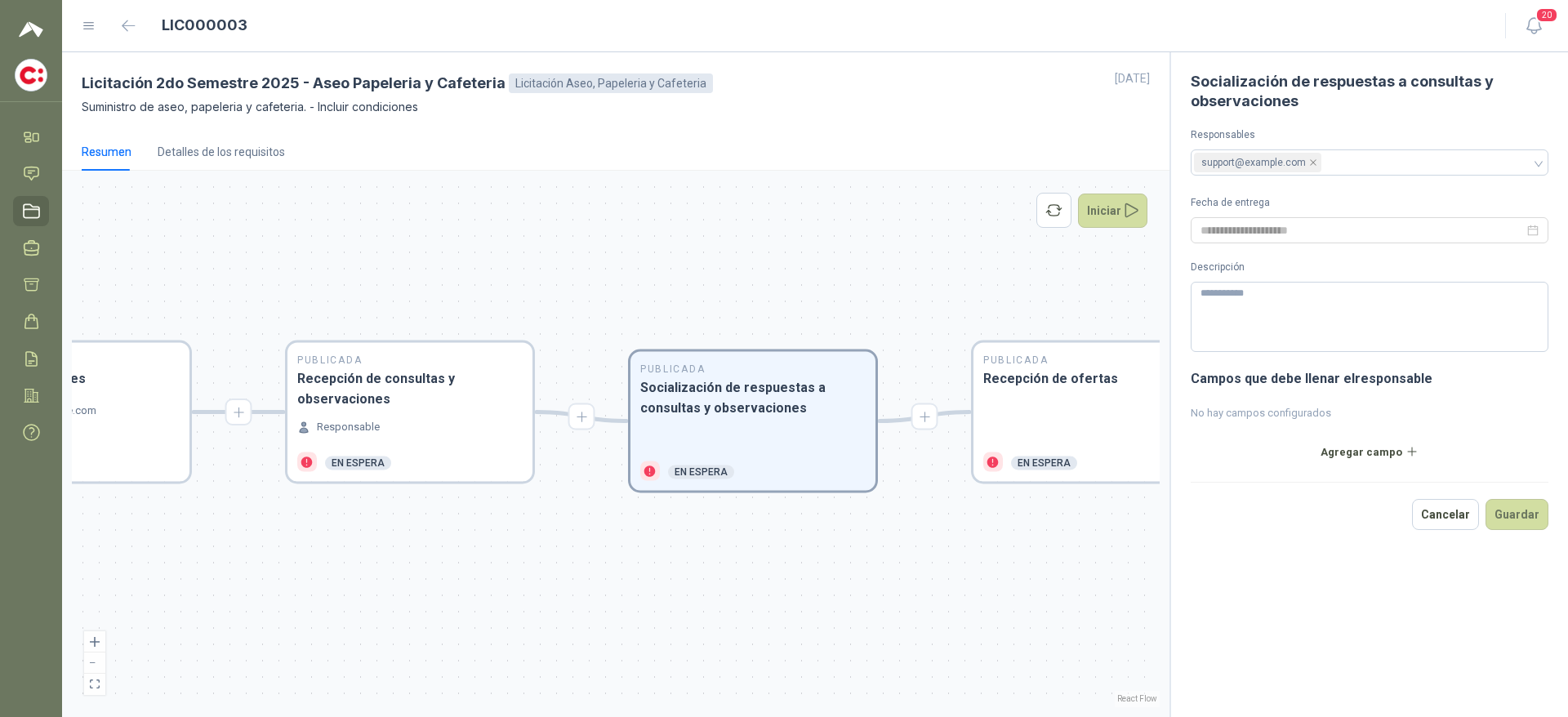 drag, startPoint x: 384, startPoint y: 582, endPoint x: 1048, endPoint y: 547, distance: 664.9218 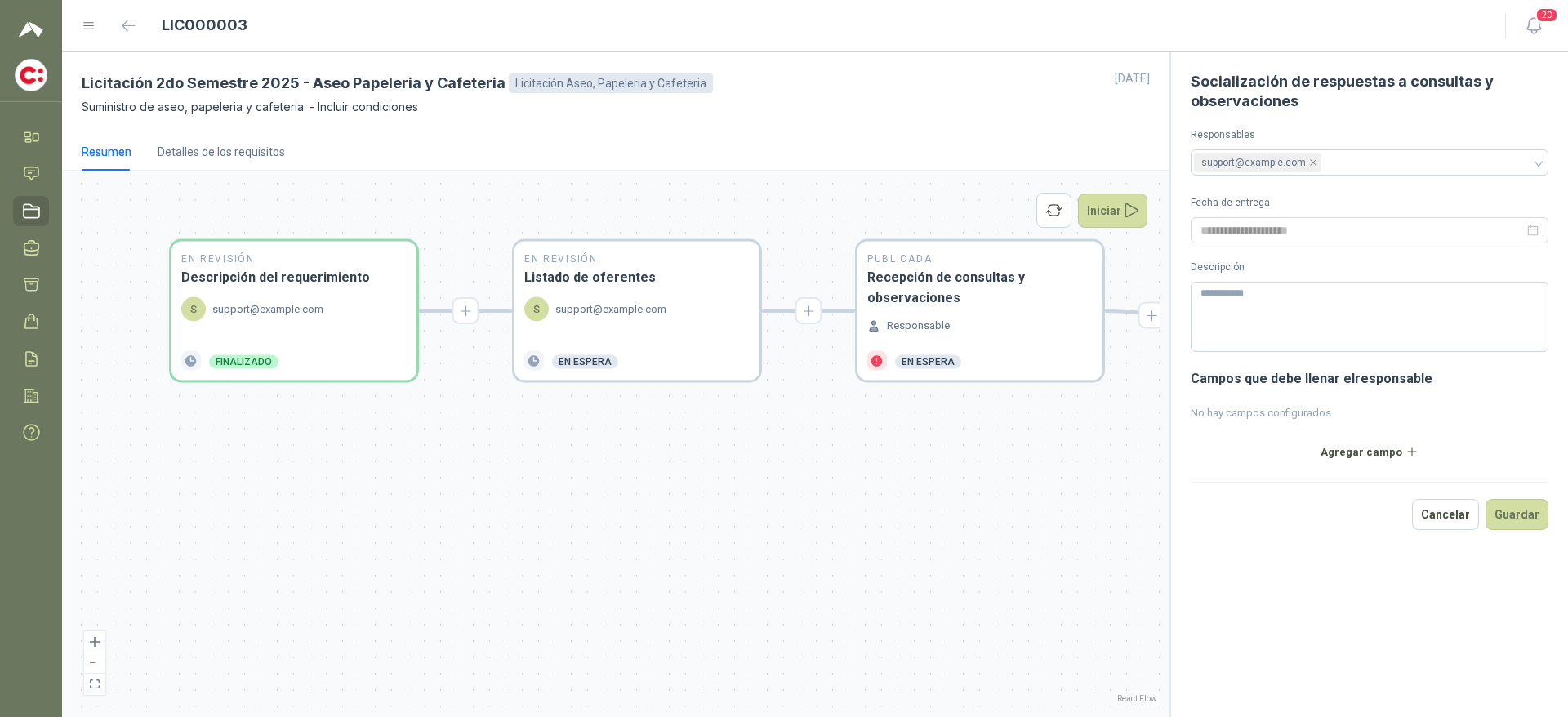 drag, startPoint x: 504, startPoint y: 626, endPoint x: 947, endPoint y: 541, distance: 451.0809 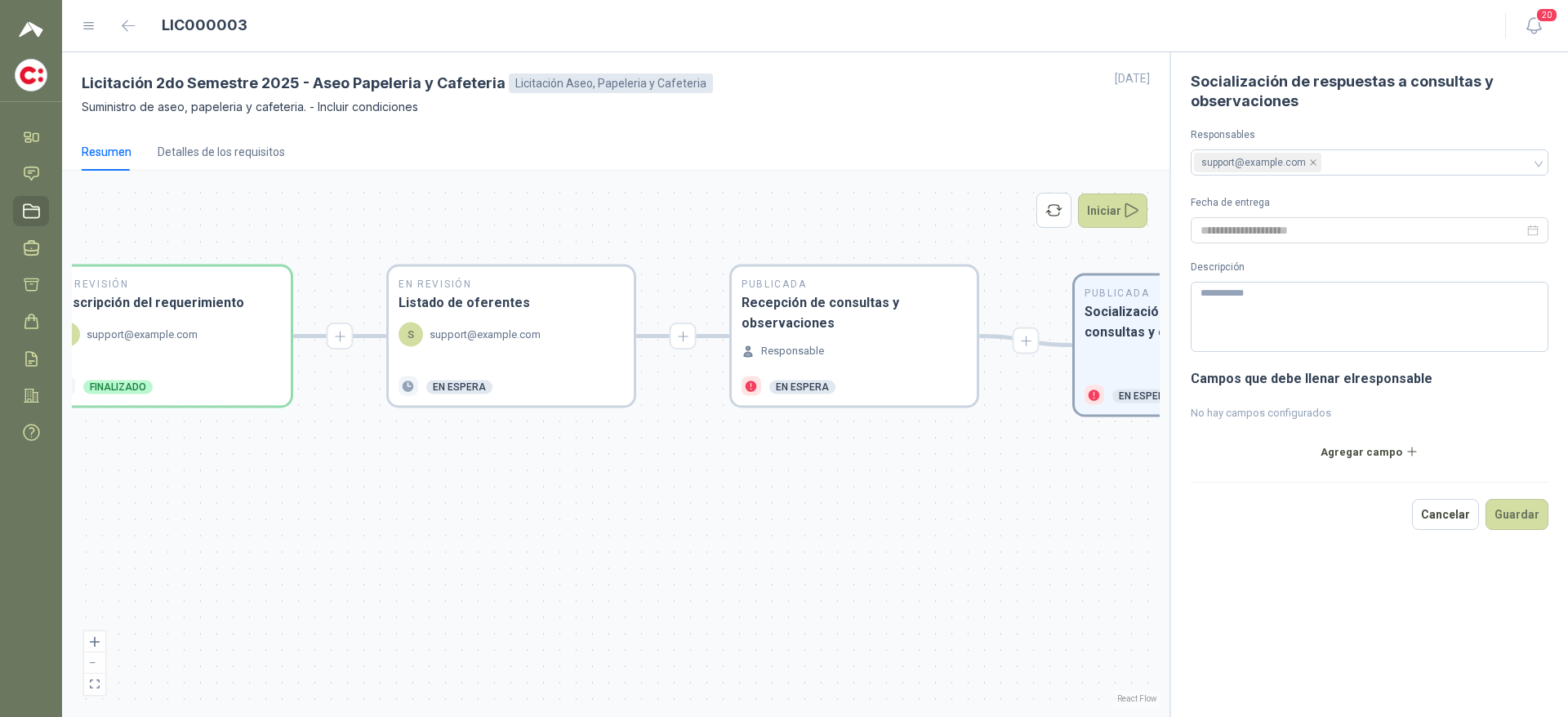 drag, startPoint x: 468, startPoint y: 602, endPoint x: 342, endPoint y: 627, distance: 128.45622 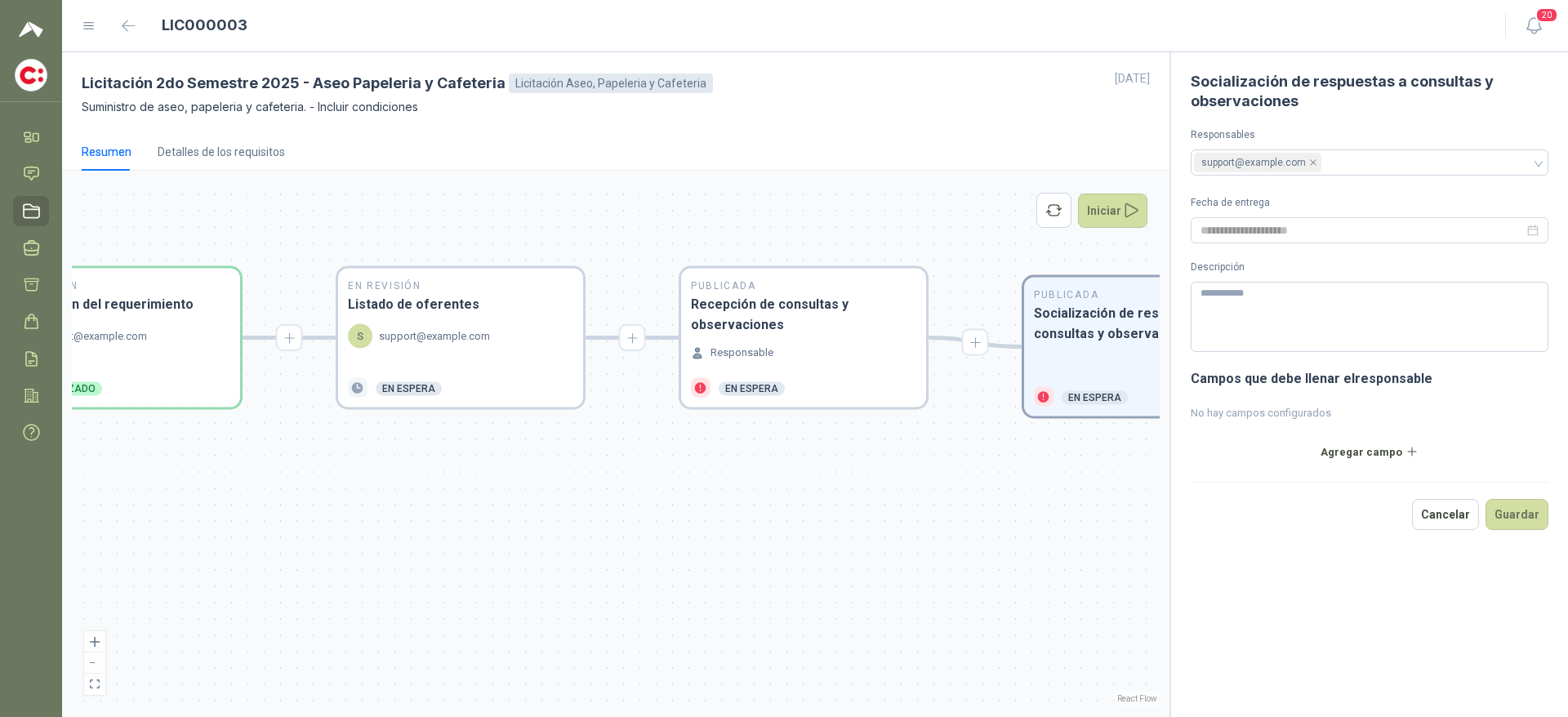 drag, startPoint x: 943, startPoint y: 537, endPoint x: 893, endPoint y: 538, distance: 50.01 